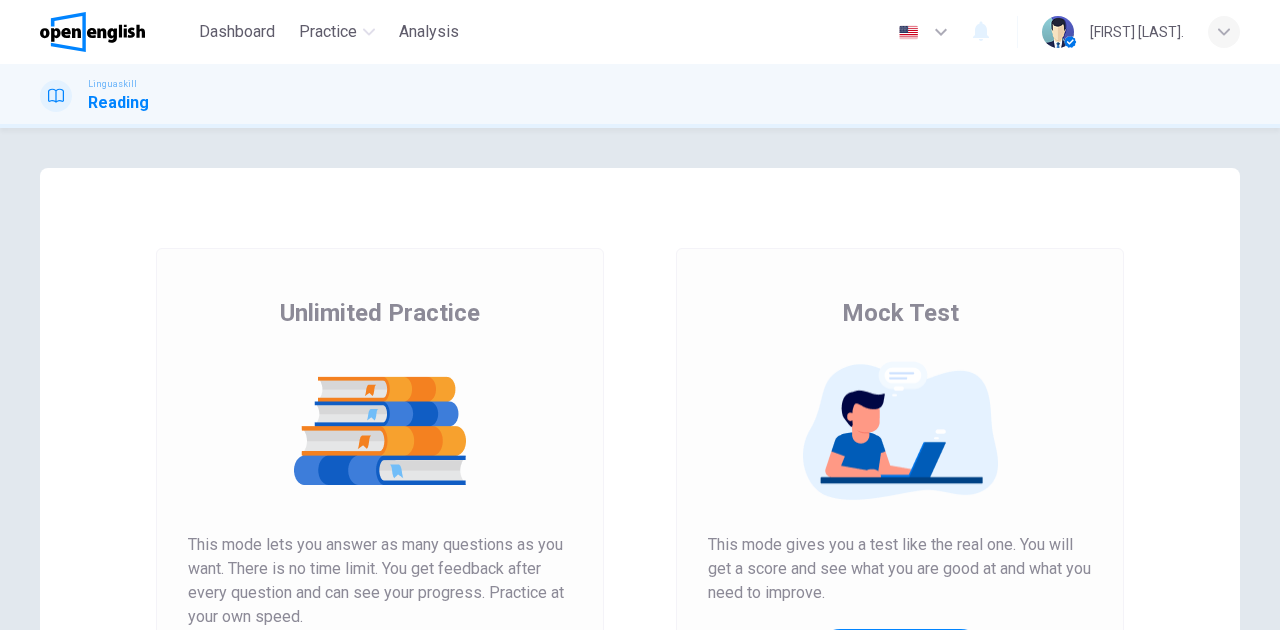 scroll, scrollTop: 0, scrollLeft: 0, axis: both 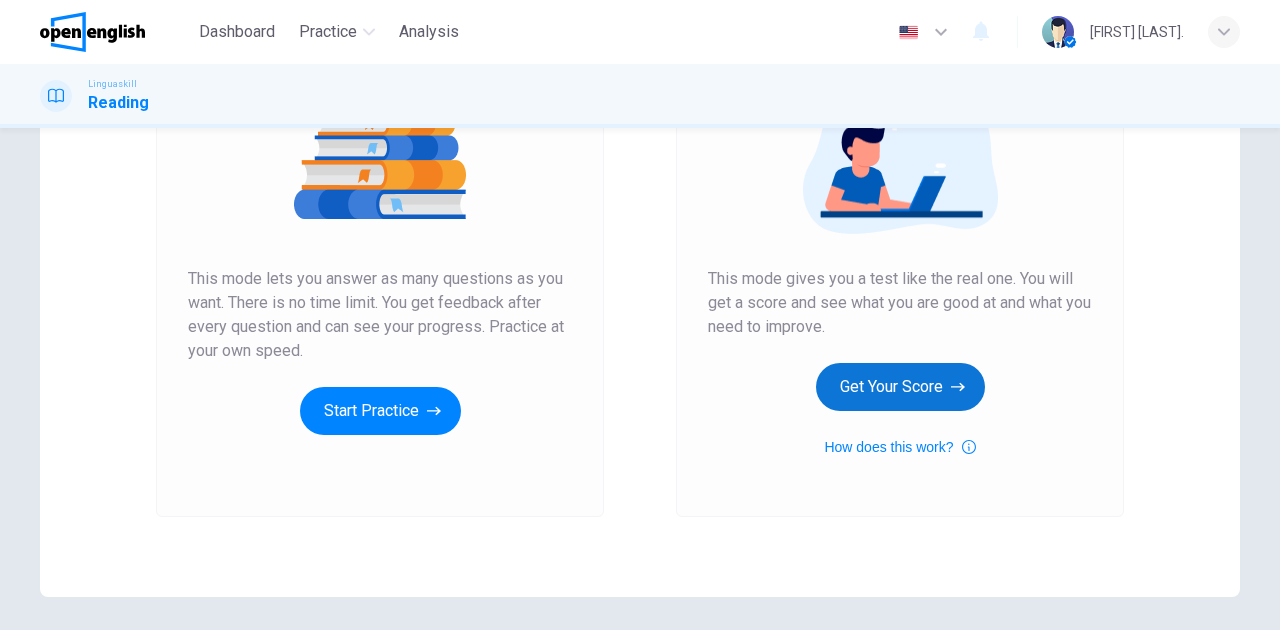 click on "Get Your Score" at bounding box center (900, 387) 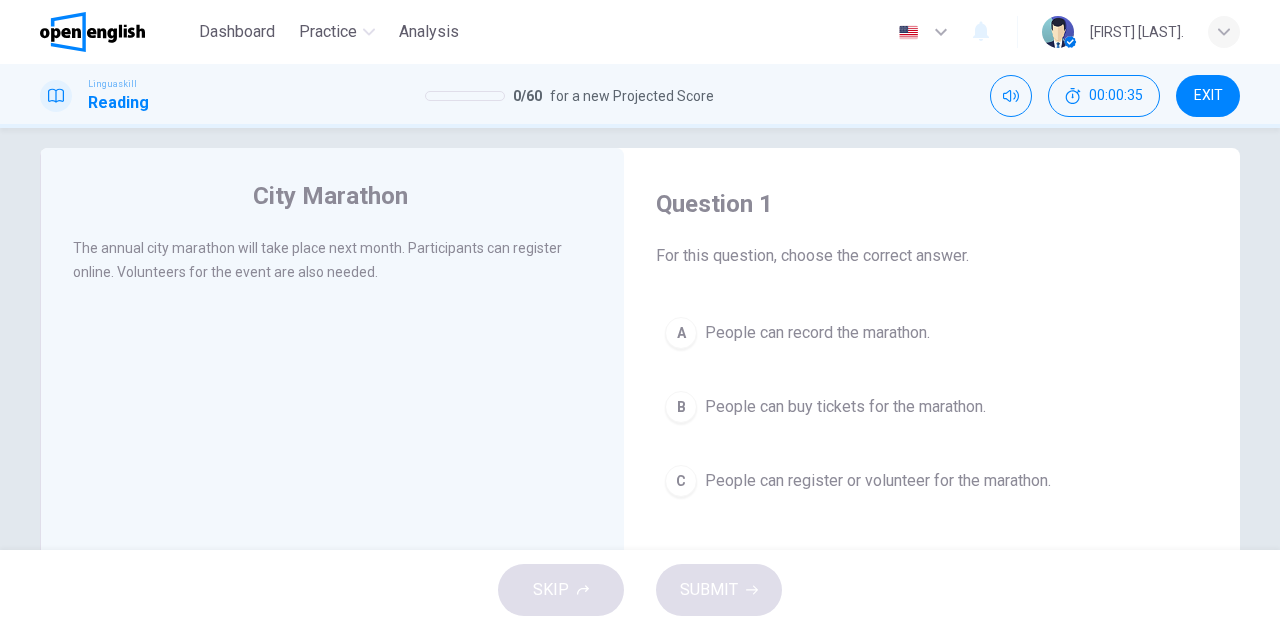 scroll, scrollTop: 86, scrollLeft: 0, axis: vertical 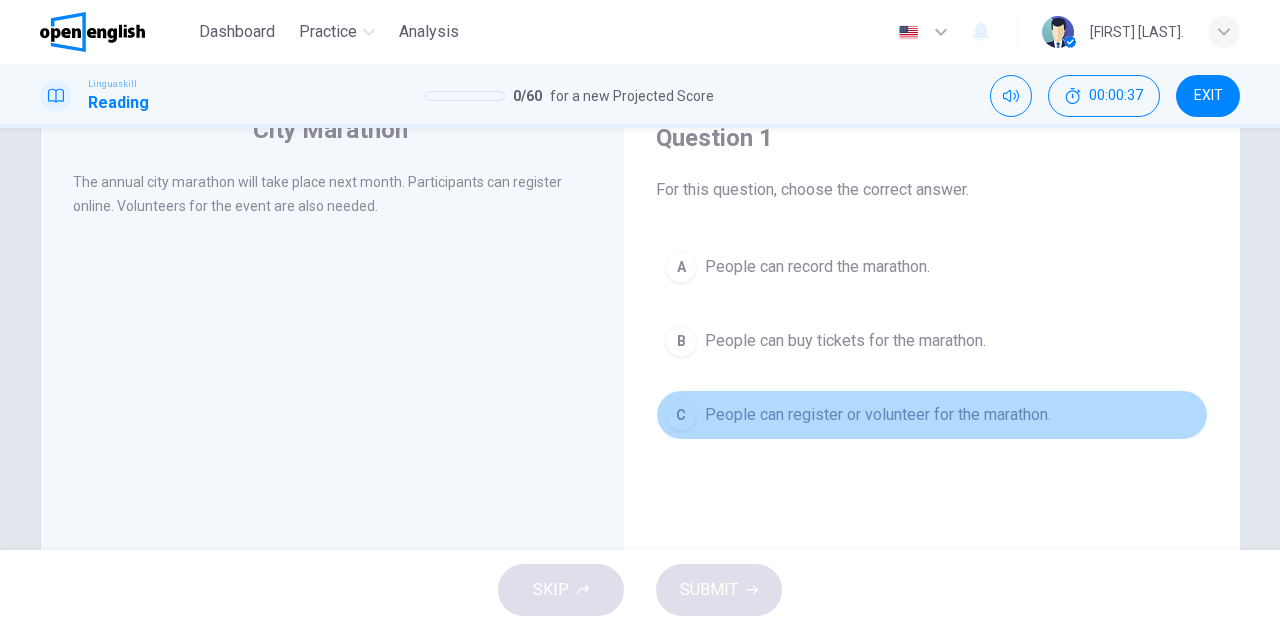 click on "People can register or volunteer for the marathon." at bounding box center (878, 415) 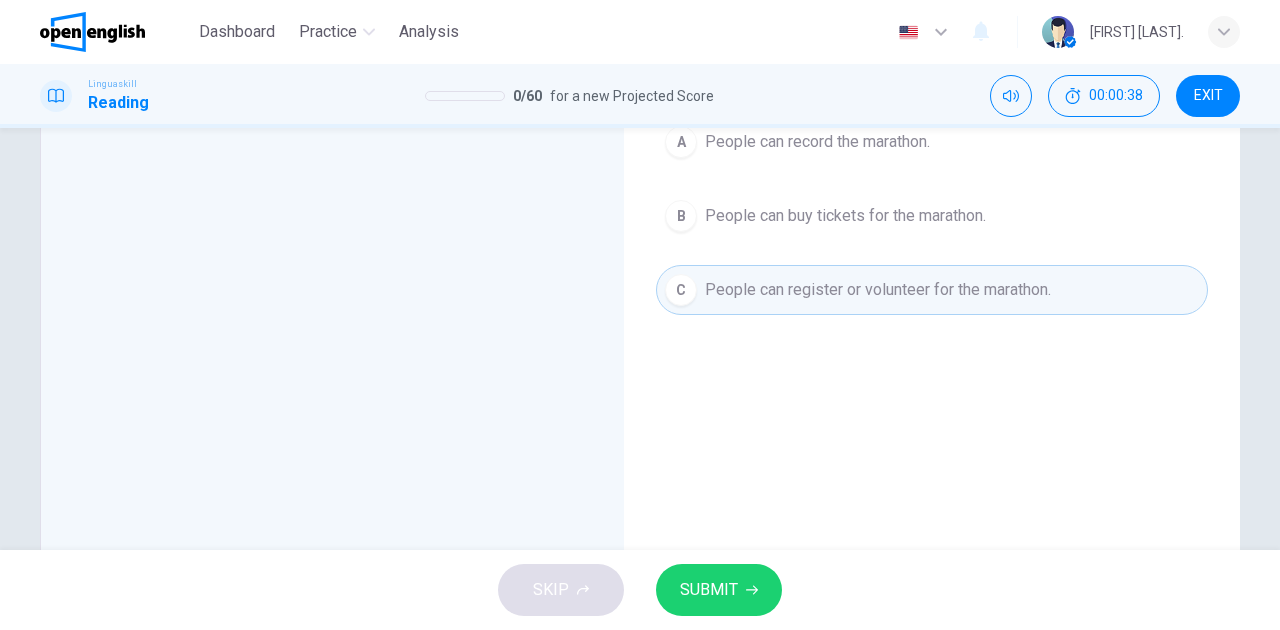 scroll, scrollTop: 220, scrollLeft: 0, axis: vertical 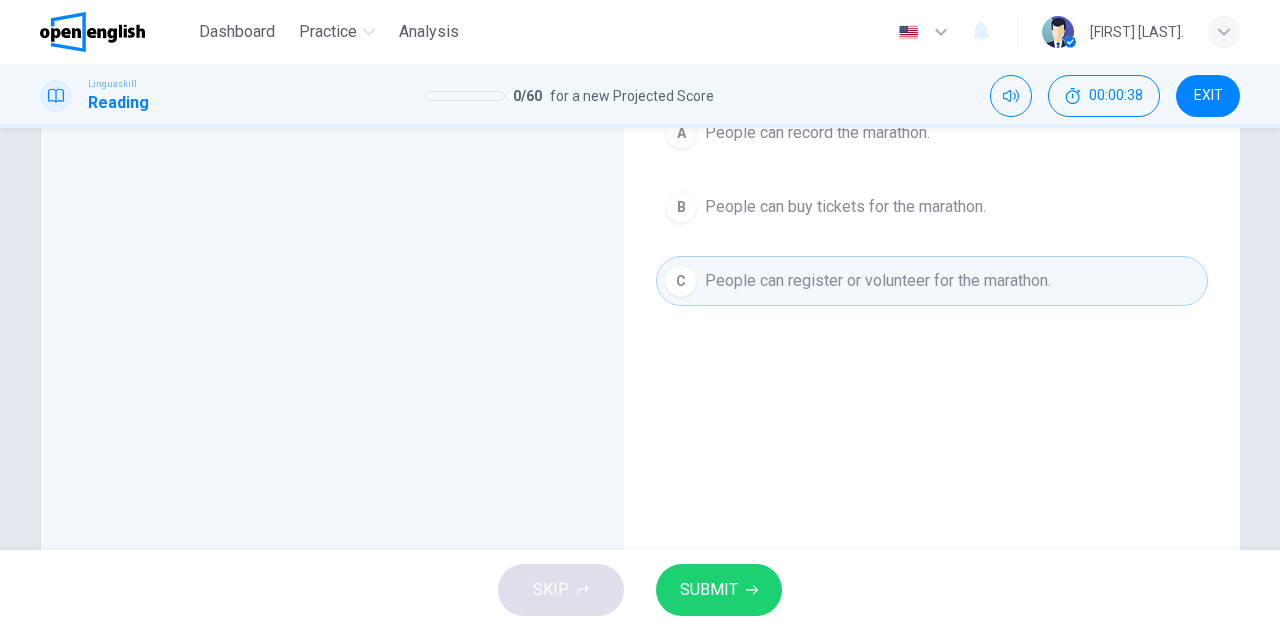 click on "SUBMIT" at bounding box center [719, 590] 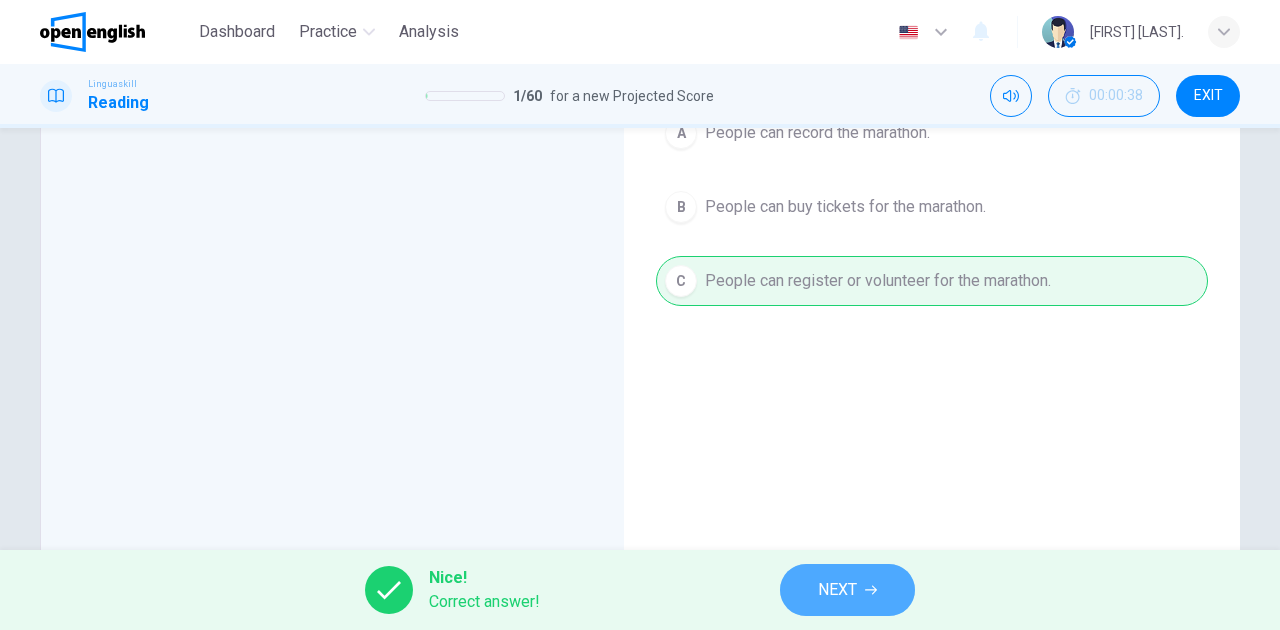 click on "NEXT" at bounding box center [837, 590] 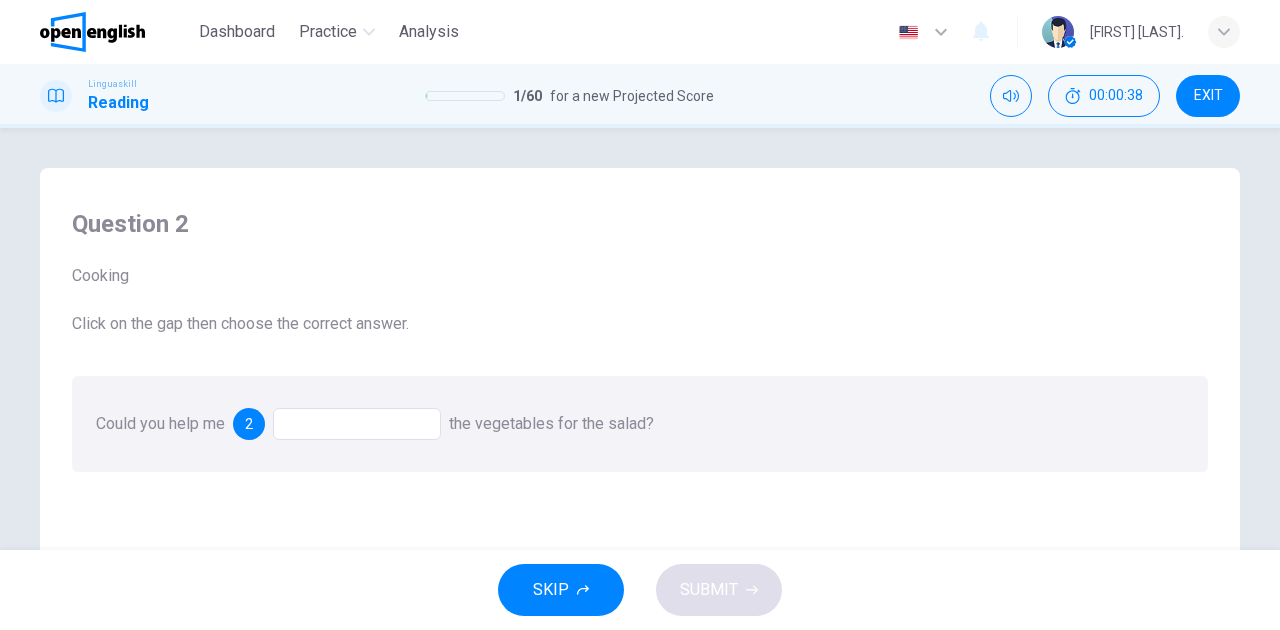 scroll, scrollTop: 66, scrollLeft: 0, axis: vertical 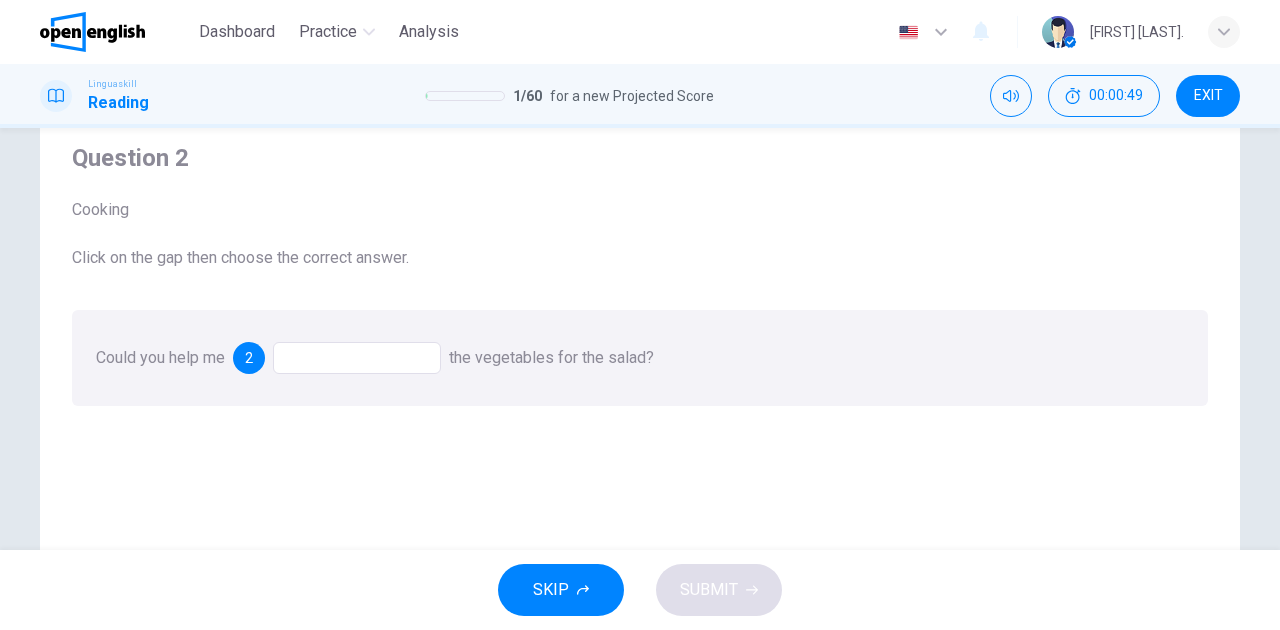 click at bounding box center [357, 358] 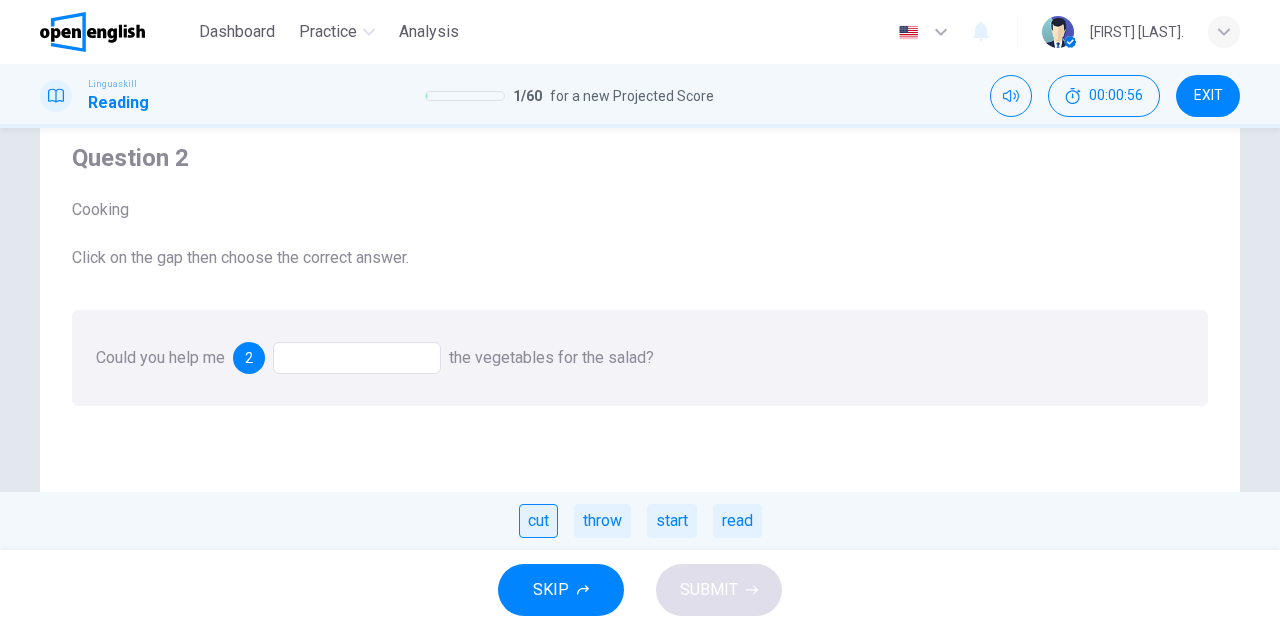 click on "cut" at bounding box center [538, 521] 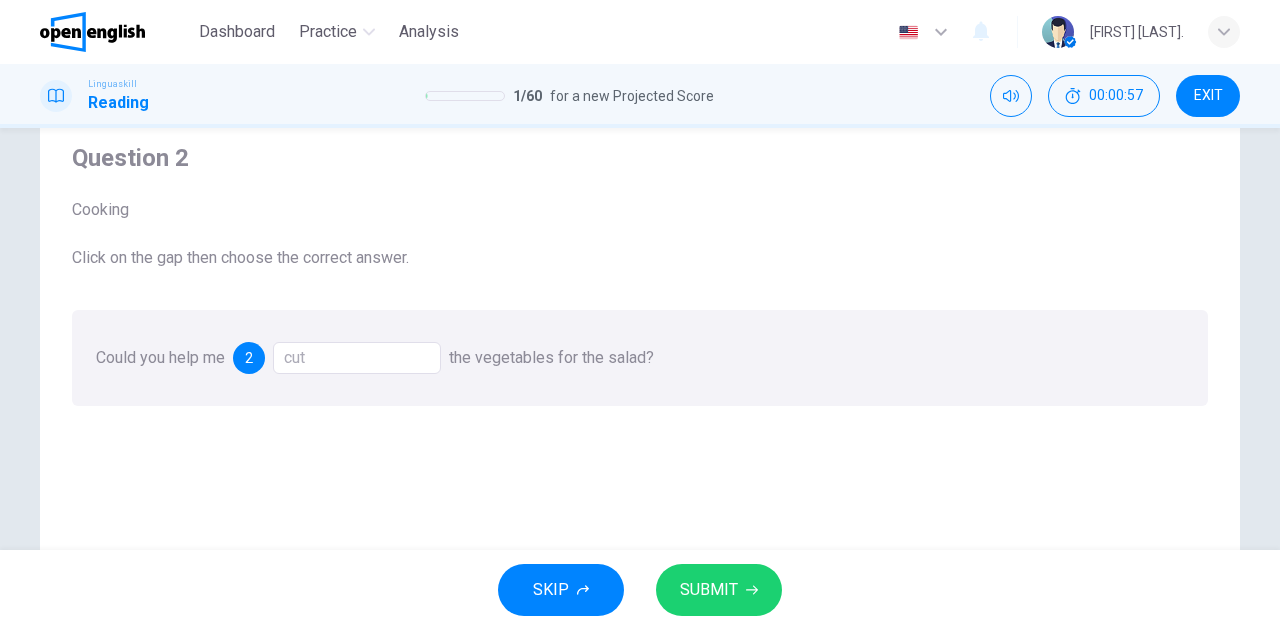 click on "SUBMIT" at bounding box center (709, 590) 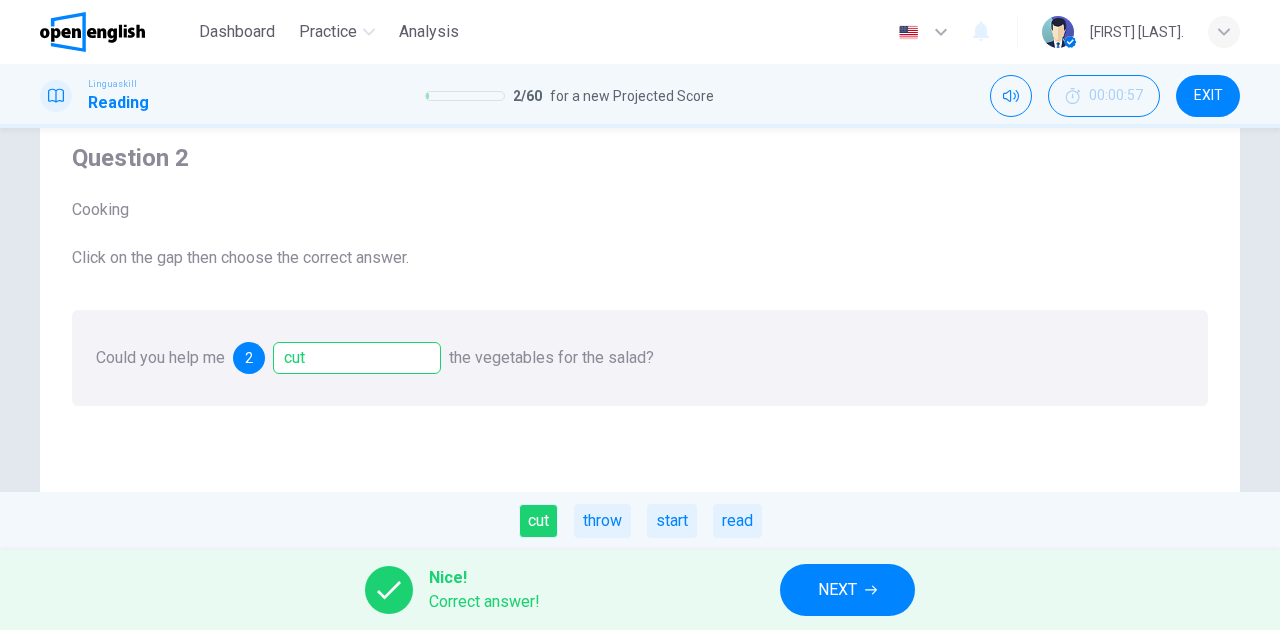 click on "NEXT" at bounding box center (837, 590) 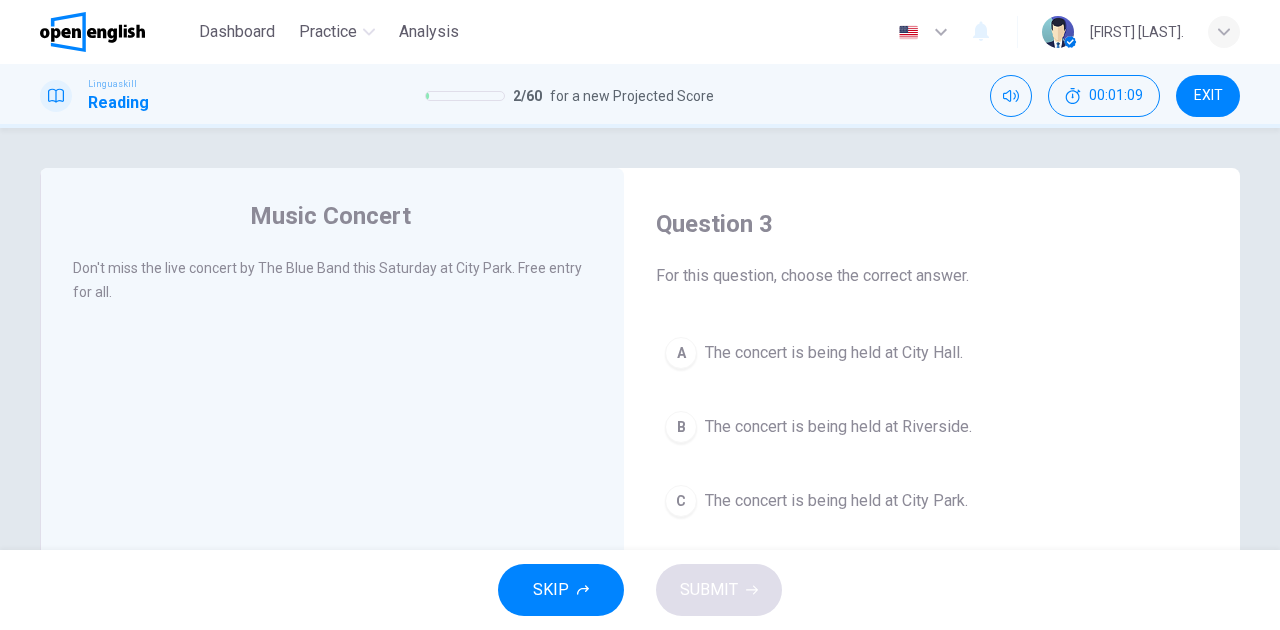 scroll, scrollTop: 66, scrollLeft: 0, axis: vertical 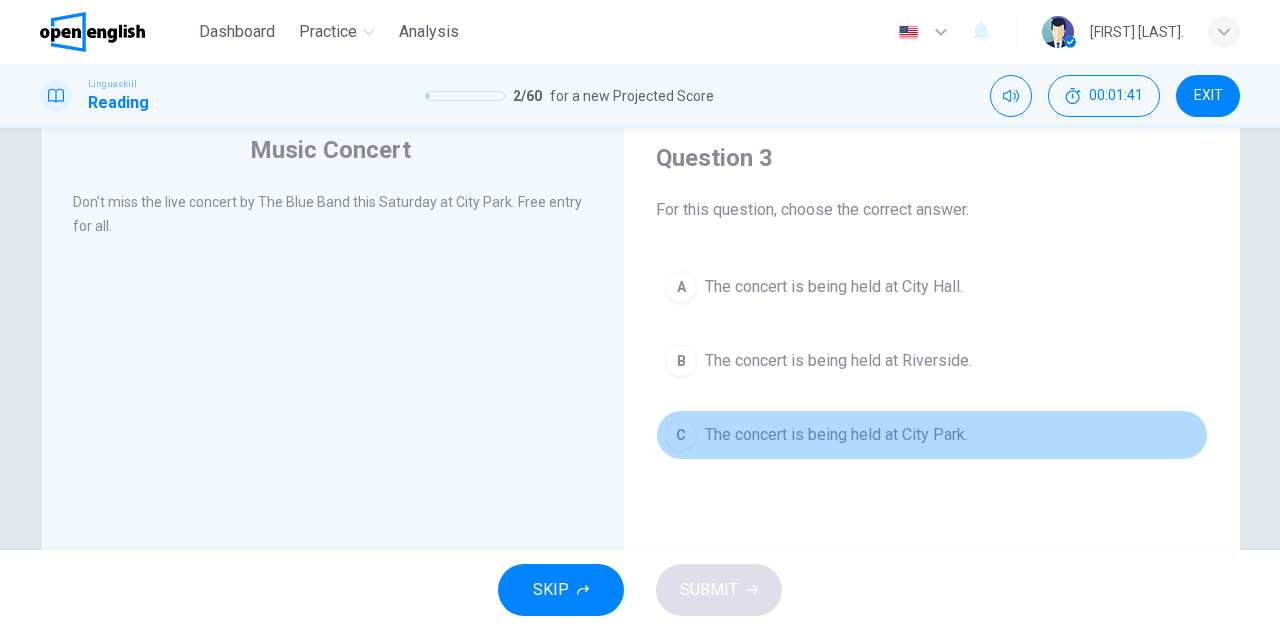 click on "The concert is being held at City Park." at bounding box center [836, 435] 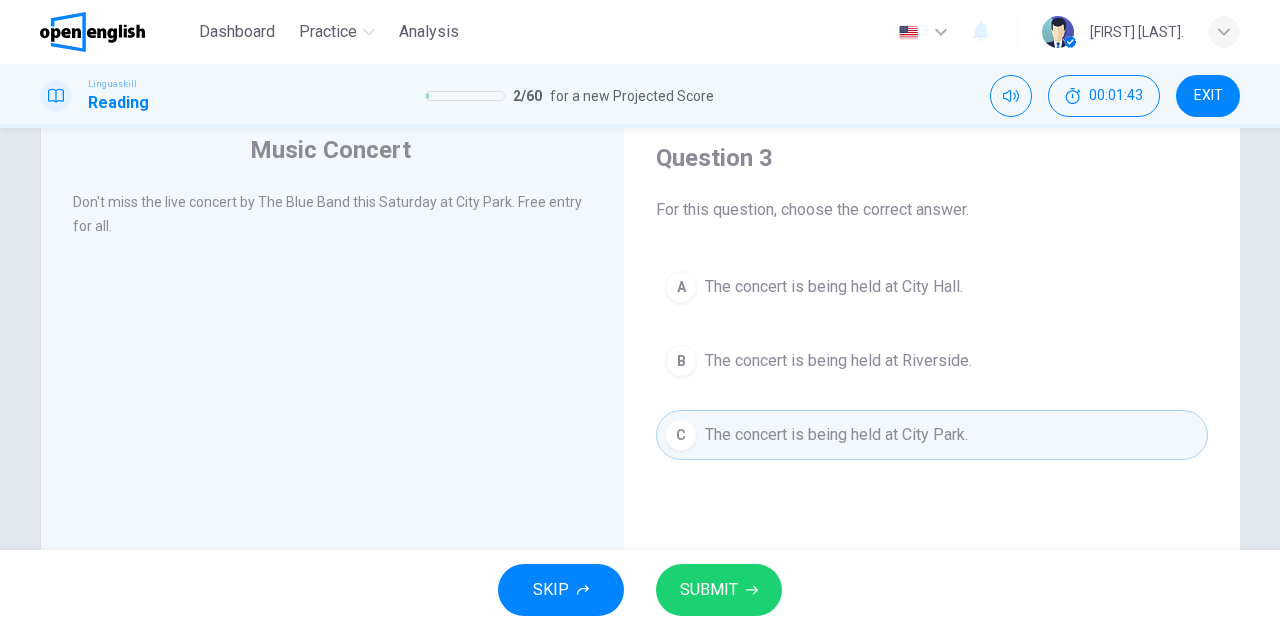 click 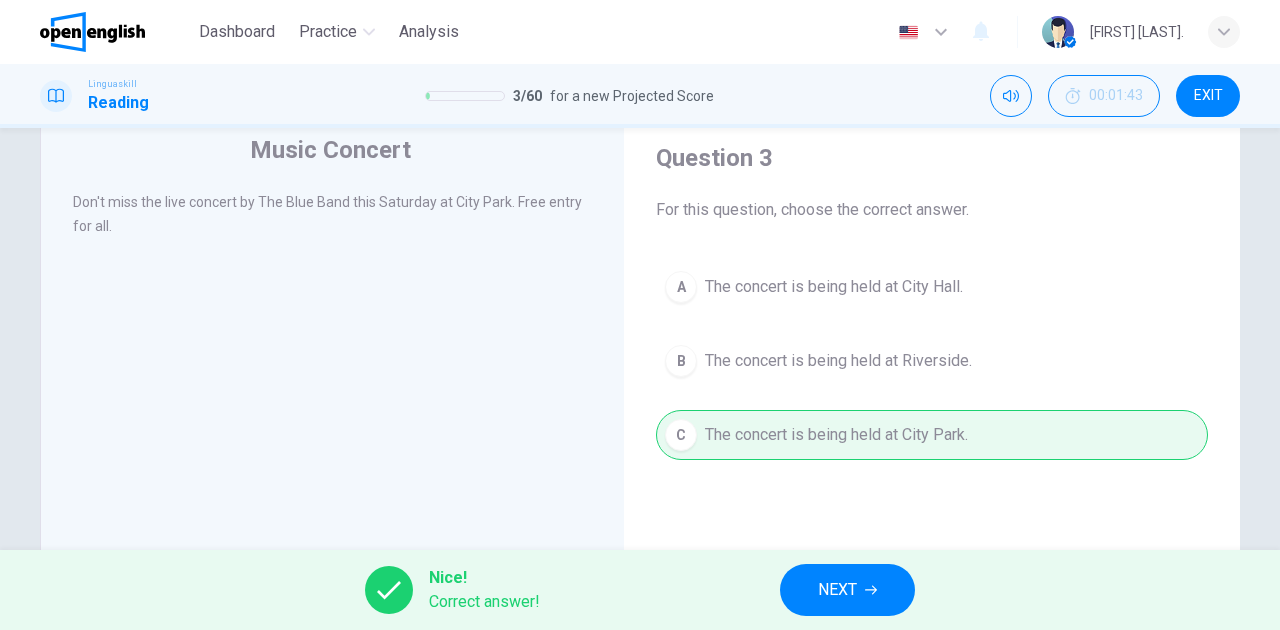 click 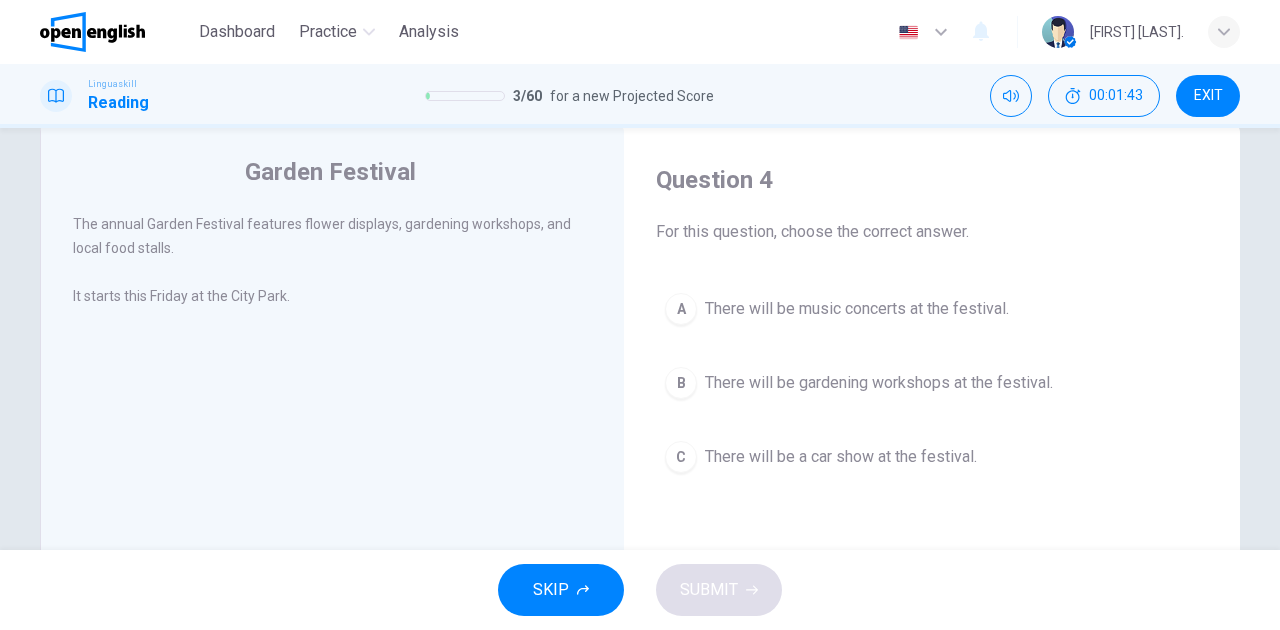 scroll, scrollTop: 66, scrollLeft: 0, axis: vertical 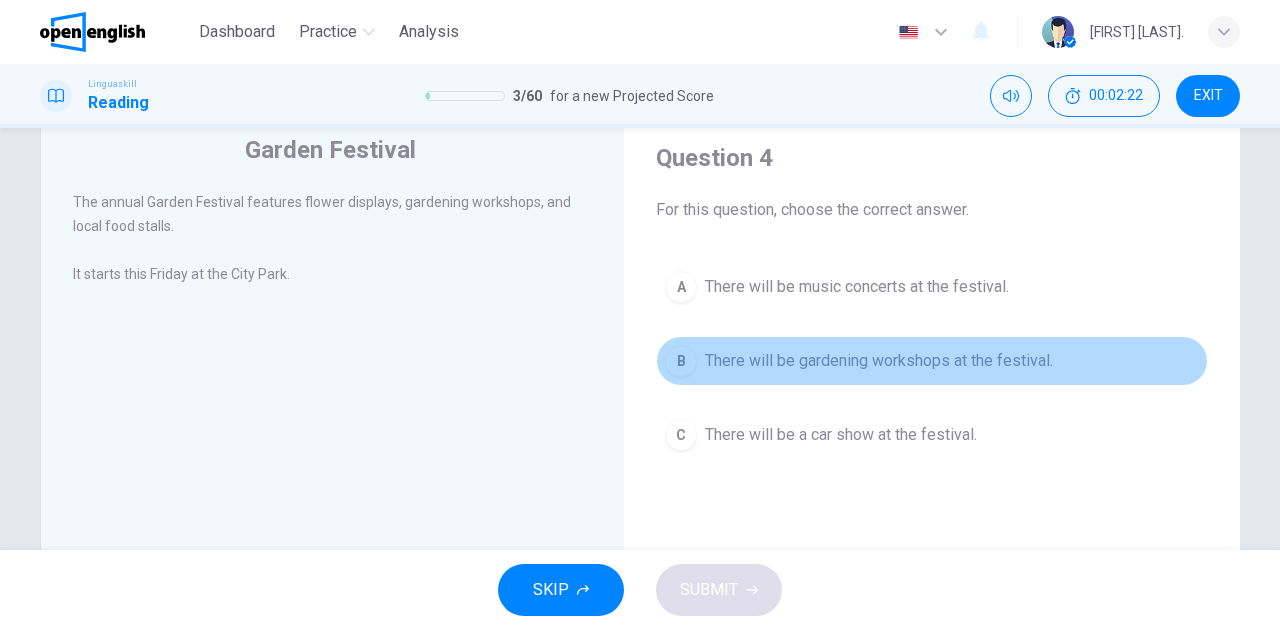 click on "There will be gardening workshops at the festival." at bounding box center (879, 361) 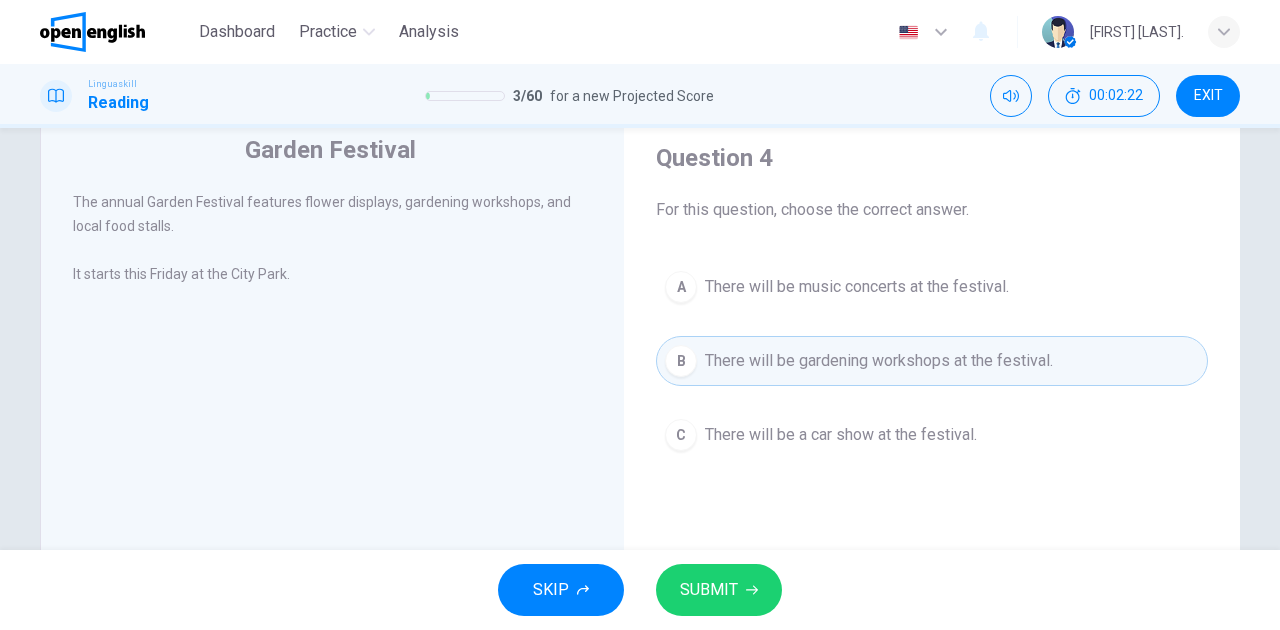 click on "SUBMIT" at bounding box center [709, 590] 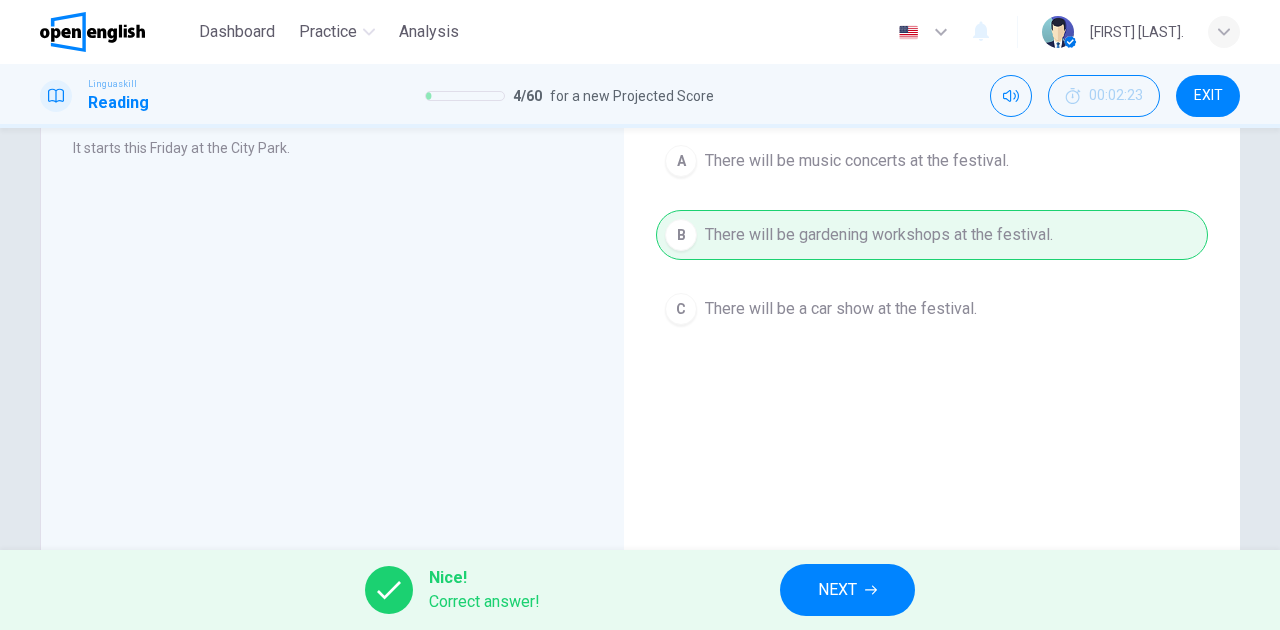 scroll, scrollTop: 200, scrollLeft: 0, axis: vertical 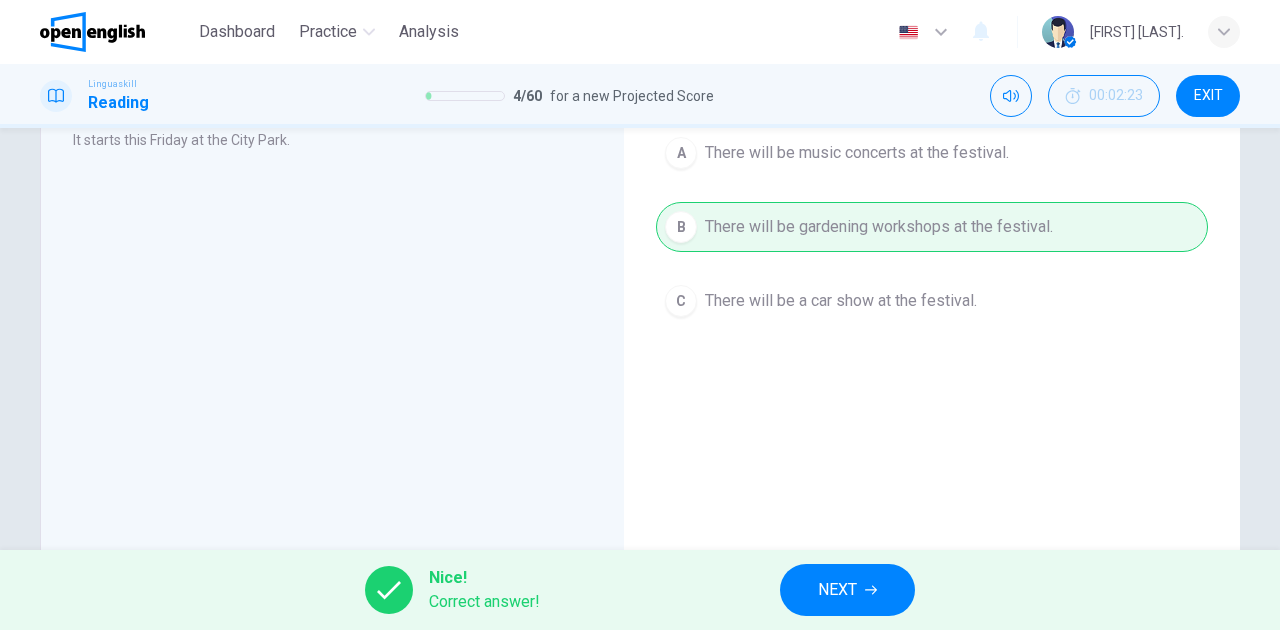 click on "NEXT" at bounding box center (847, 590) 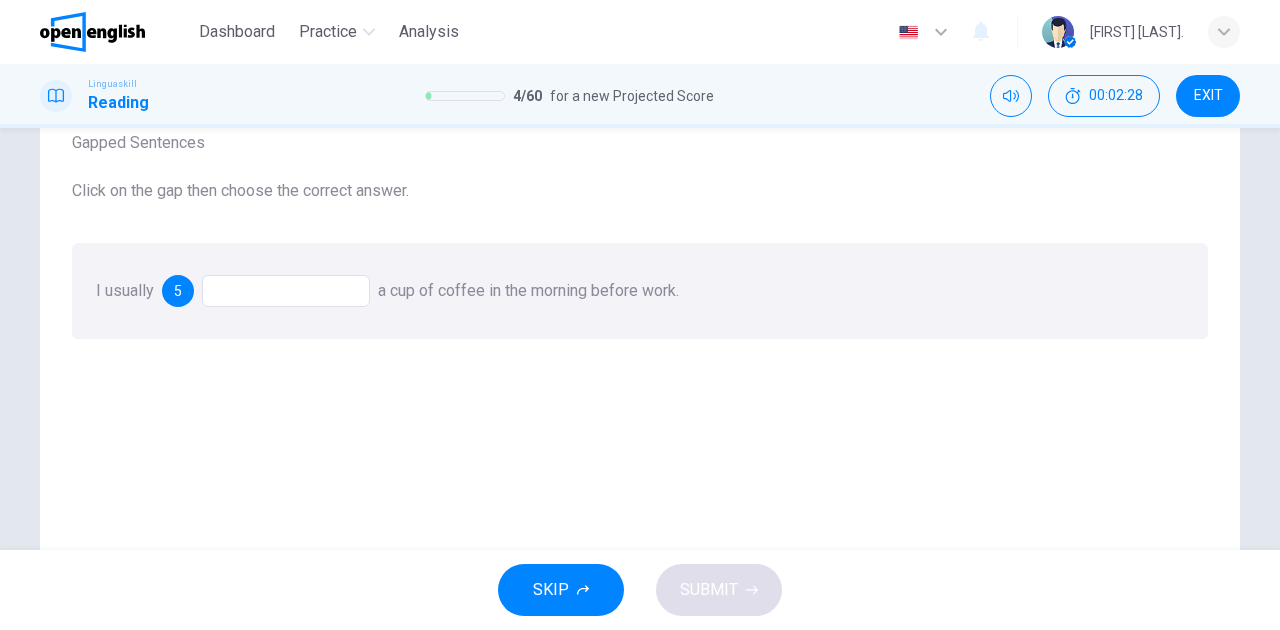scroll, scrollTop: 200, scrollLeft: 0, axis: vertical 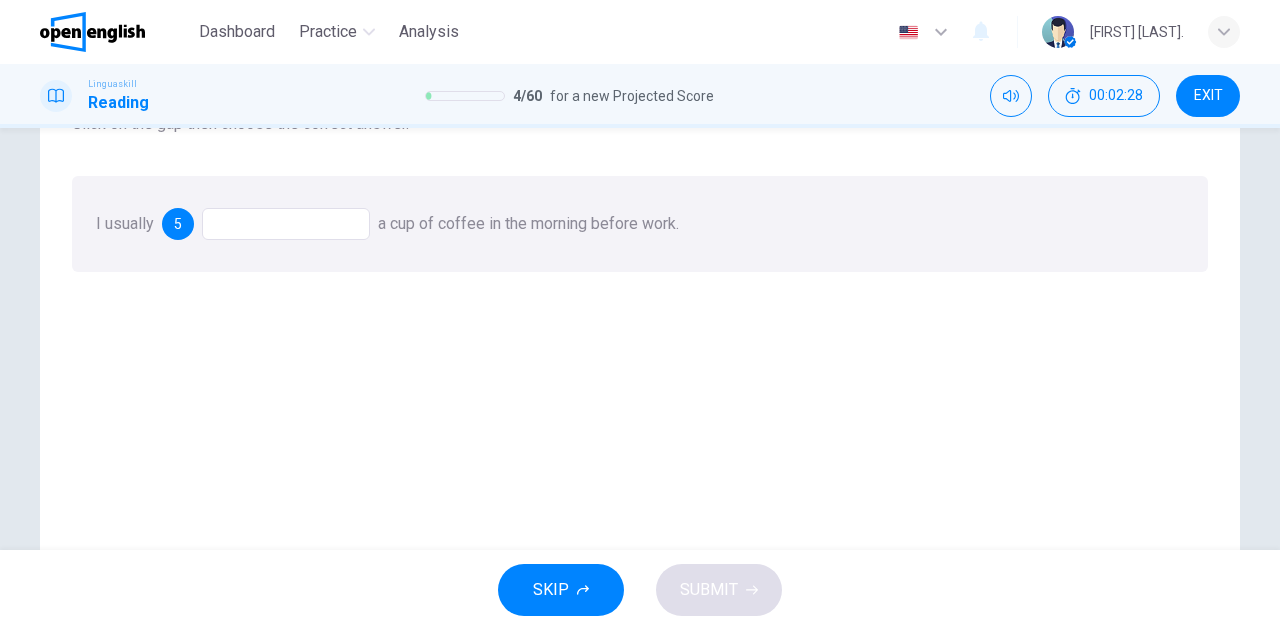 click at bounding box center (286, 224) 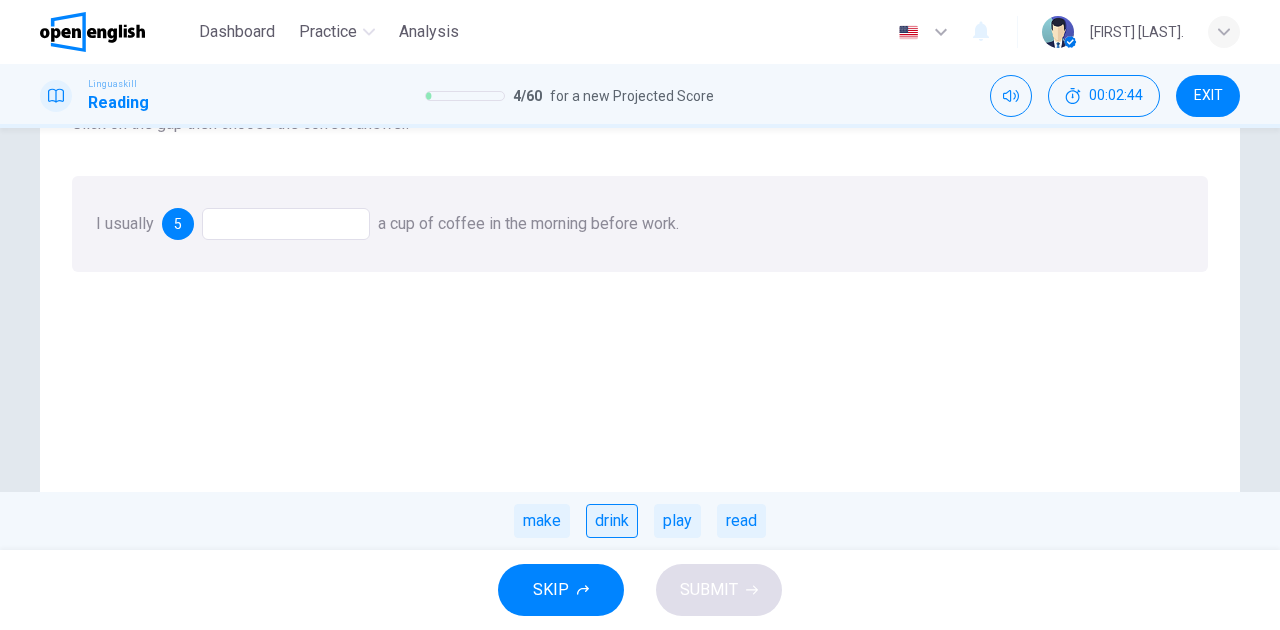 click on "drink" at bounding box center [612, 521] 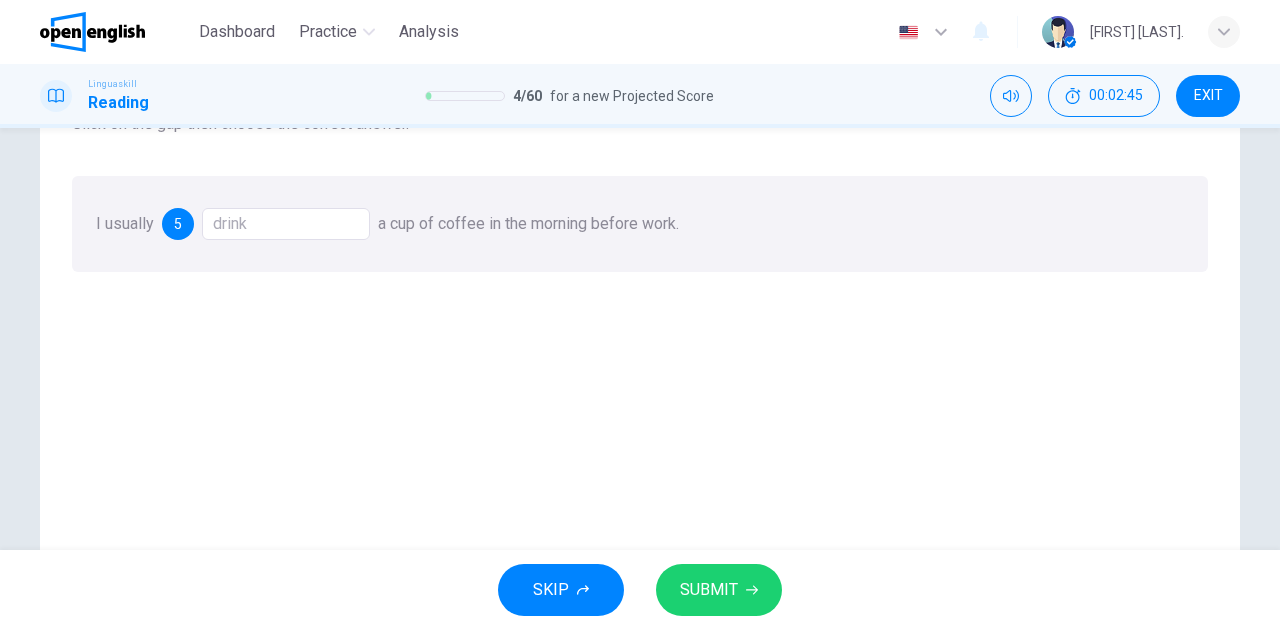 click on "SUBMIT" at bounding box center [719, 590] 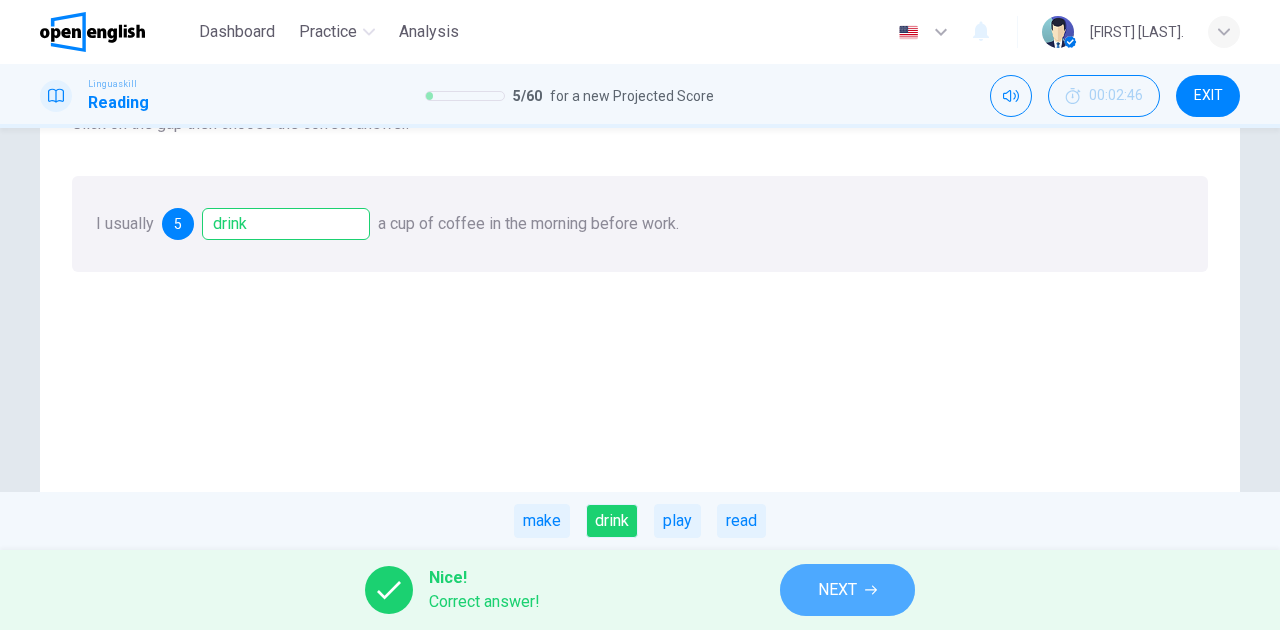 click on "NEXT" at bounding box center (847, 590) 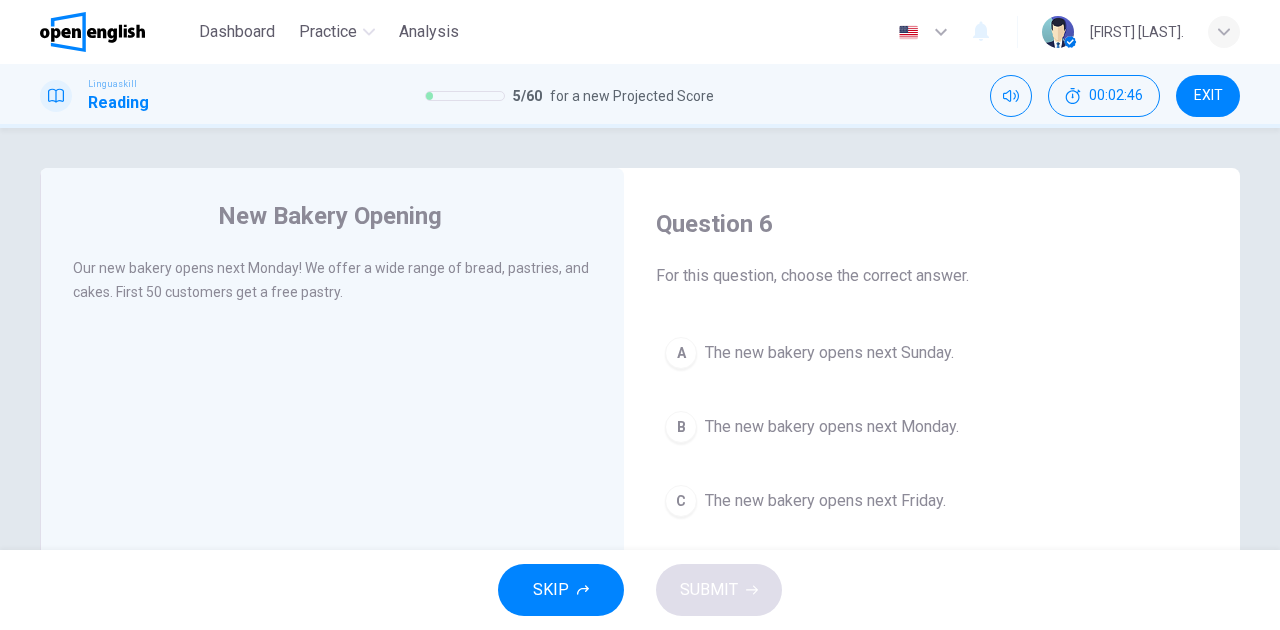 scroll, scrollTop: 66, scrollLeft: 0, axis: vertical 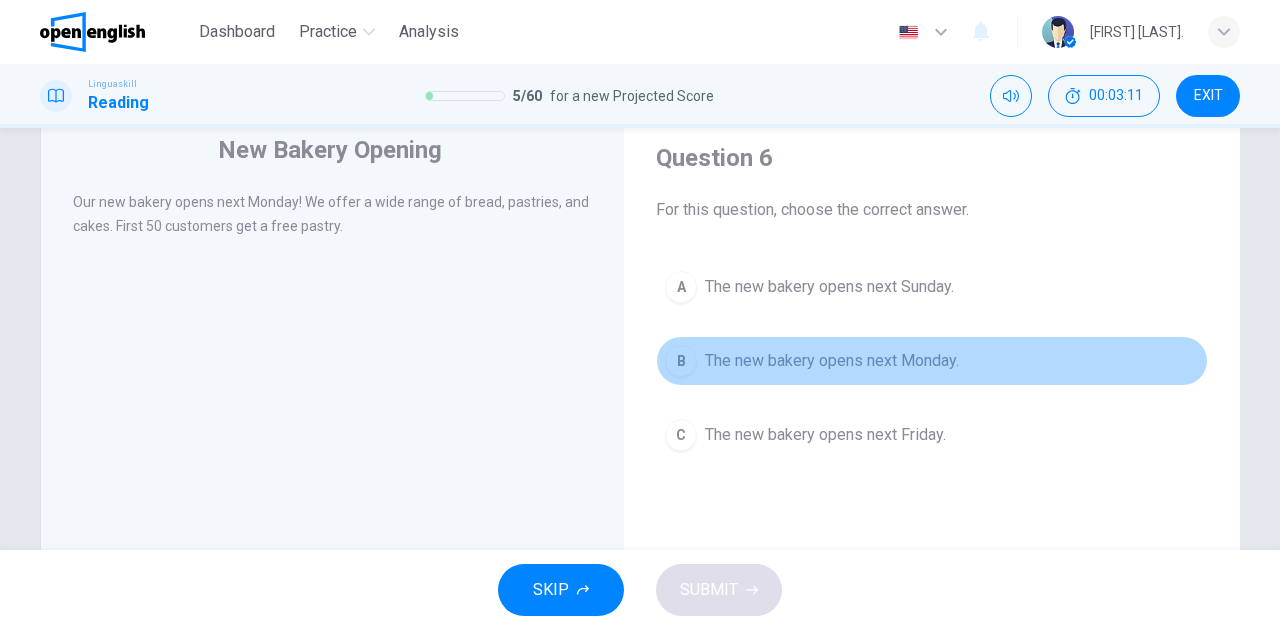 click on "The new bakery opens next Monday." at bounding box center [832, 361] 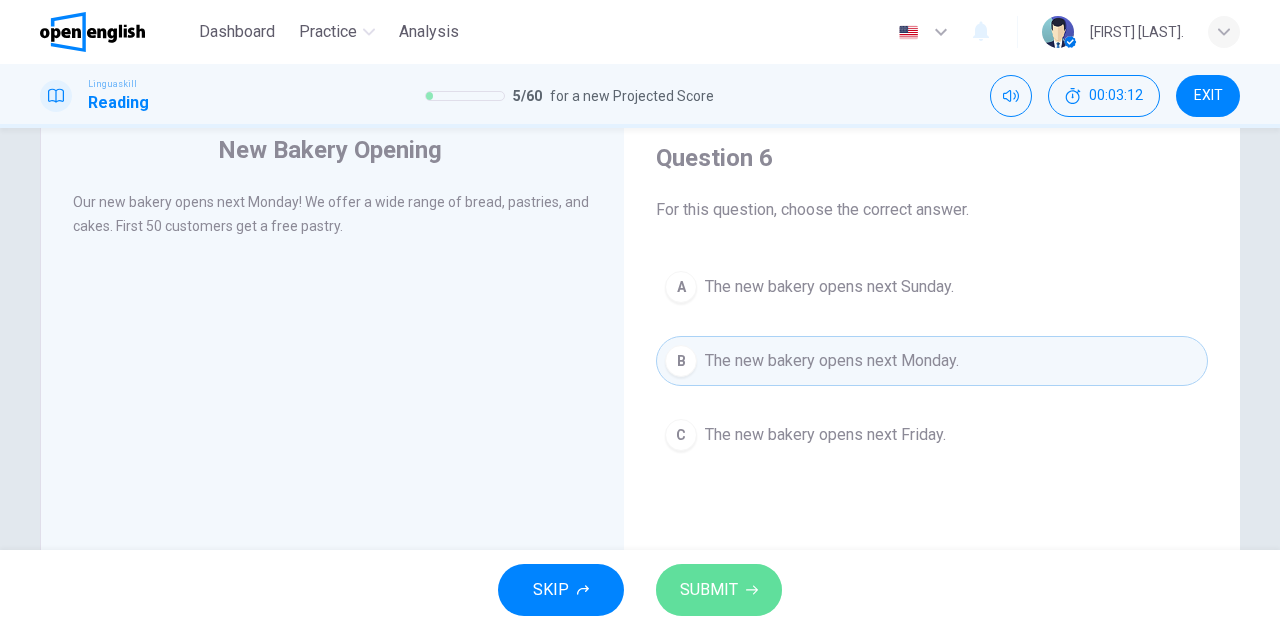 click on "SUBMIT" at bounding box center (719, 590) 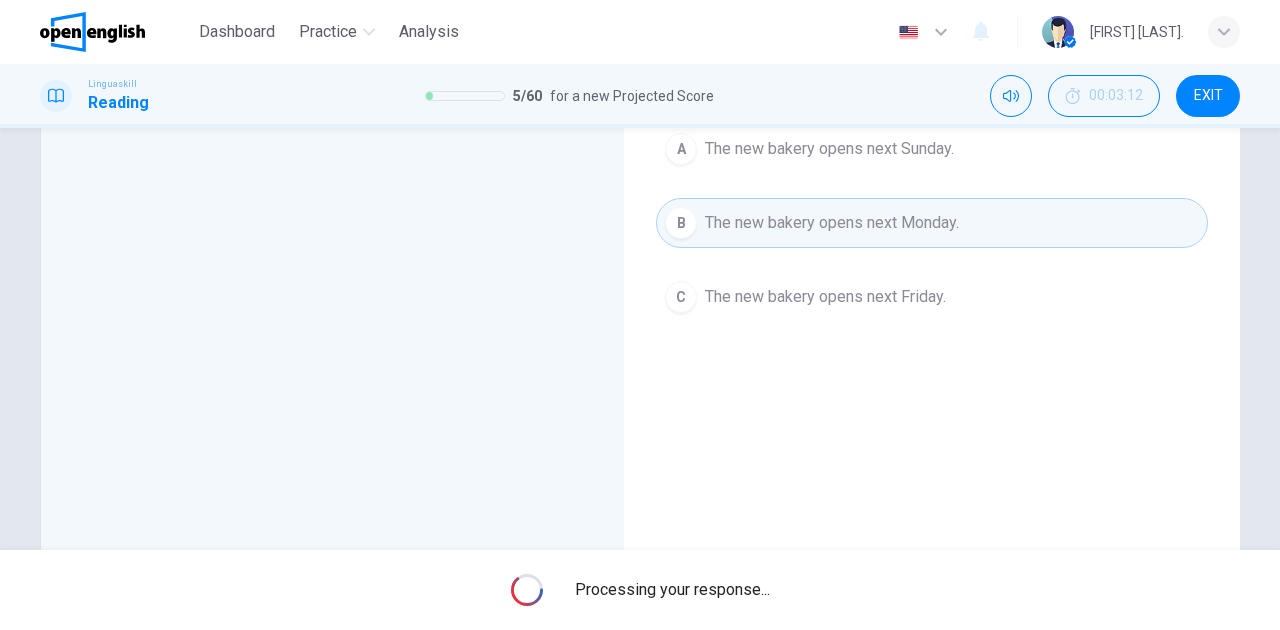 scroll, scrollTop: 266, scrollLeft: 0, axis: vertical 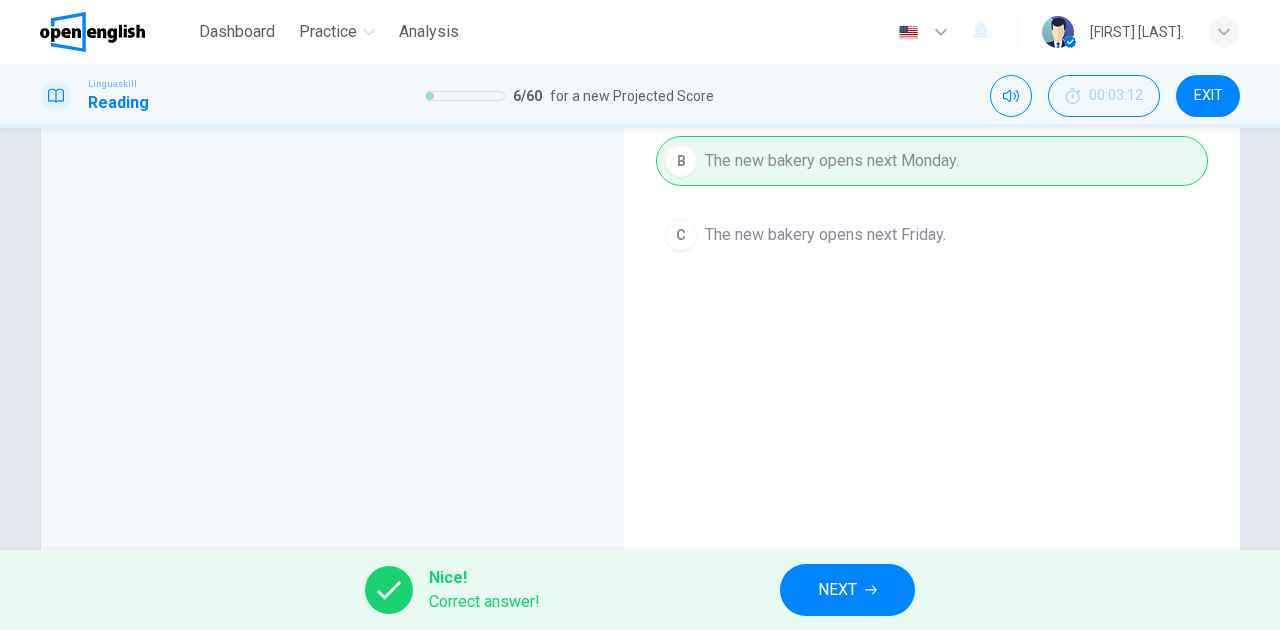 click on "NEXT" at bounding box center (847, 590) 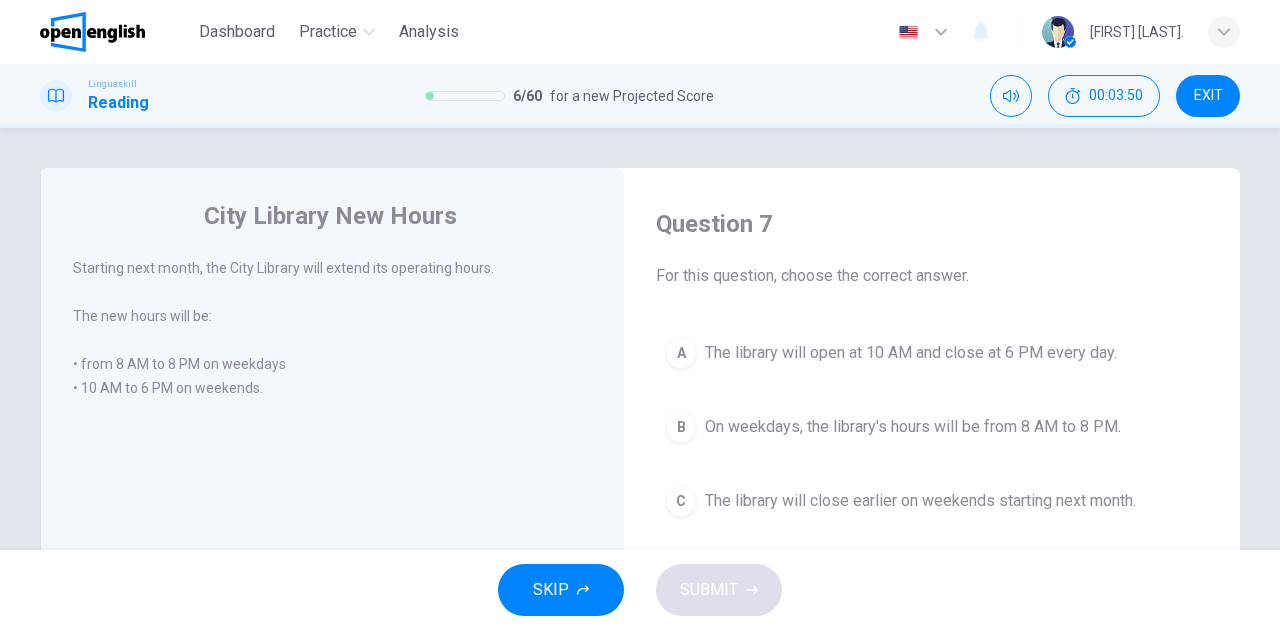 click on "On weekdays, the library's hours will be from 8 AM to 8 PM." at bounding box center [913, 427] 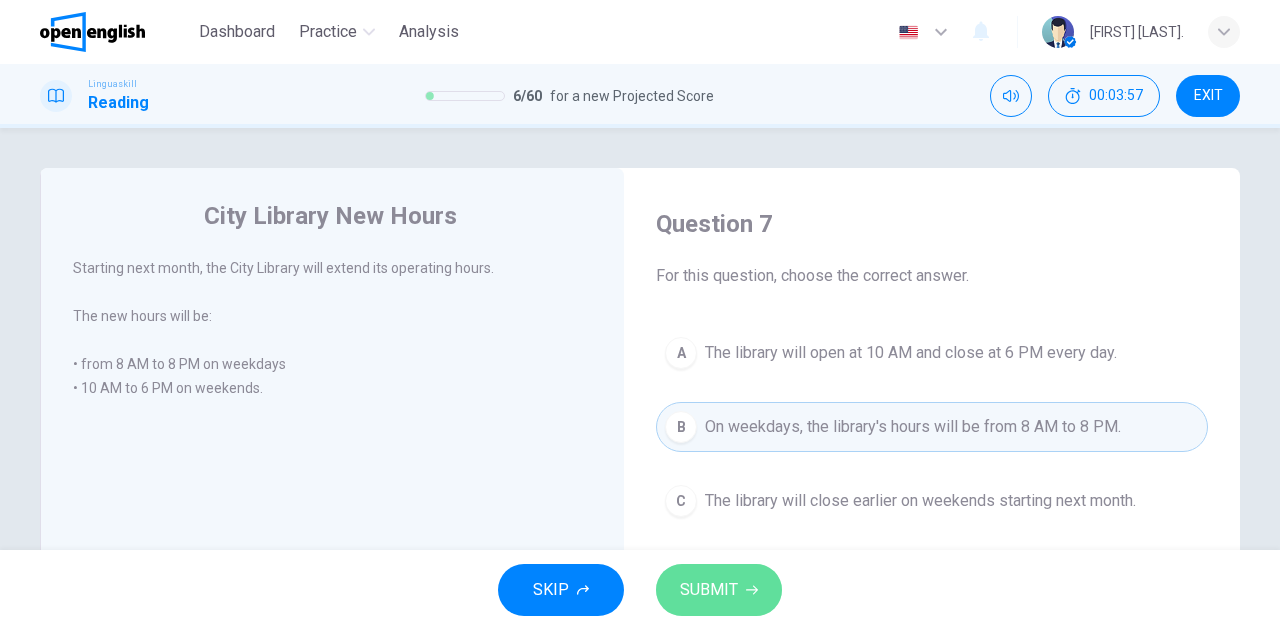 click on "SUBMIT" at bounding box center (709, 590) 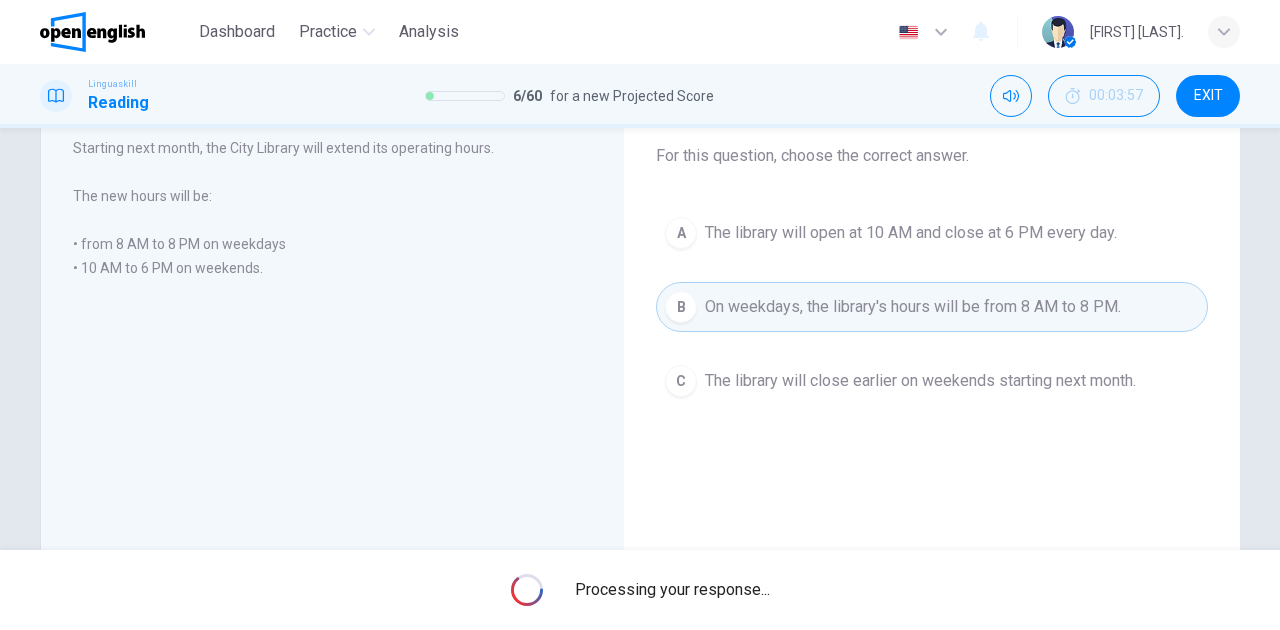 scroll, scrollTop: 133, scrollLeft: 0, axis: vertical 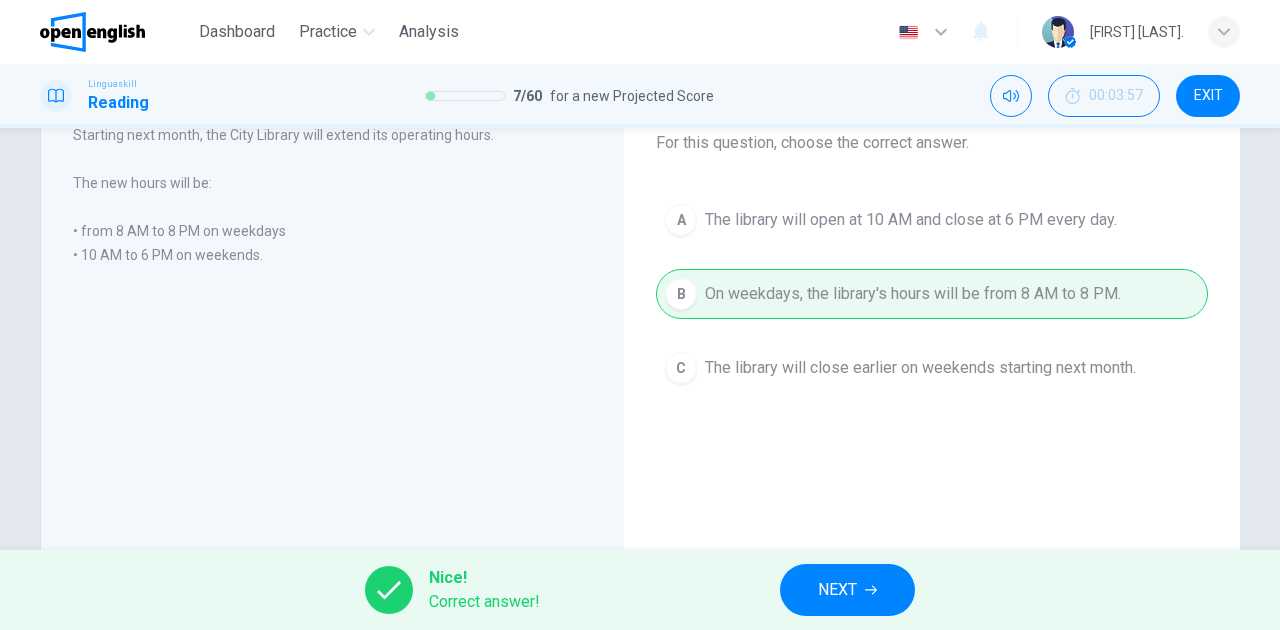 click on "NEXT" at bounding box center (847, 590) 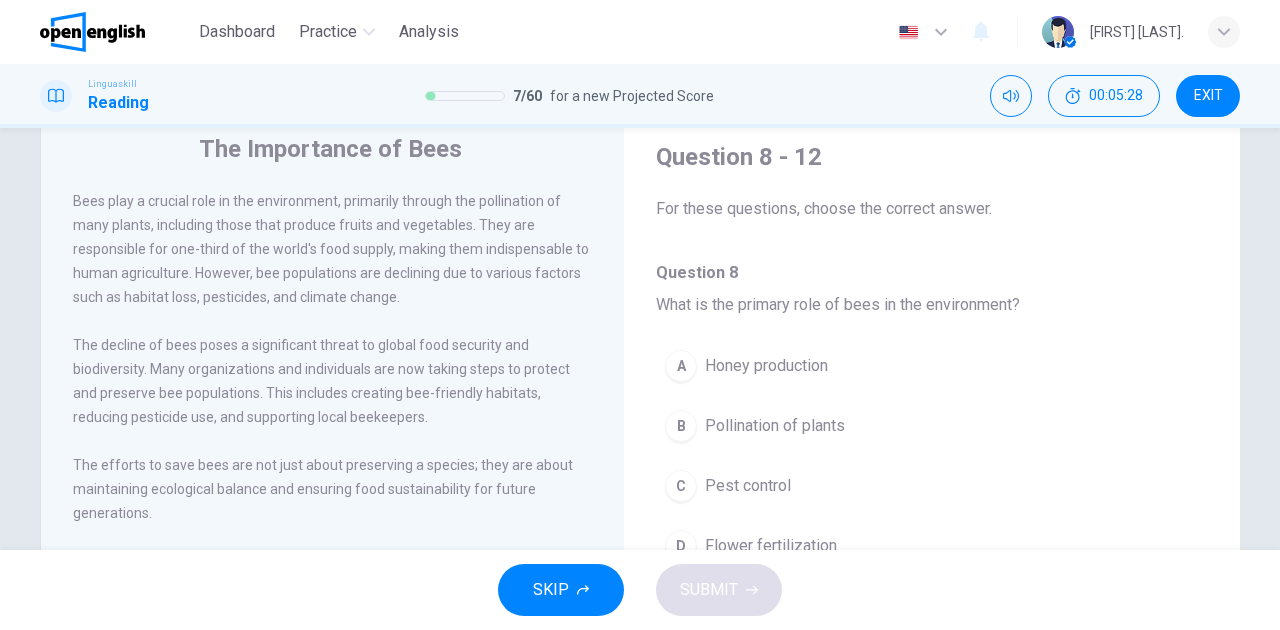 scroll, scrollTop: 66, scrollLeft: 0, axis: vertical 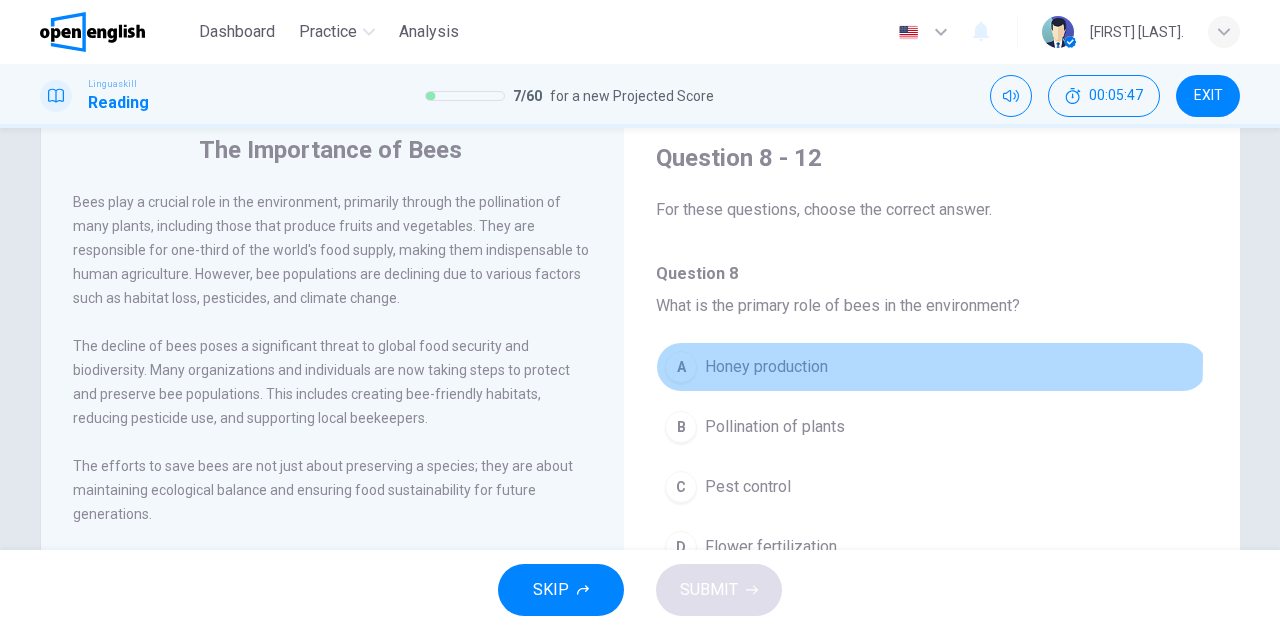 click on "Honey production" at bounding box center [766, 367] 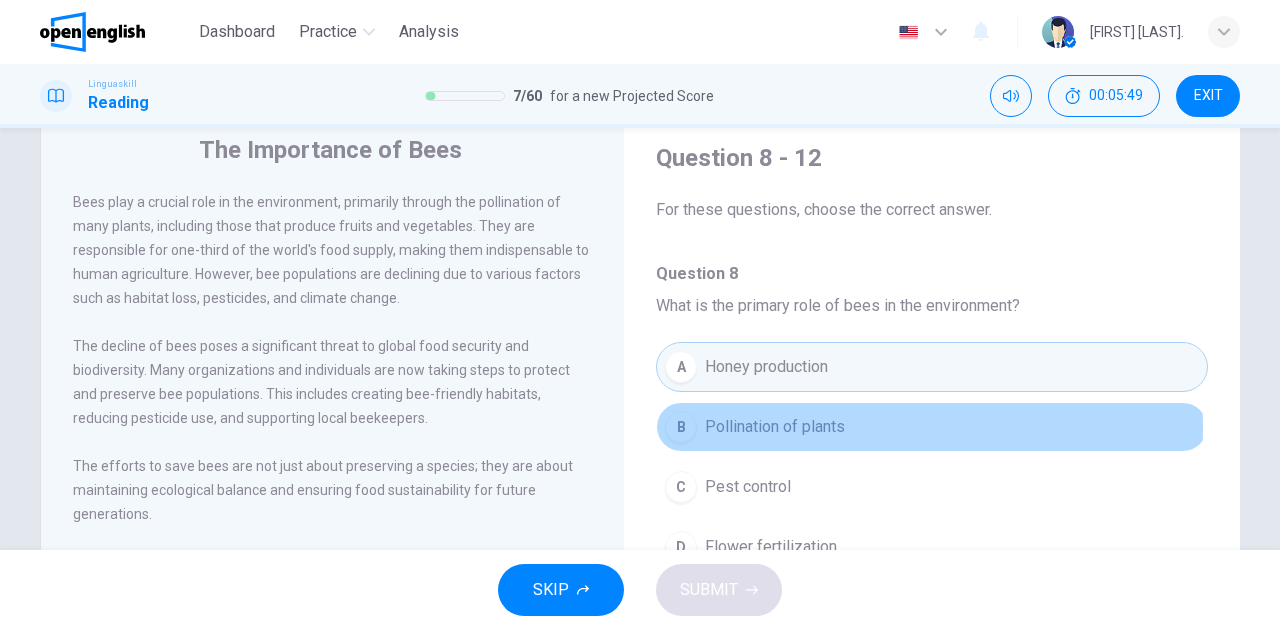 click on "Pollination of plants" at bounding box center [775, 427] 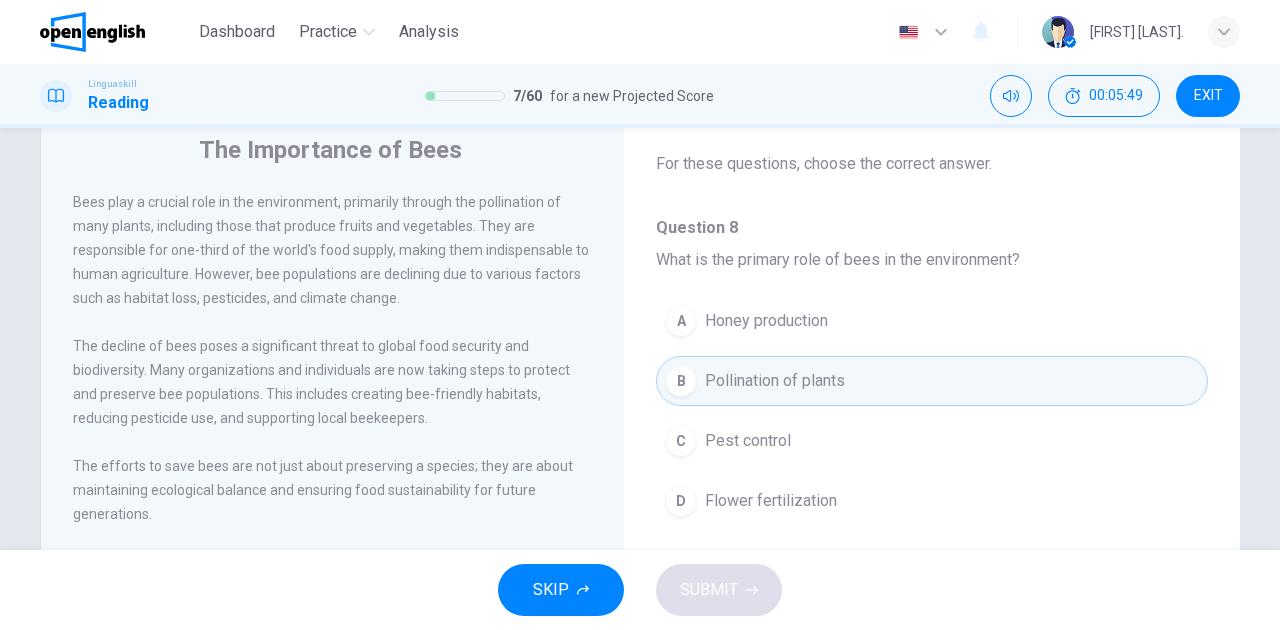 scroll, scrollTop: 66, scrollLeft: 0, axis: vertical 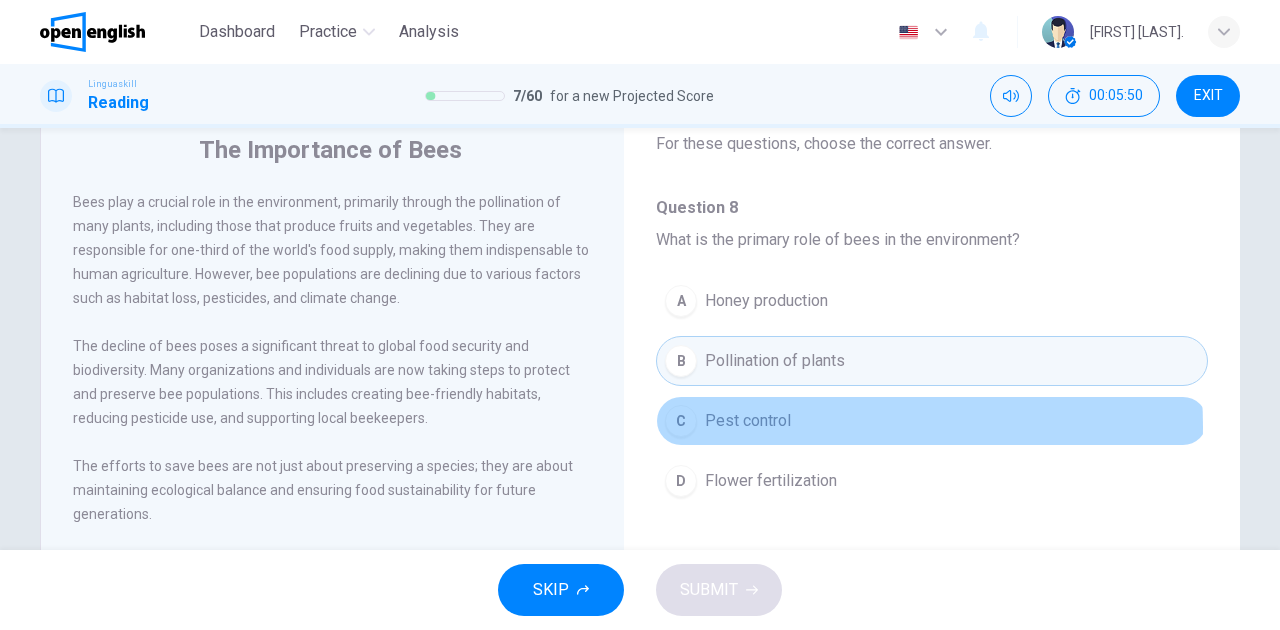 click on "Pest control" at bounding box center (748, 421) 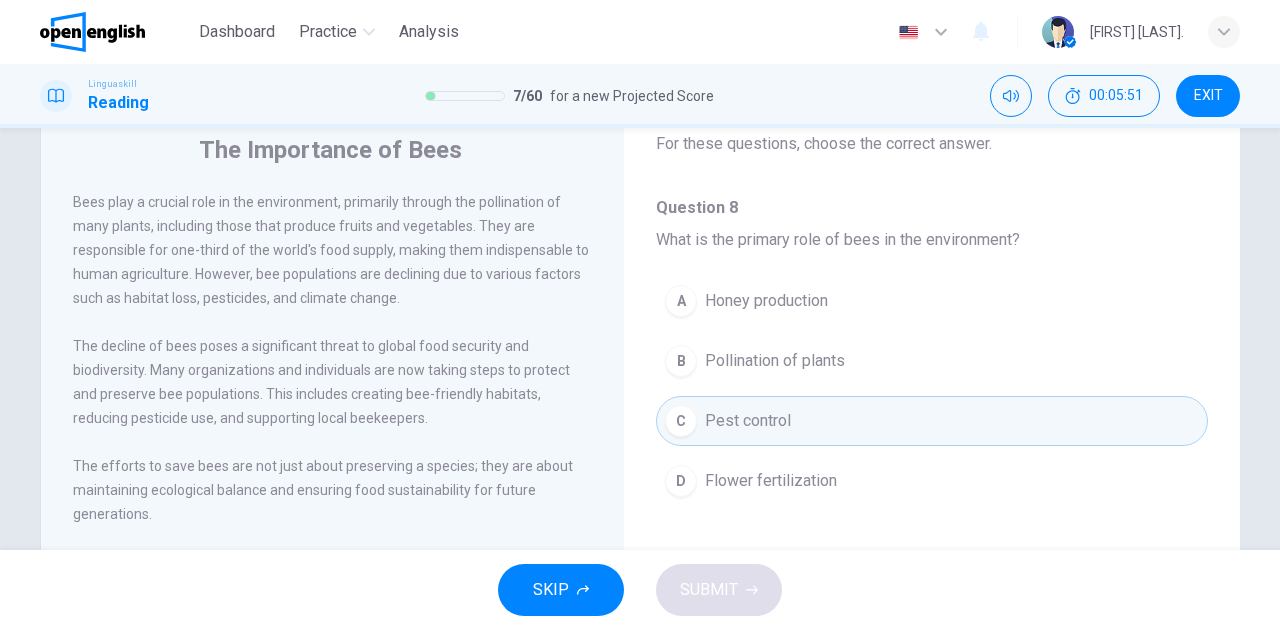 click on "Pollination of plants" at bounding box center [775, 361] 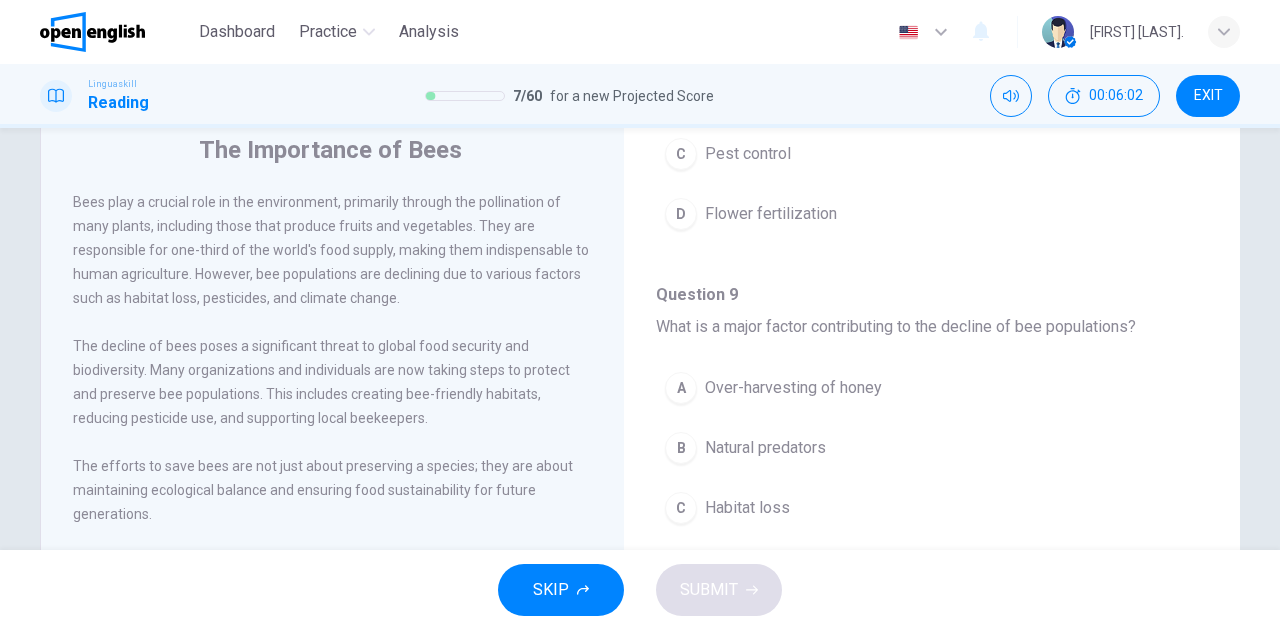 scroll, scrollTop: 400, scrollLeft: 0, axis: vertical 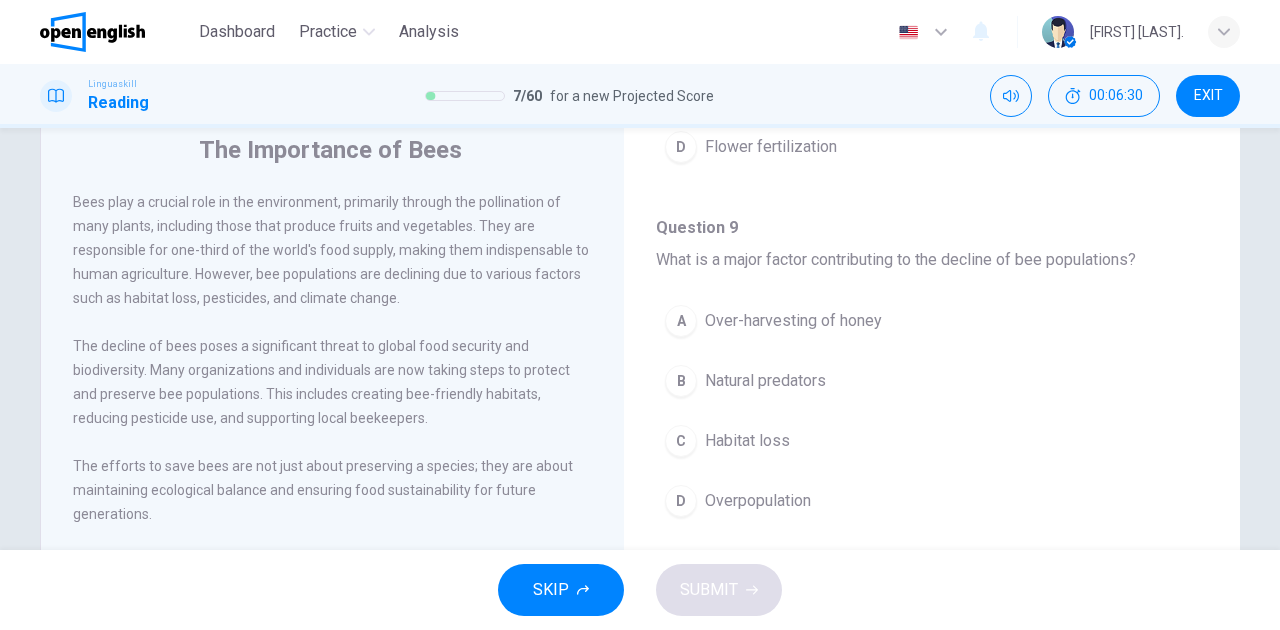 click on "Habitat loss" at bounding box center (747, 441) 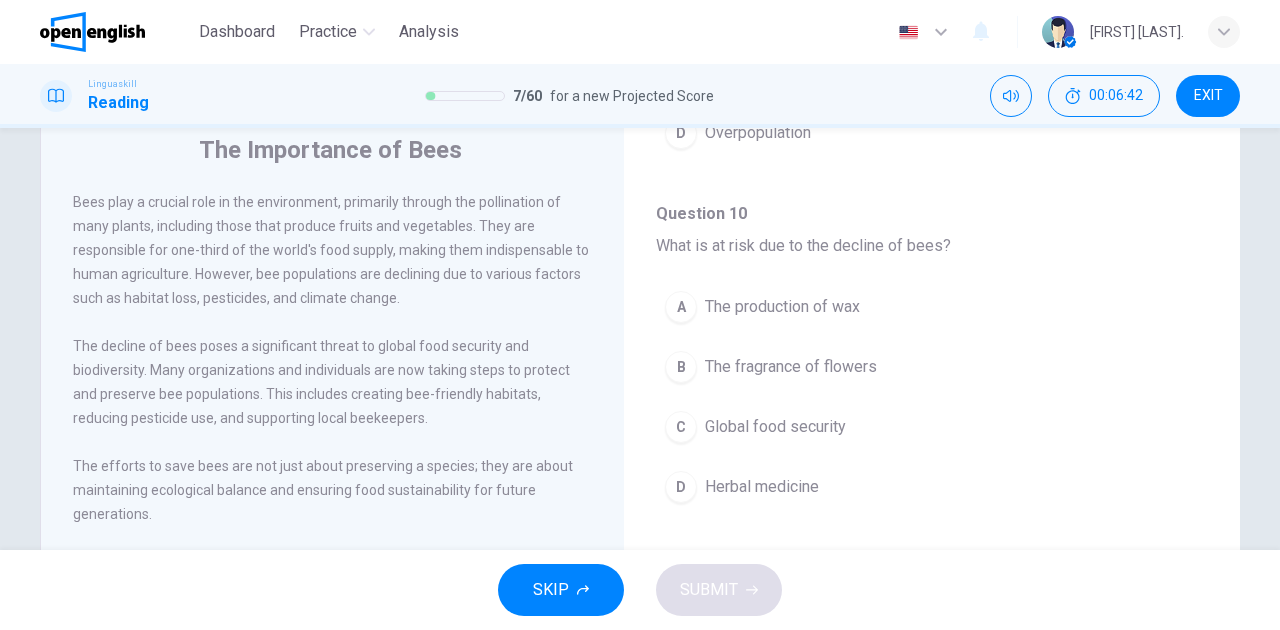 scroll, scrollTop: 800, scrollLeft: 0, axis: vertical 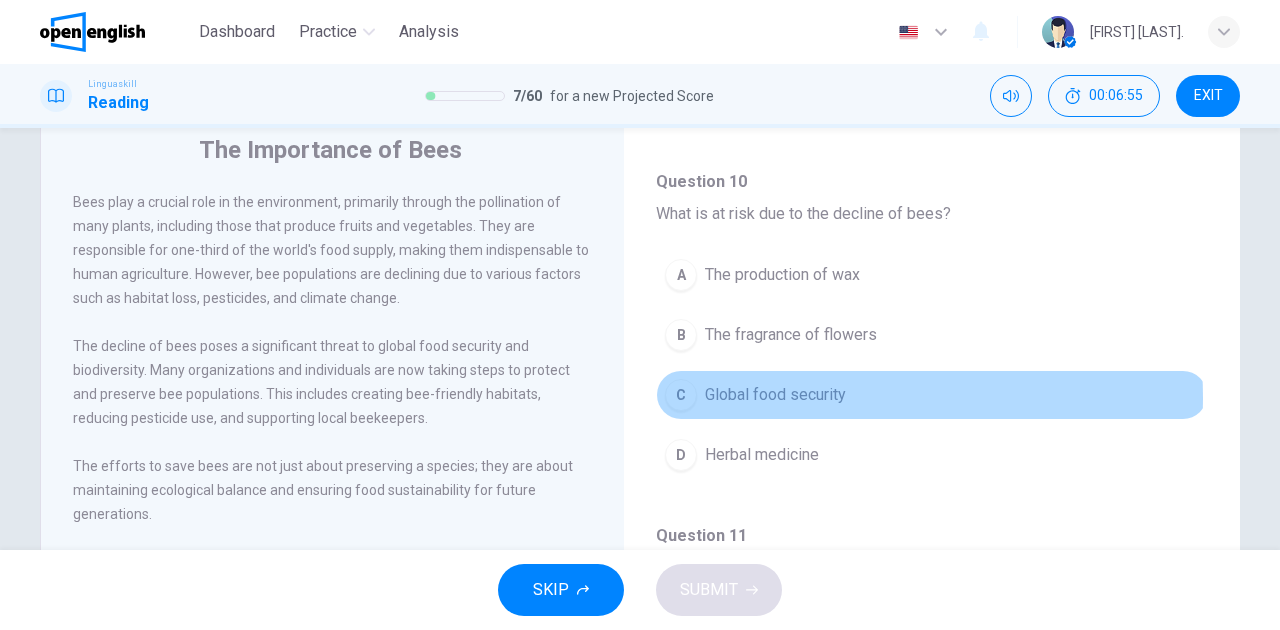 click on "Global food security" at bounding box center [775, 395] 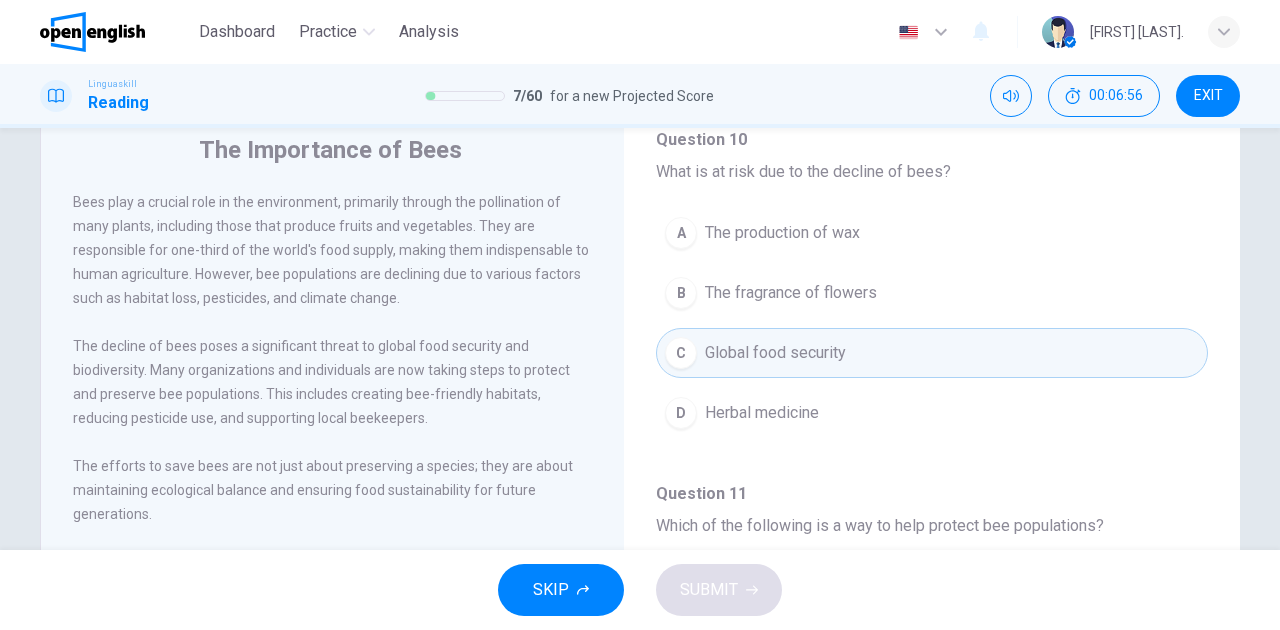 scroll, scrollTop: 866, scrollLeft: 0, axis: vertical 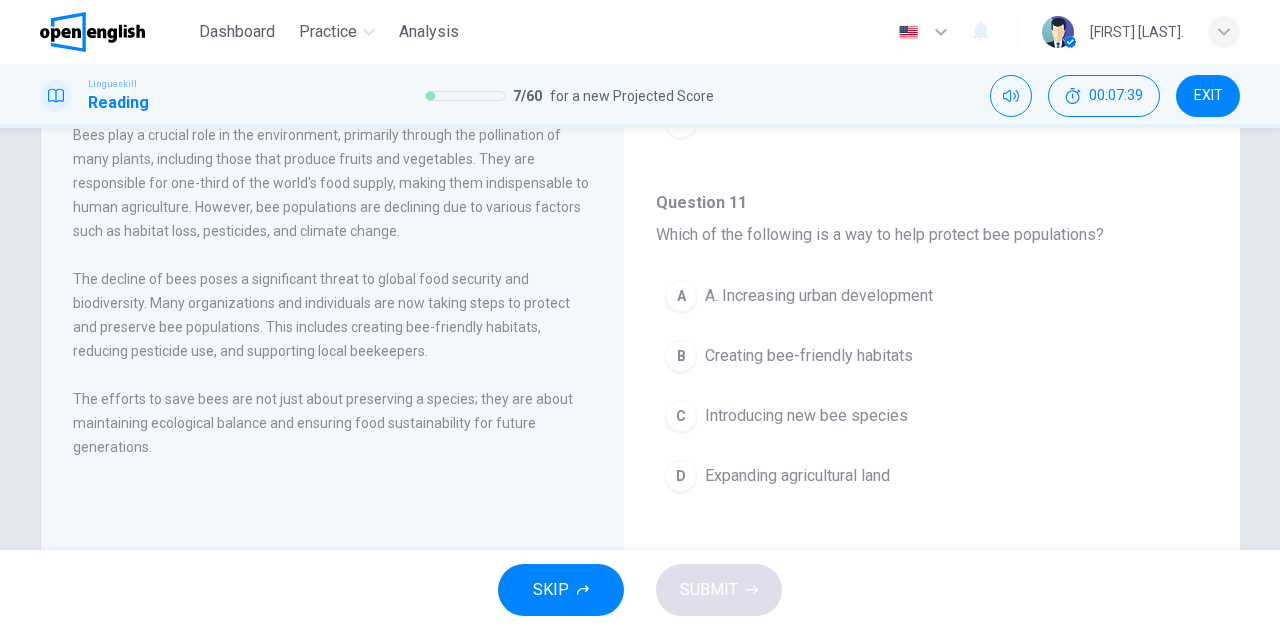 click on "Creating bee-friendly habitats" at bounding box center [809, 356] 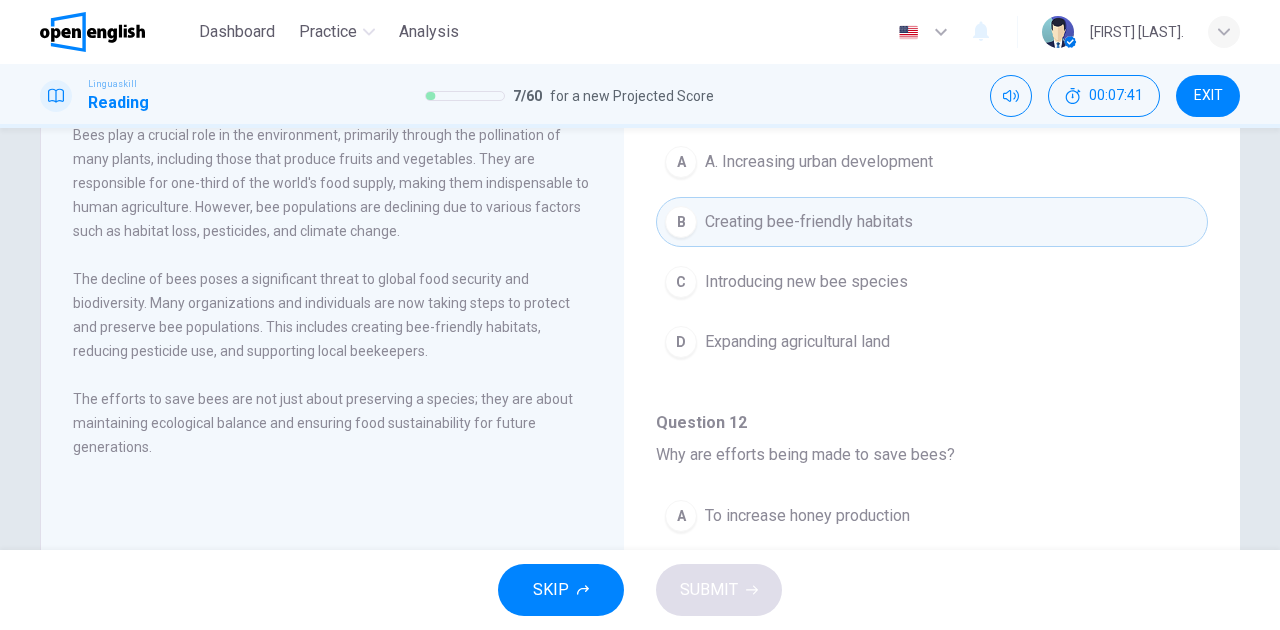 scroll, scrollTop: 1237, scrollLeft: 0, axis: vertical 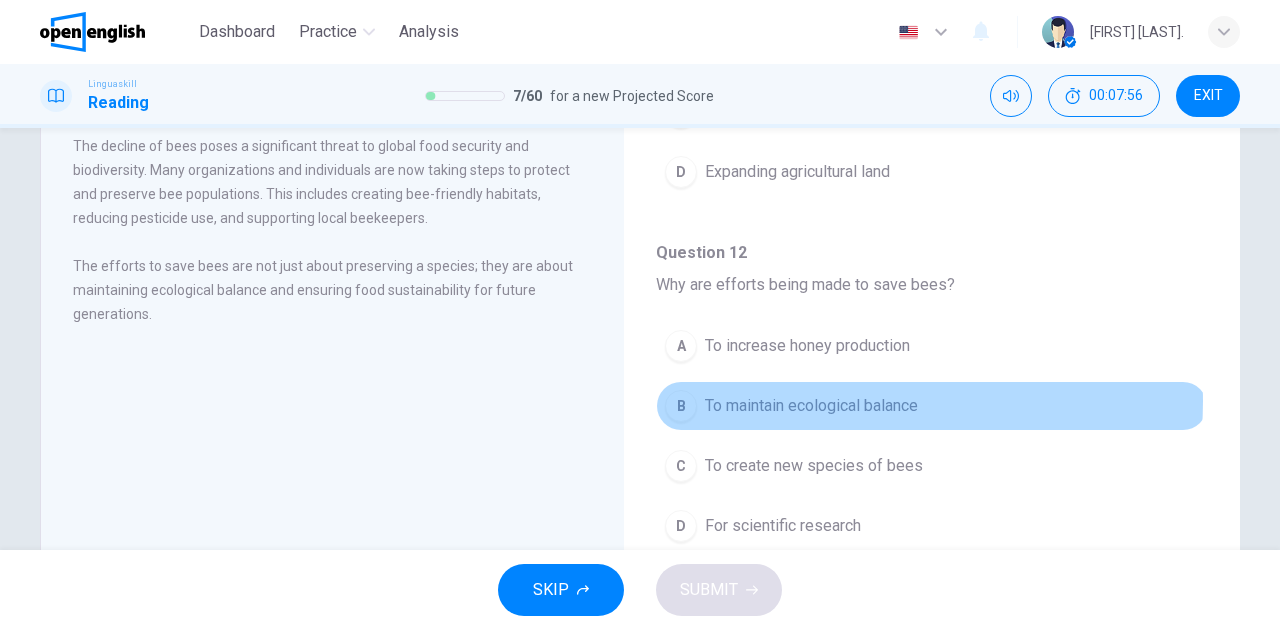 click on "To maintain ecological balance" at bounding box center [811, 406] 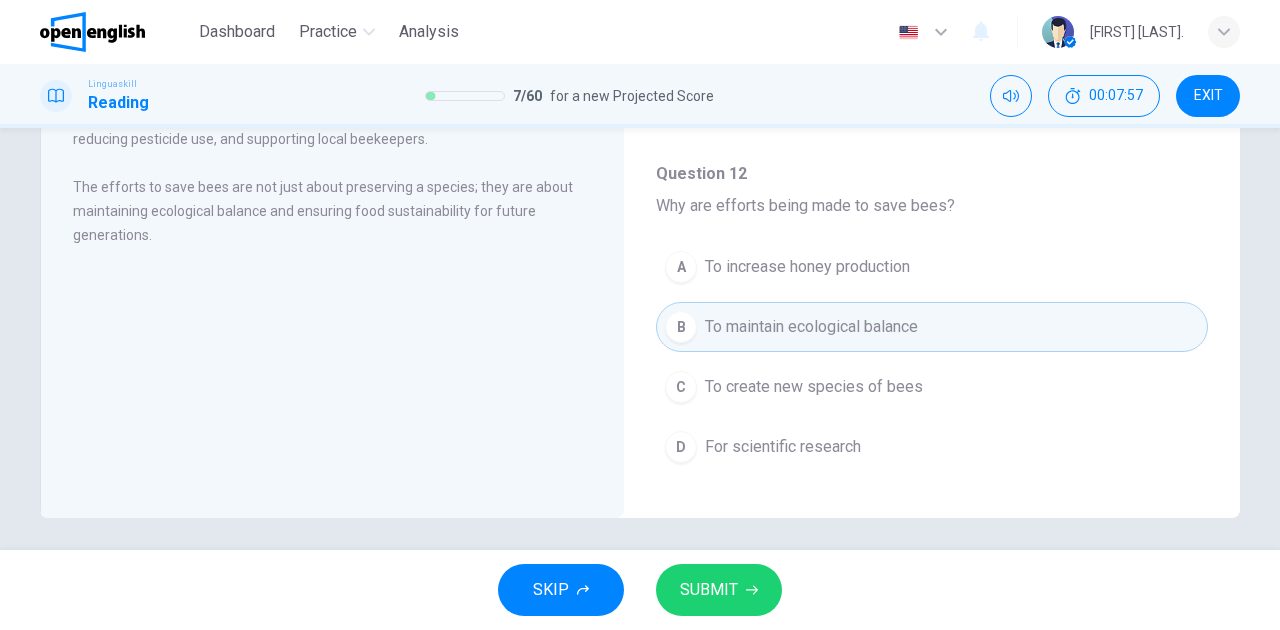 scroll, scrollTop: 353, scrollLeft: 0, axis: vertical 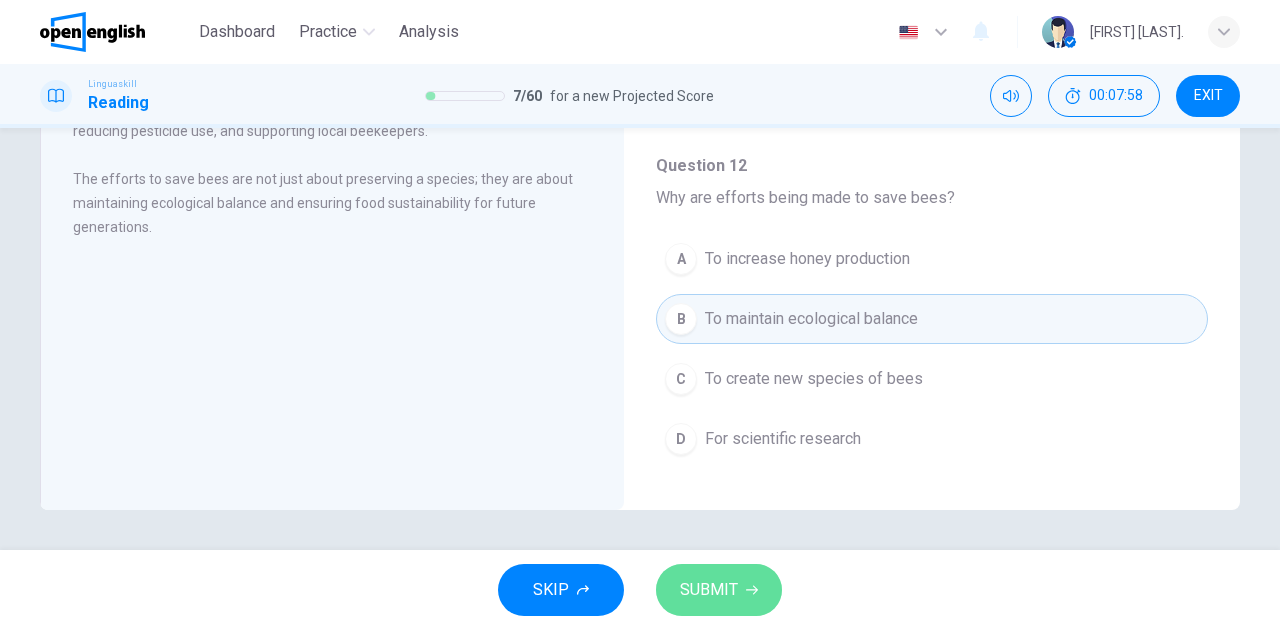 click on "SUBMIT" at bounding box center (709, 590) 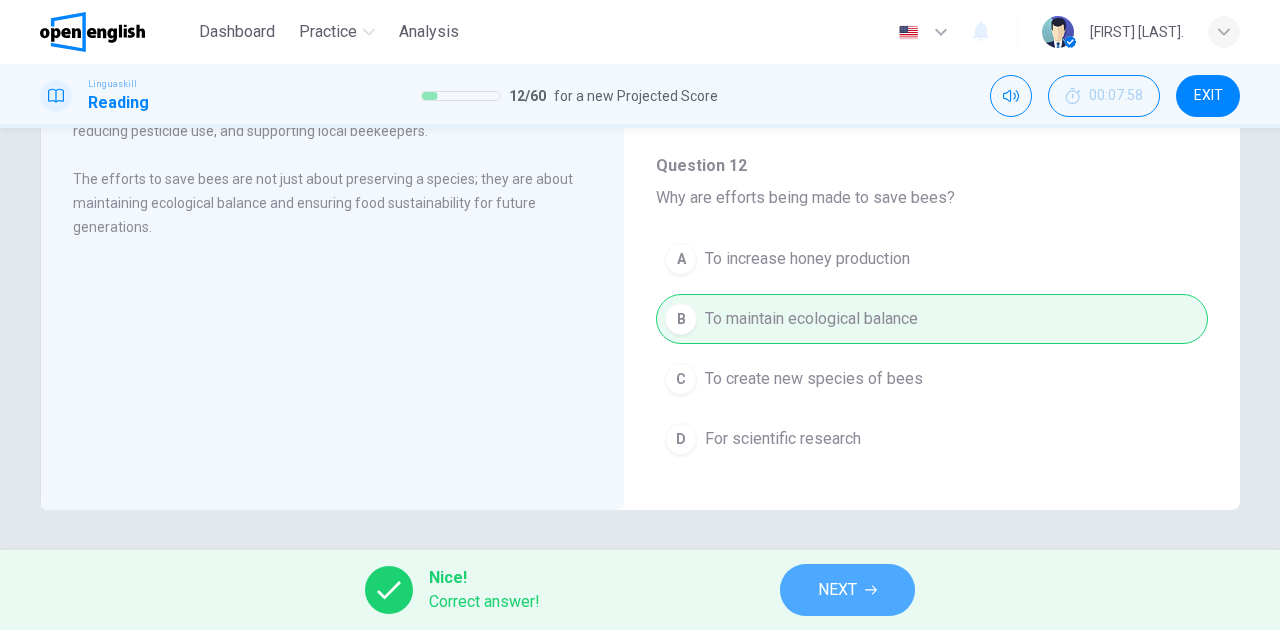 click on "NEXT" at bounding box center [847, 590] 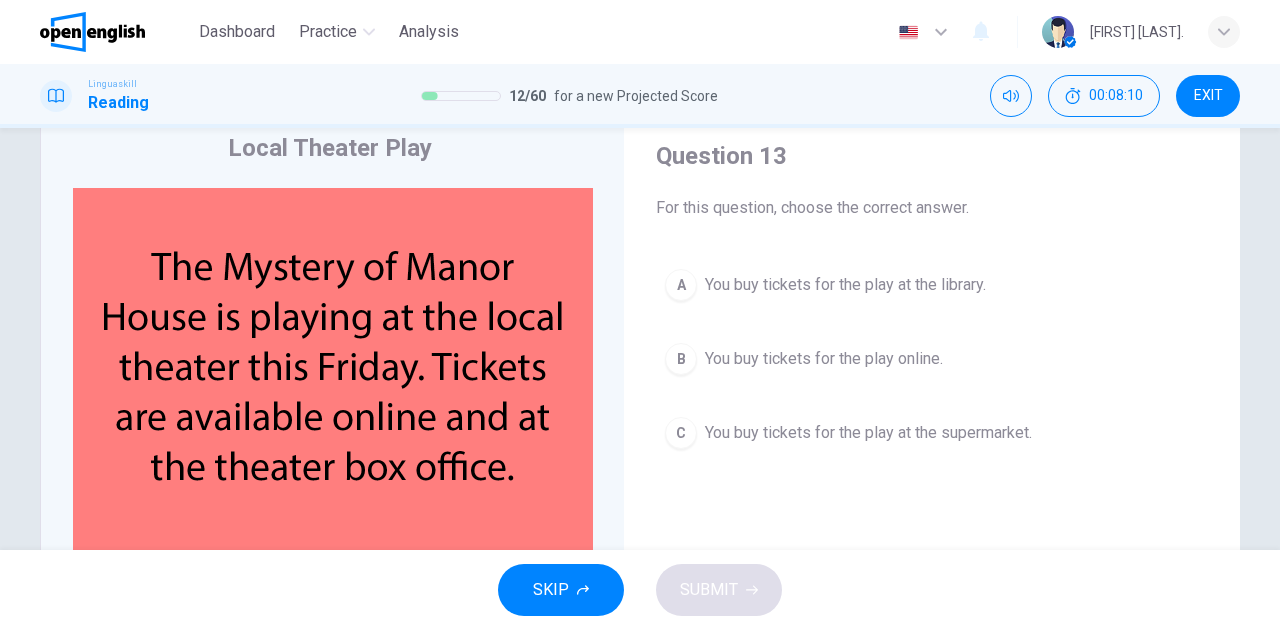 scroll, scrollTop: 66, scrollLeft: 0, axis: vertical 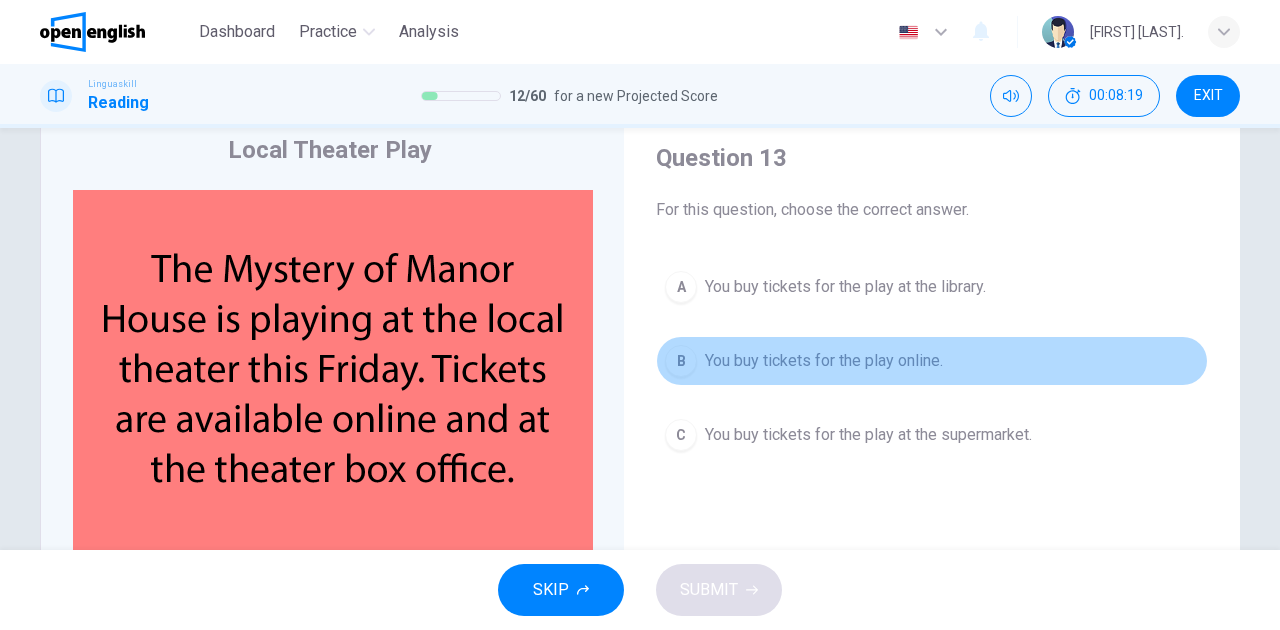 click on "You buy tickets for the play online." at bounding box center [824, 361] 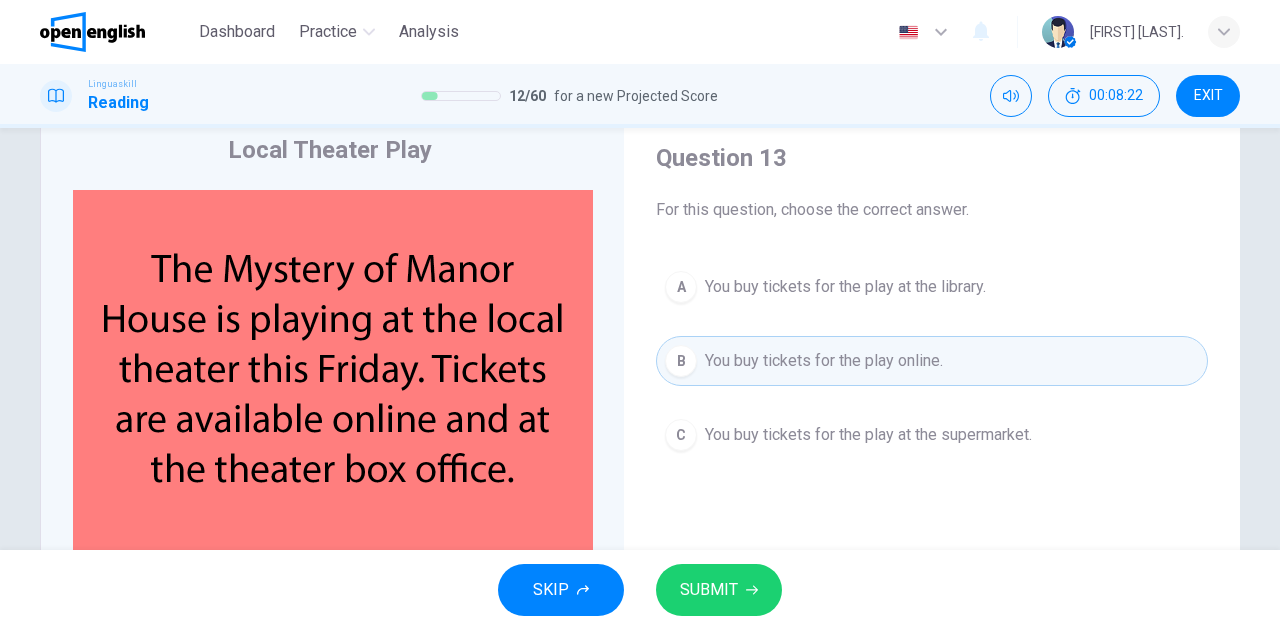 click on "SUBMIT" at bounding box center (709, 590) 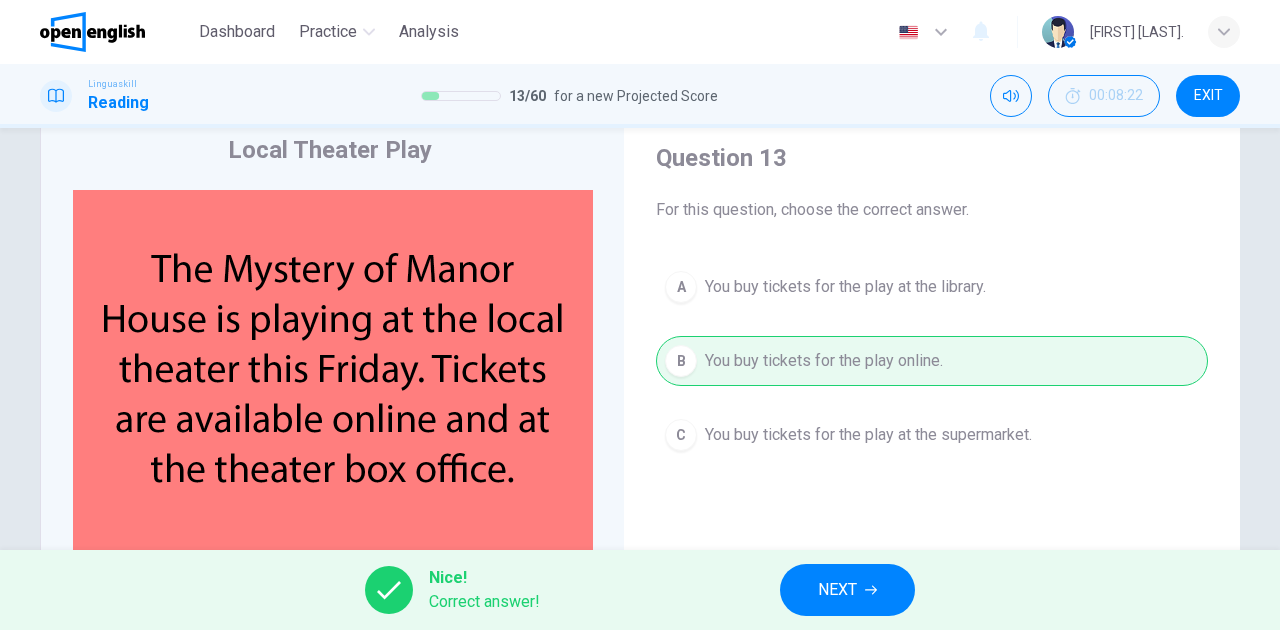 click on "NEXT" at bounding box center [847, 590] 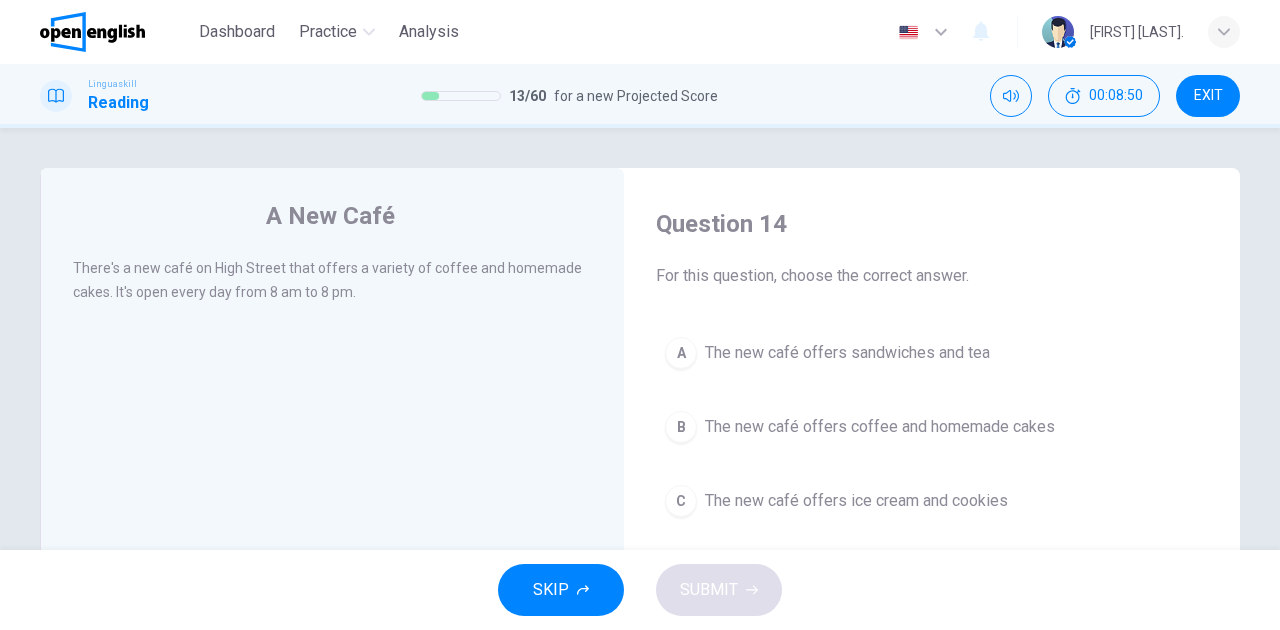 scroll, scrollTop: 66, scrollLeft: 0, axis: vertical 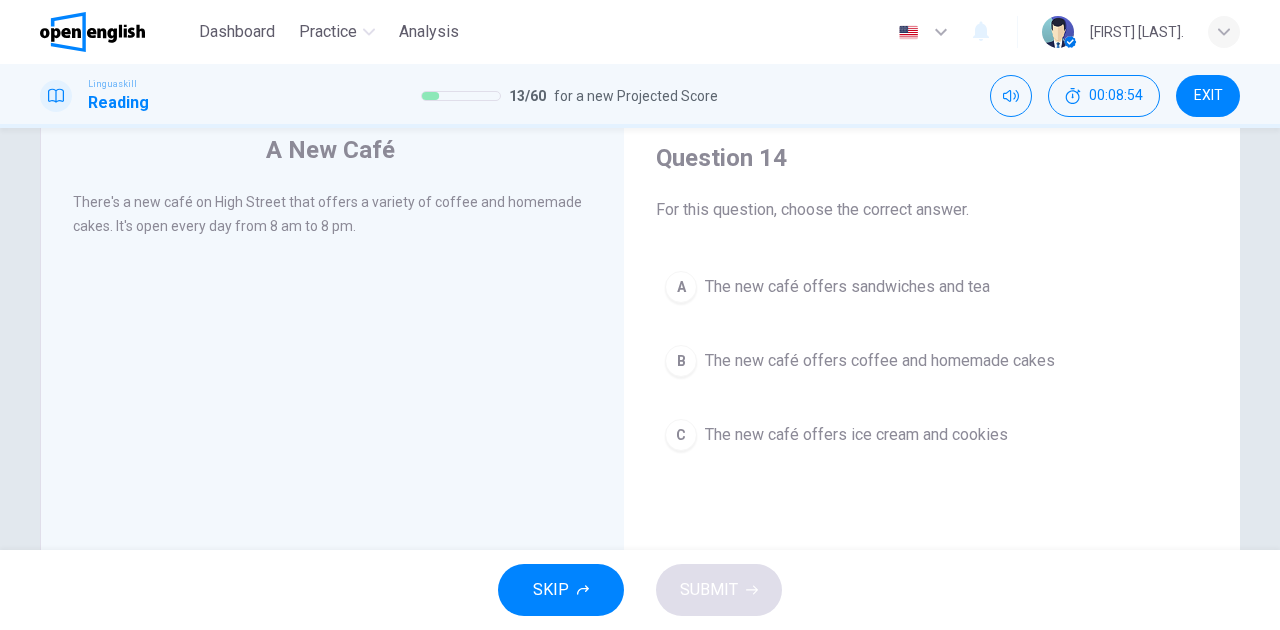 click on "The new café offers coffee and homemade cakes" at bounding box center (880, 361) 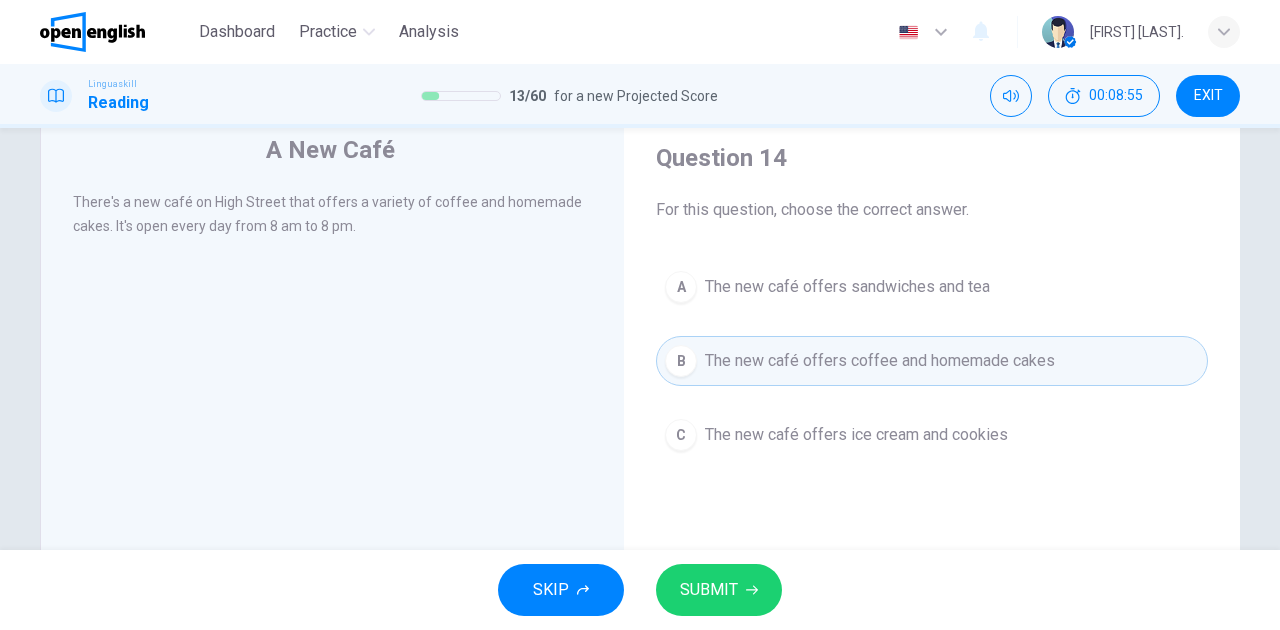 click on "SUBMIT" at bounding box center [709, 590] 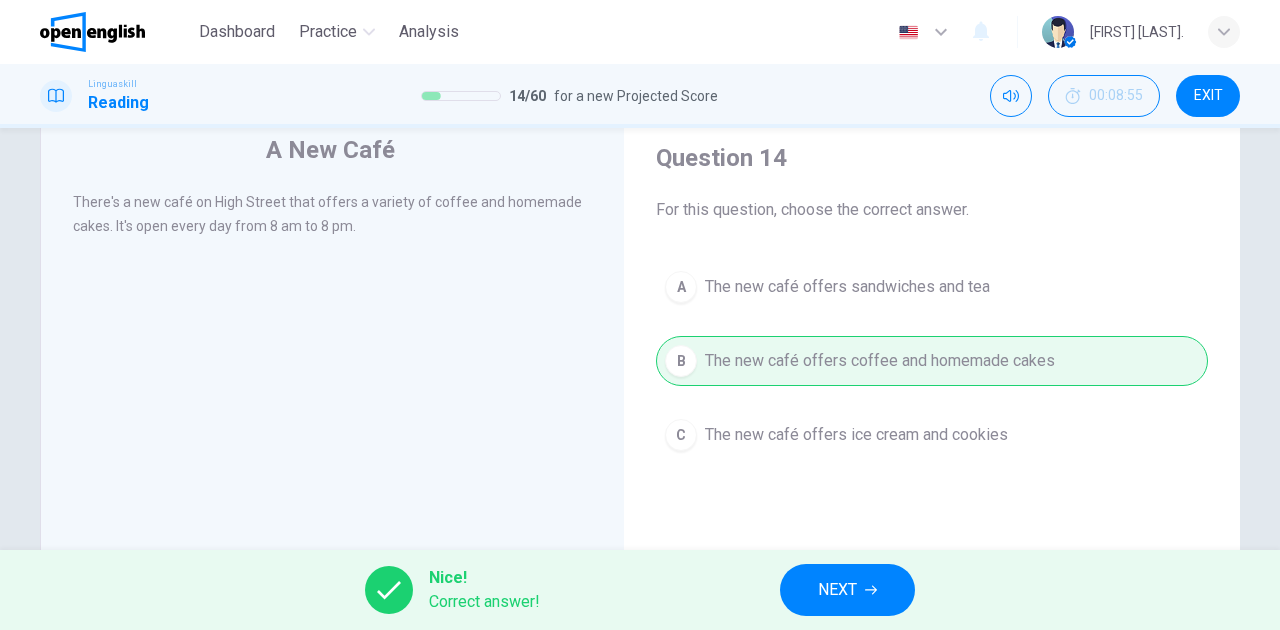 scroll, scrollTop: 200, scrollLeft: 0, axis: vertical 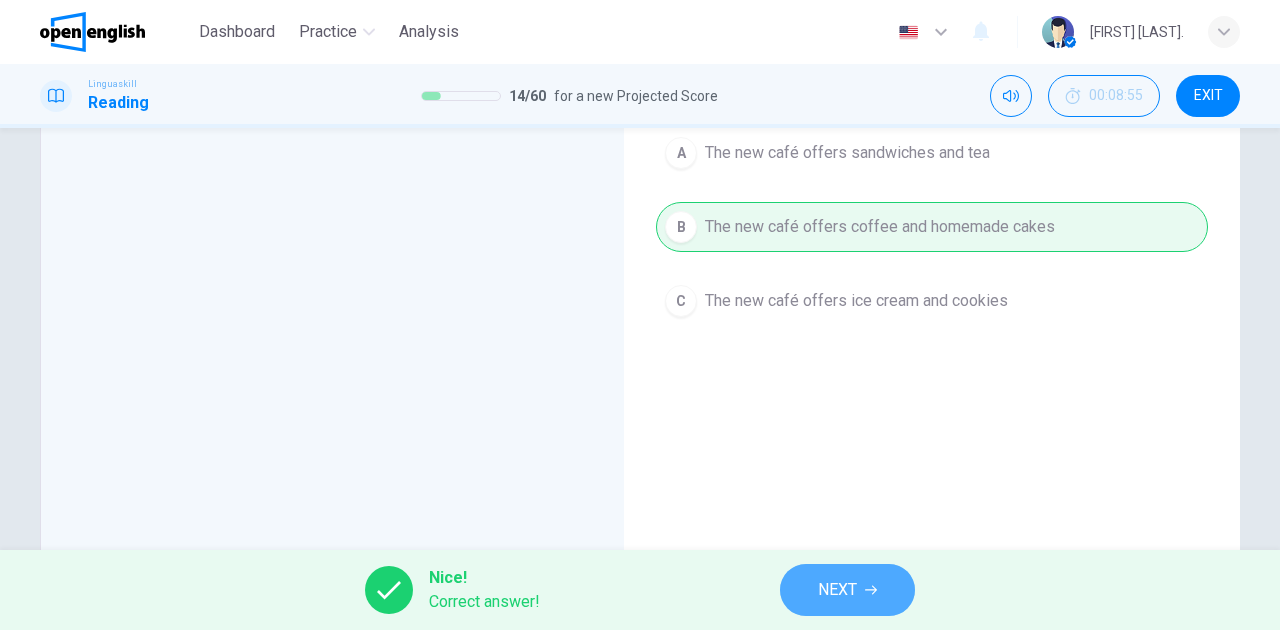 click on "NEXT" at bounding box center (837, 590) 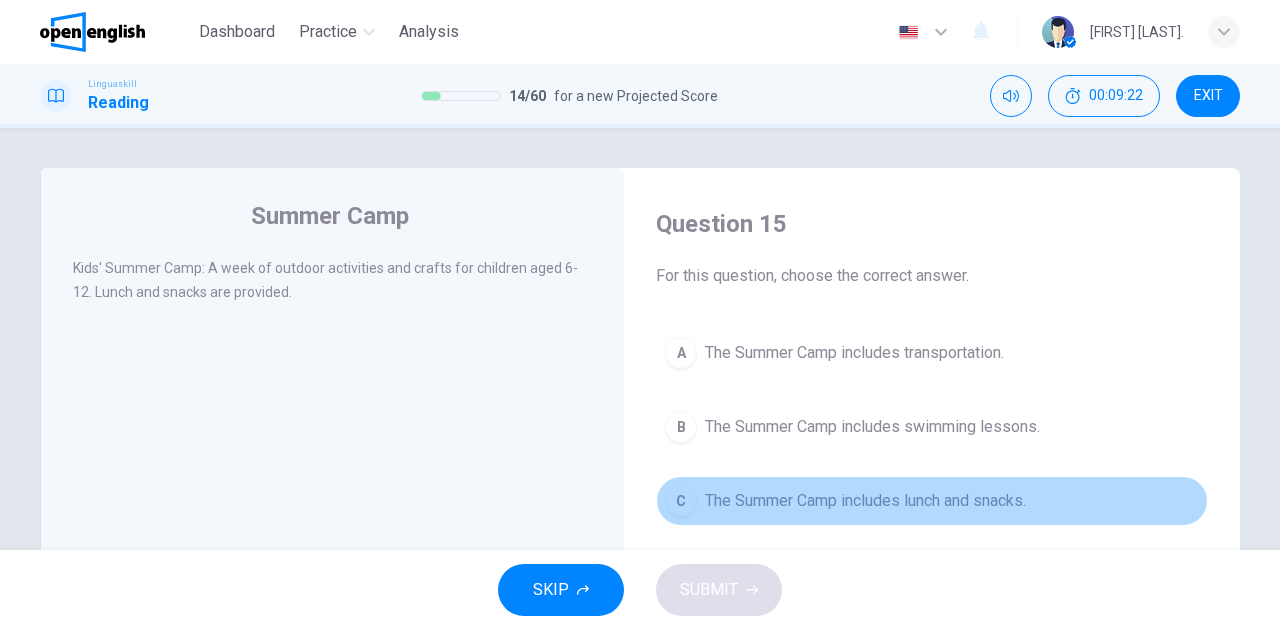 click on "The Summer Camp includes lunch and snacks." at bounding box center [865, 501] 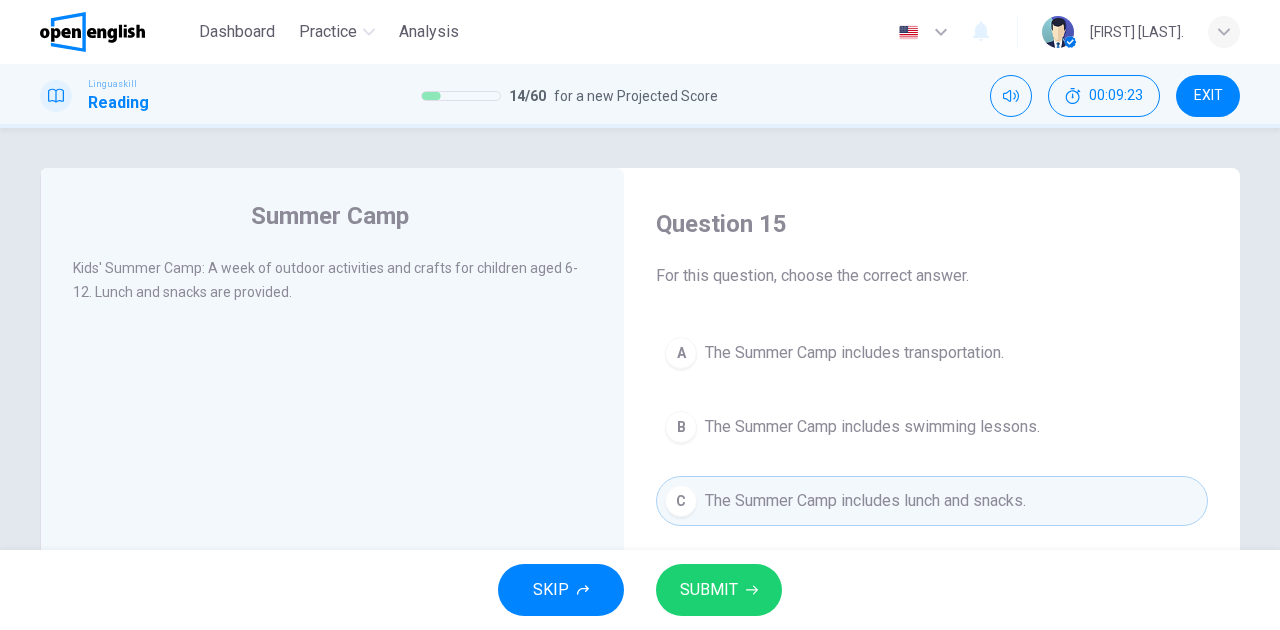 click on "SUBMIT" at bounding box center [719, 590] 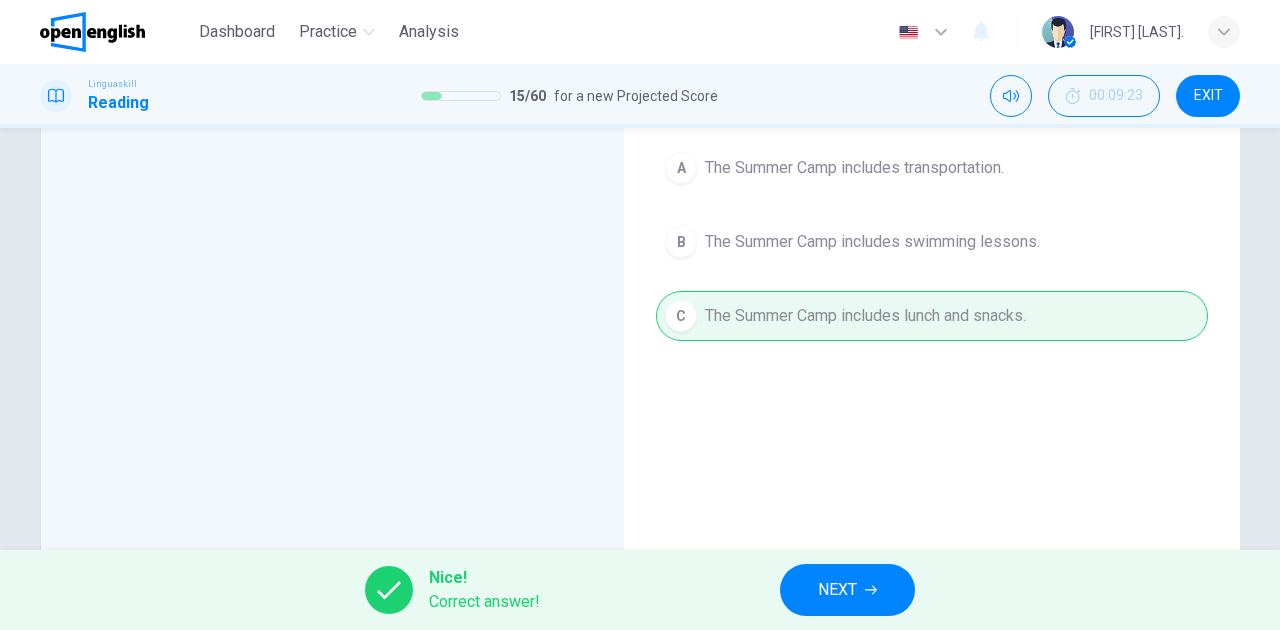 scroll, scrollTop: 200, scrollLeft: 0, axis: vertical 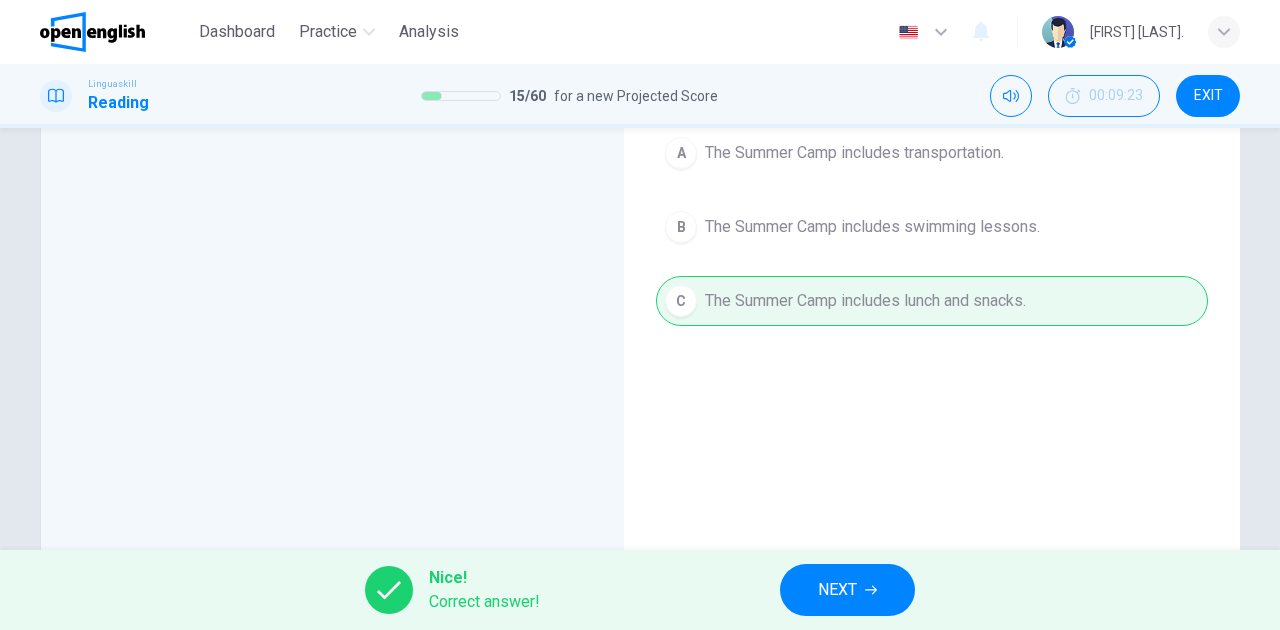 click on "NEXT" at bounding box center (837, 590) 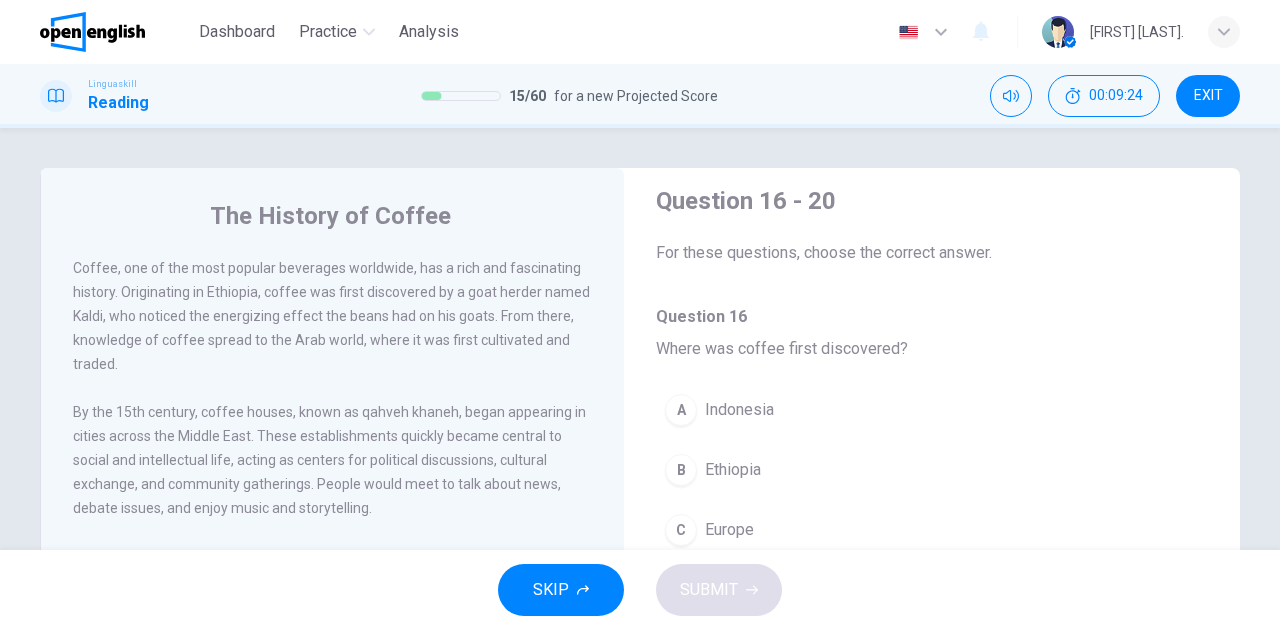scroll, scrollTop: 0, scrollLeft: 0, axis: both 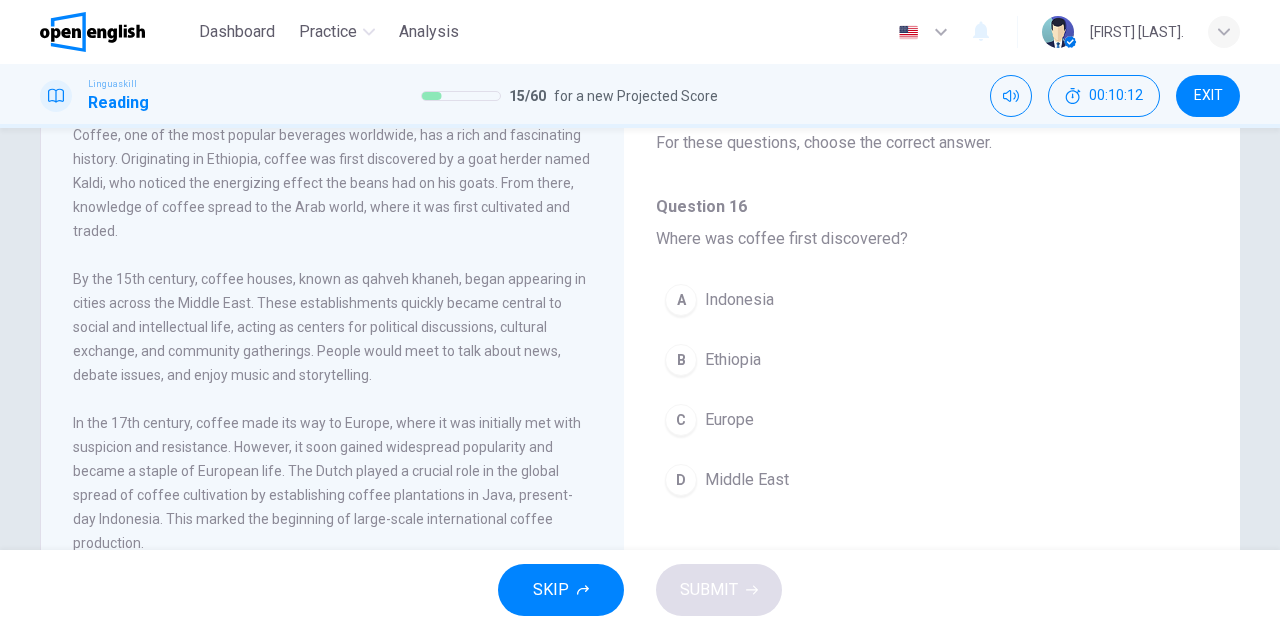 drag, startPoint x: 353, startPoint y: 282, endPoint x: 446, endPoint y: 281, distance: 93.00538 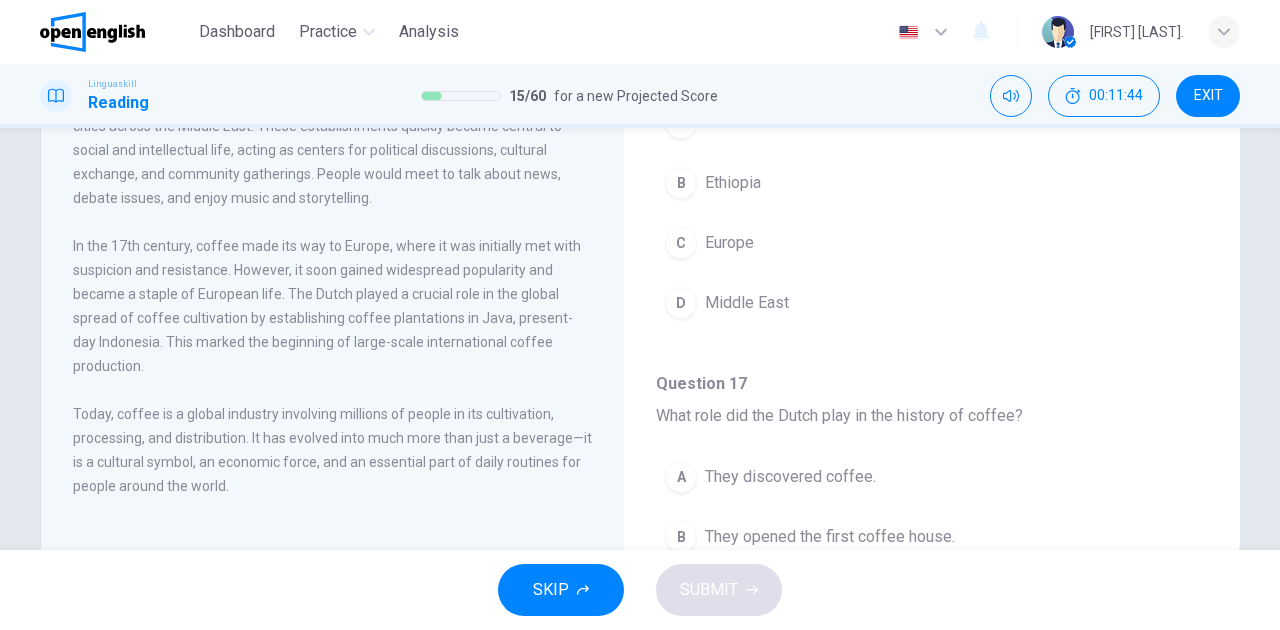 scroll, scrollTop: 333, scrollLeft: 0, axis: vertical 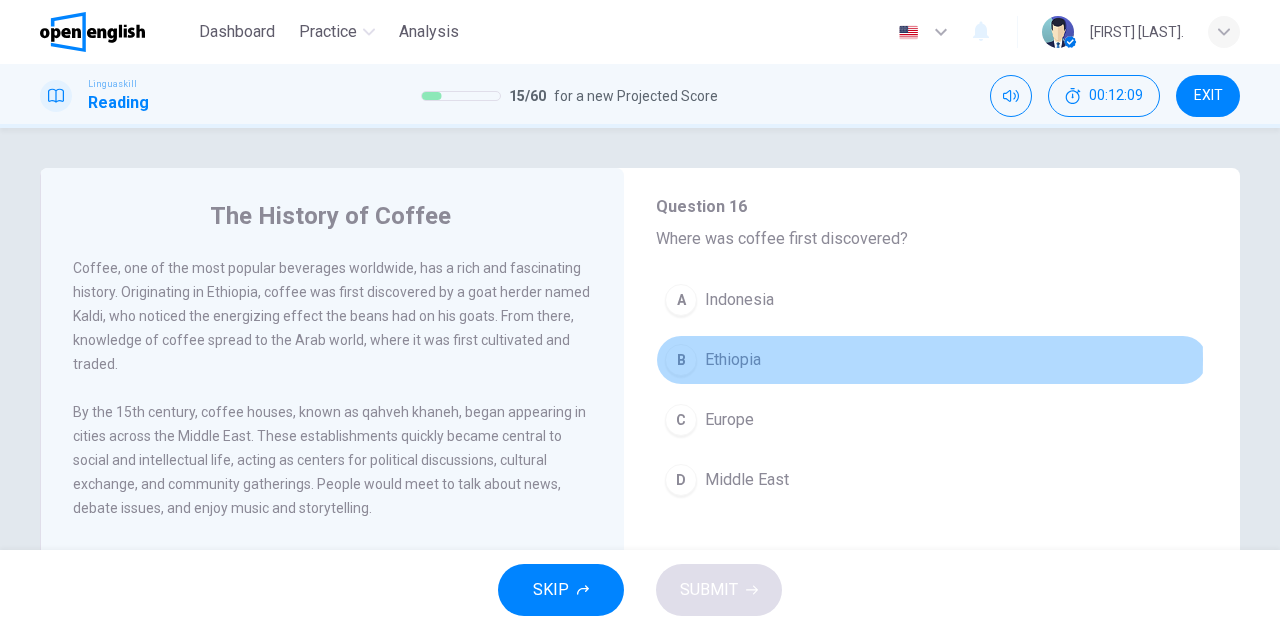 click on "Ethiopia" at bounding box center [733, 360] 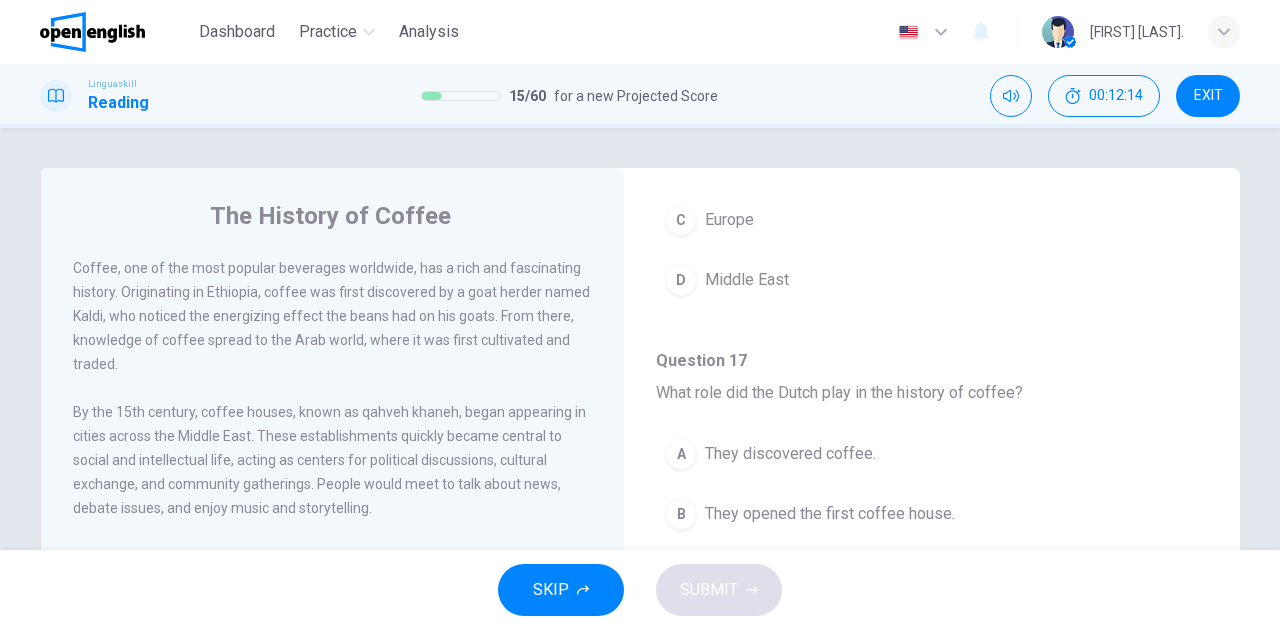 scroll, scrollTop: 400, scrollLeft: 0, axis: vertical 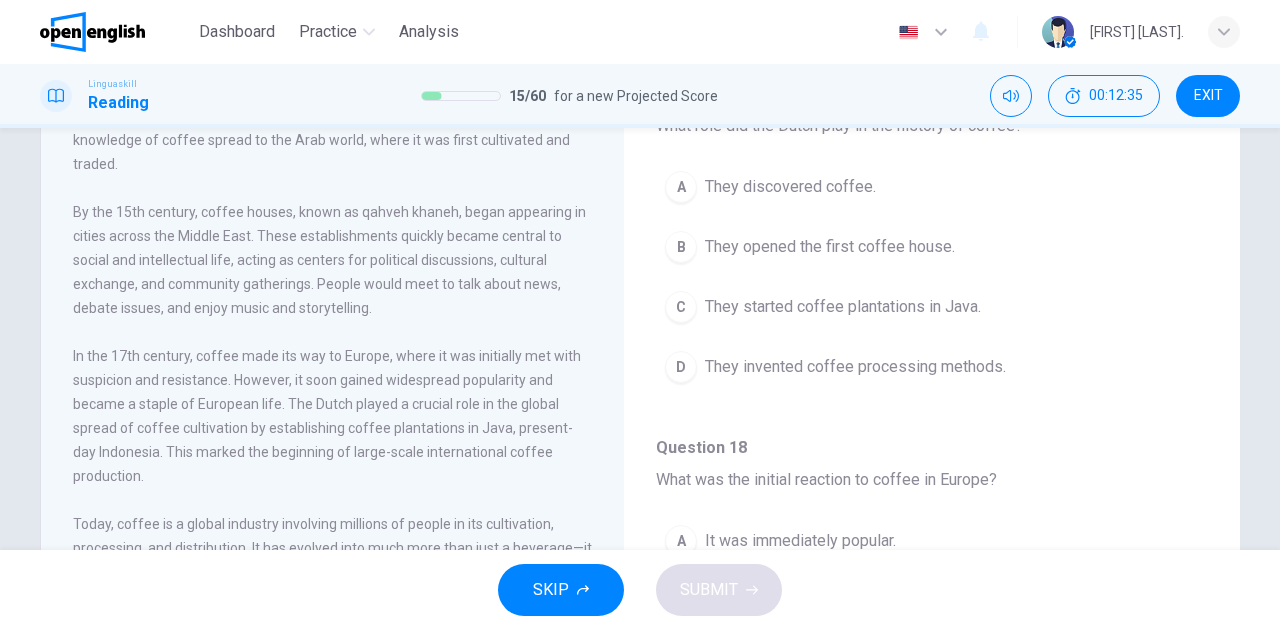 click on "They started coffee plantations in Java." at bounding box center (843, 307) 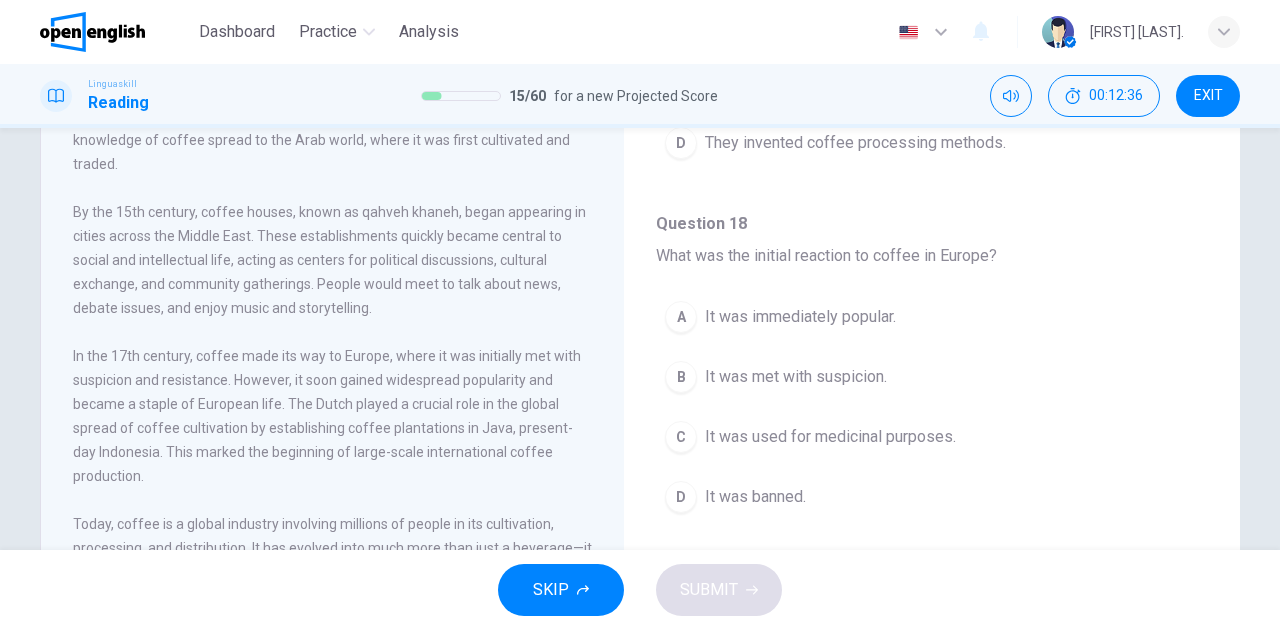scroll, scrollTop: 666, scrollLeft: 0, axis: vertical 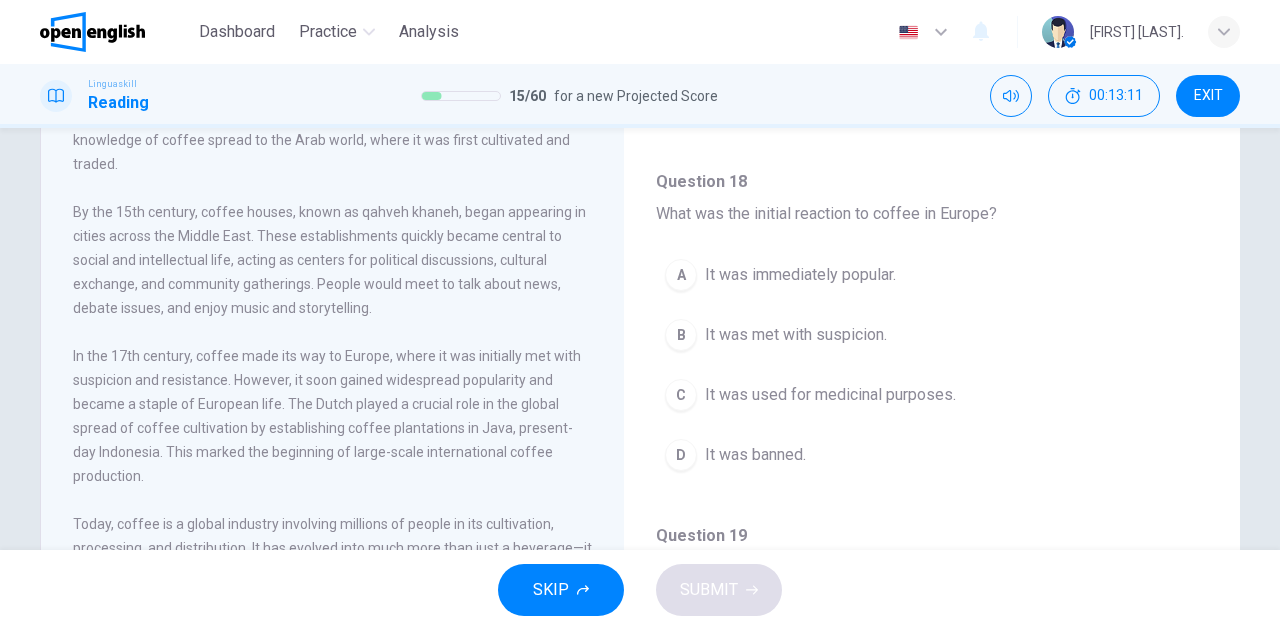 click on "It was met with suspicion." at bounding box center (796, 335) 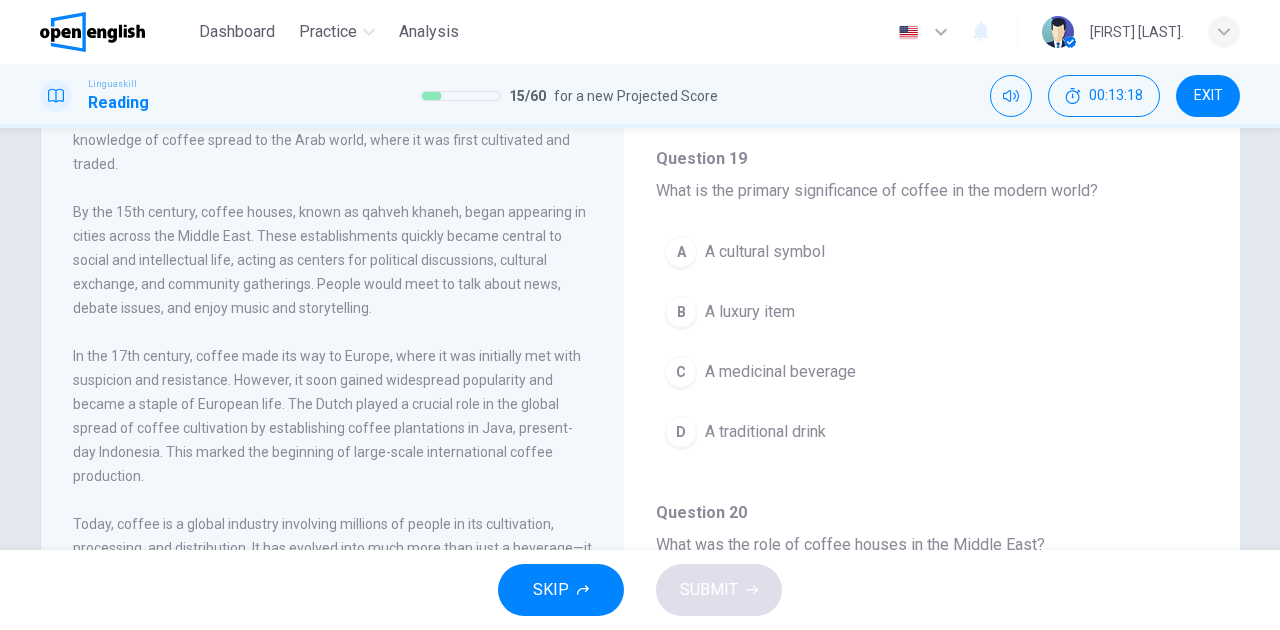 scroll, scrollTop: 1066, scrollLeft: 0, axis: vertical 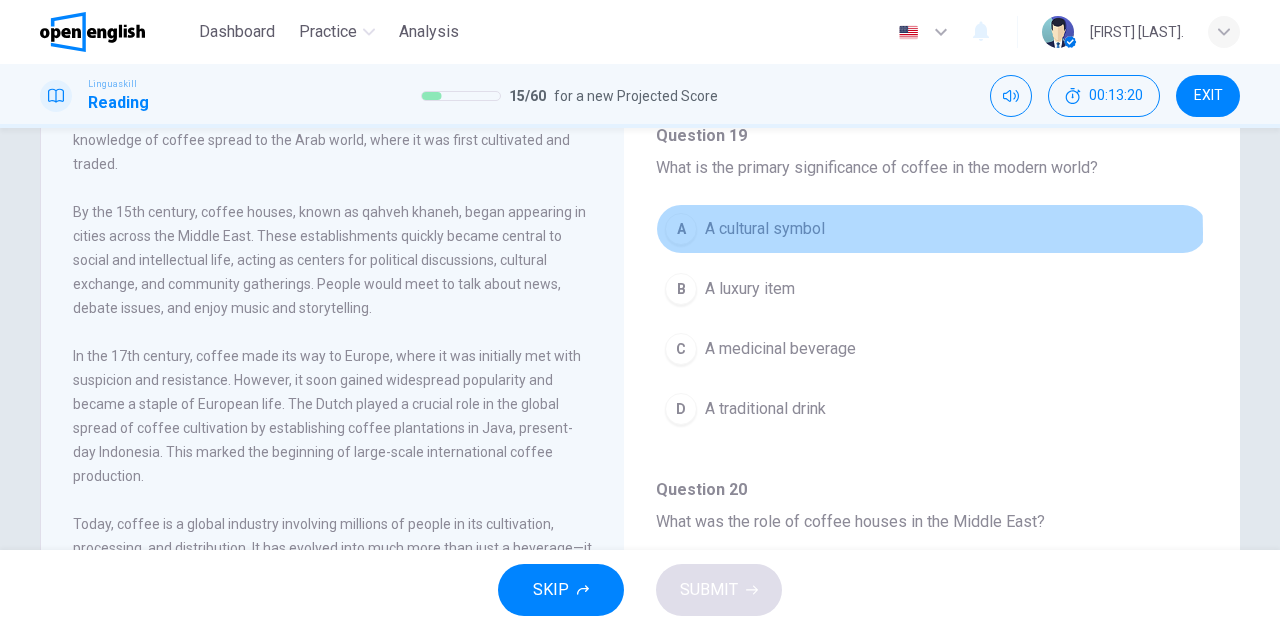 click on "A cultural symbol" at bounding box center [765, 229] 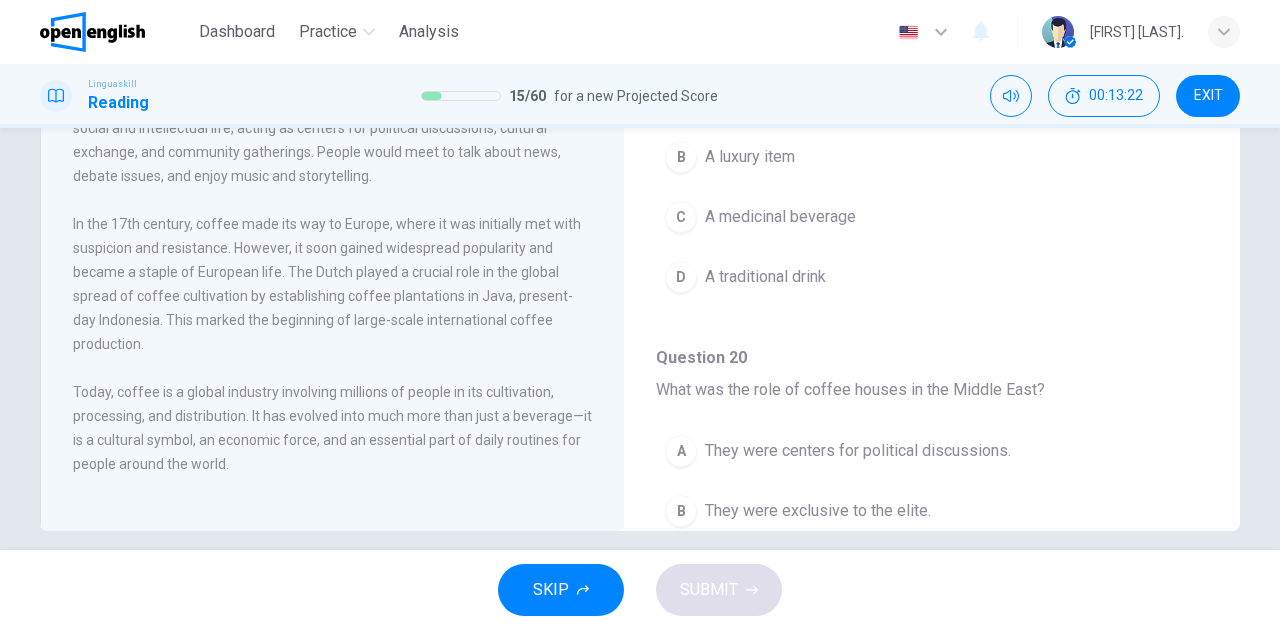 scroll, scrollTop: 333, scrollLeft: 0, axis: vertical 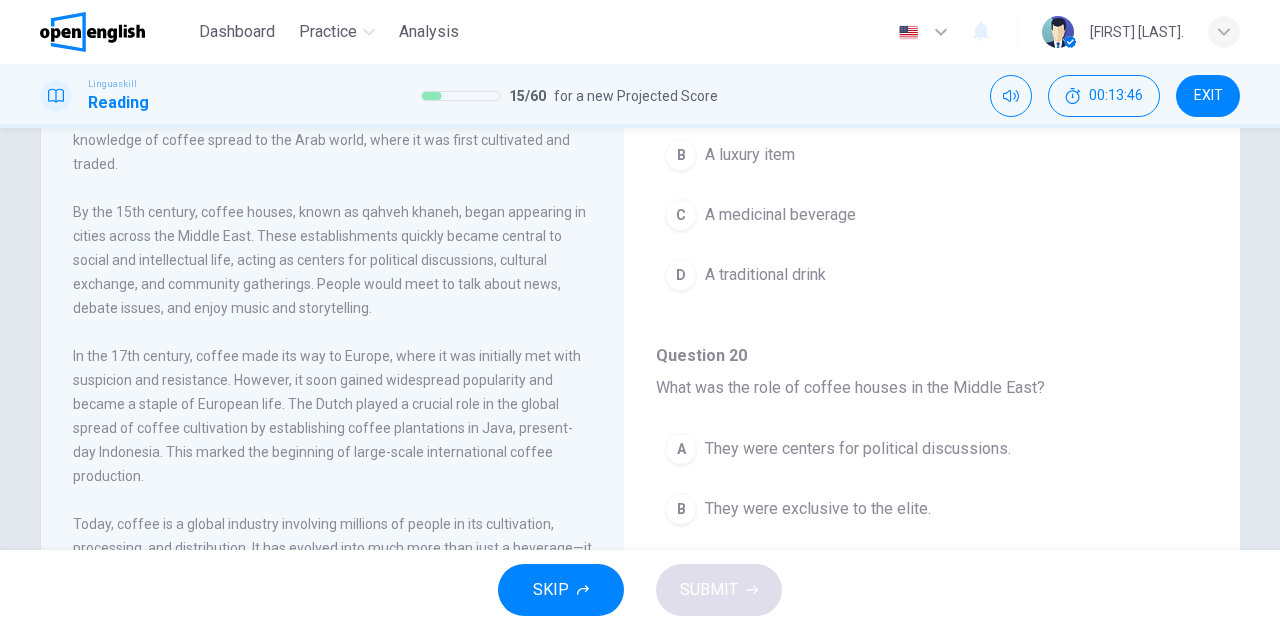 drag, startPoint x: 356, startPoint y: 217, endPoint x: 466, endPoint y: 226, distance: 110.36757 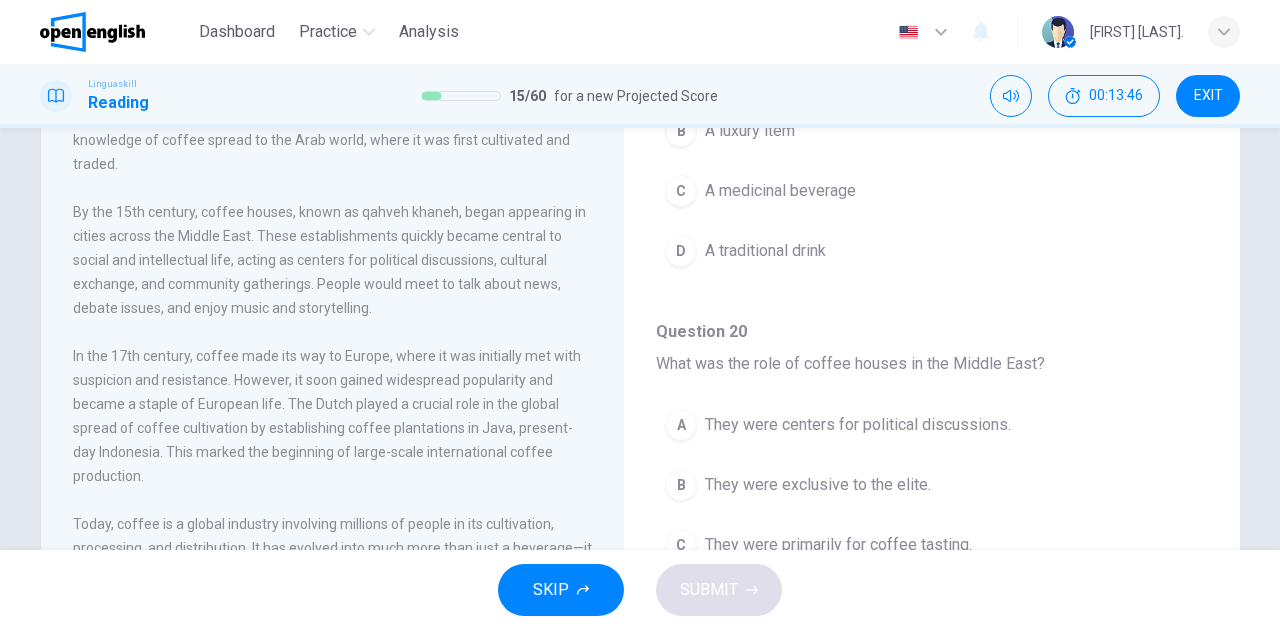 scroll, scrollTop: 1237, scrollLeft: 0, axis: vertical 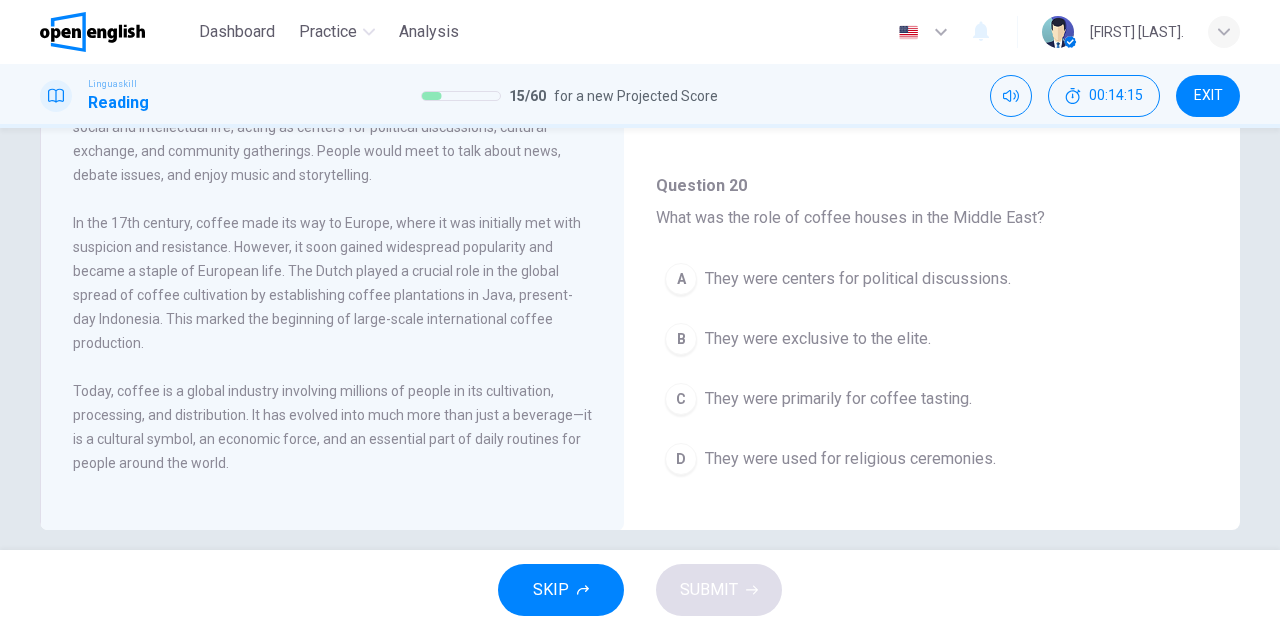 click on "They were centers for political discussions." at bounding box center (858, 279) 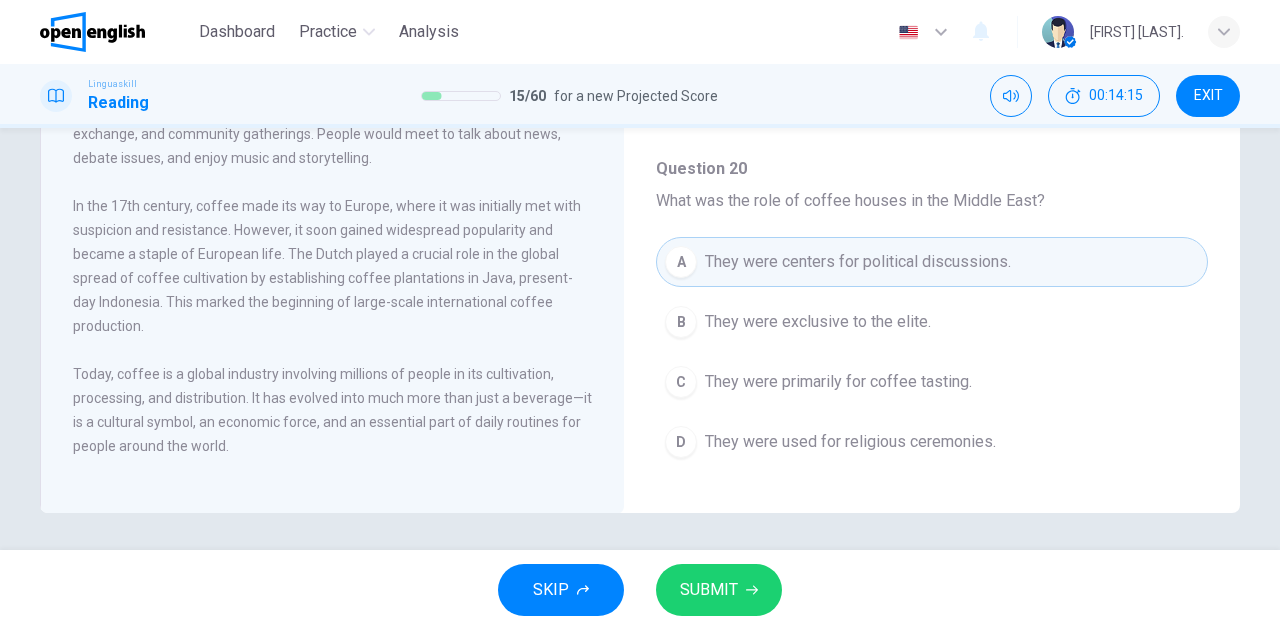 scroll, scrollTop: 353, scrollLeft: 0, axis: vertical 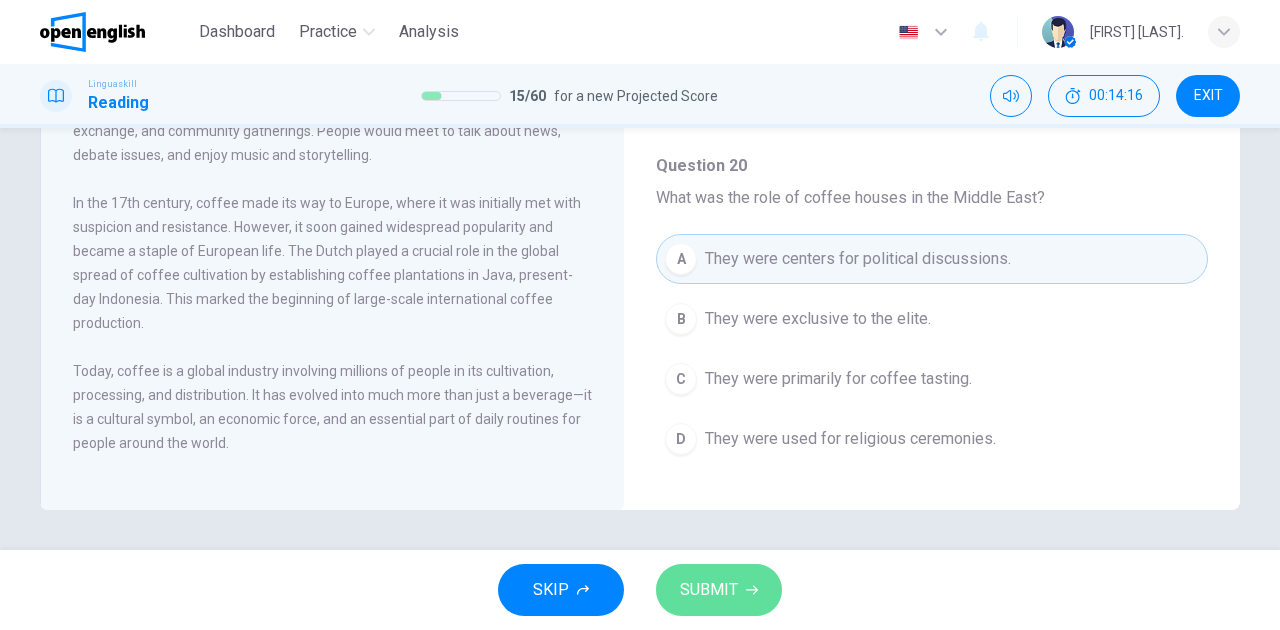 click on "SUBMIT" at bounding box center (719, 590) 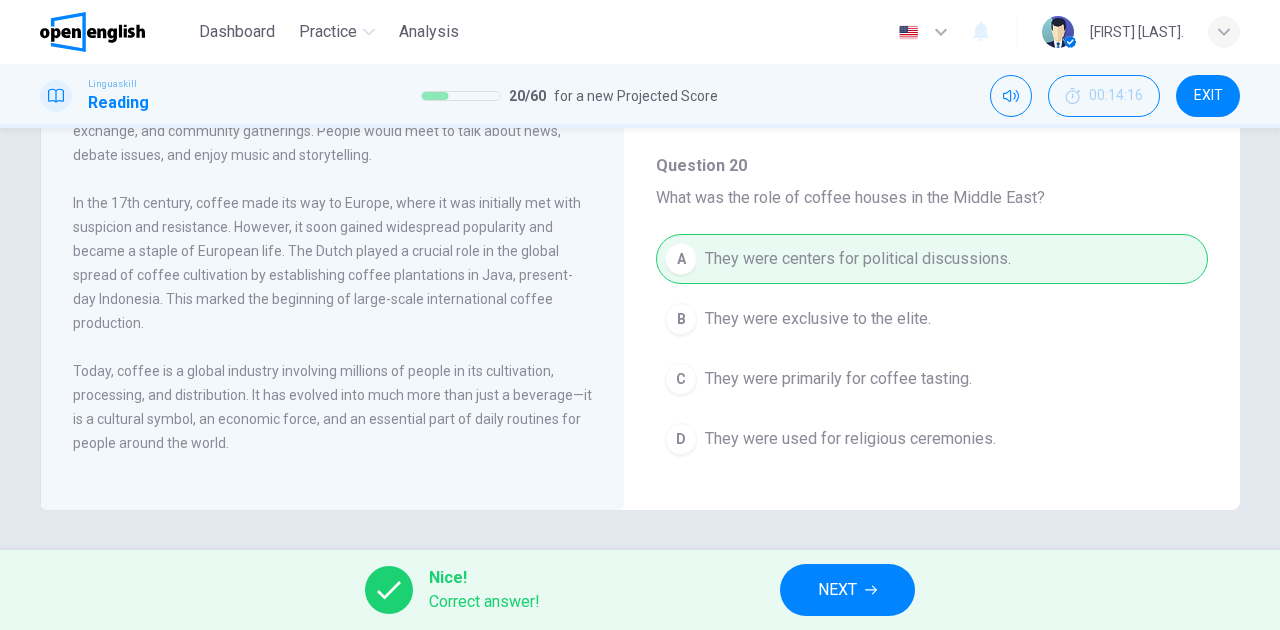 click on "NEXT" at bounding box center (837, 590) 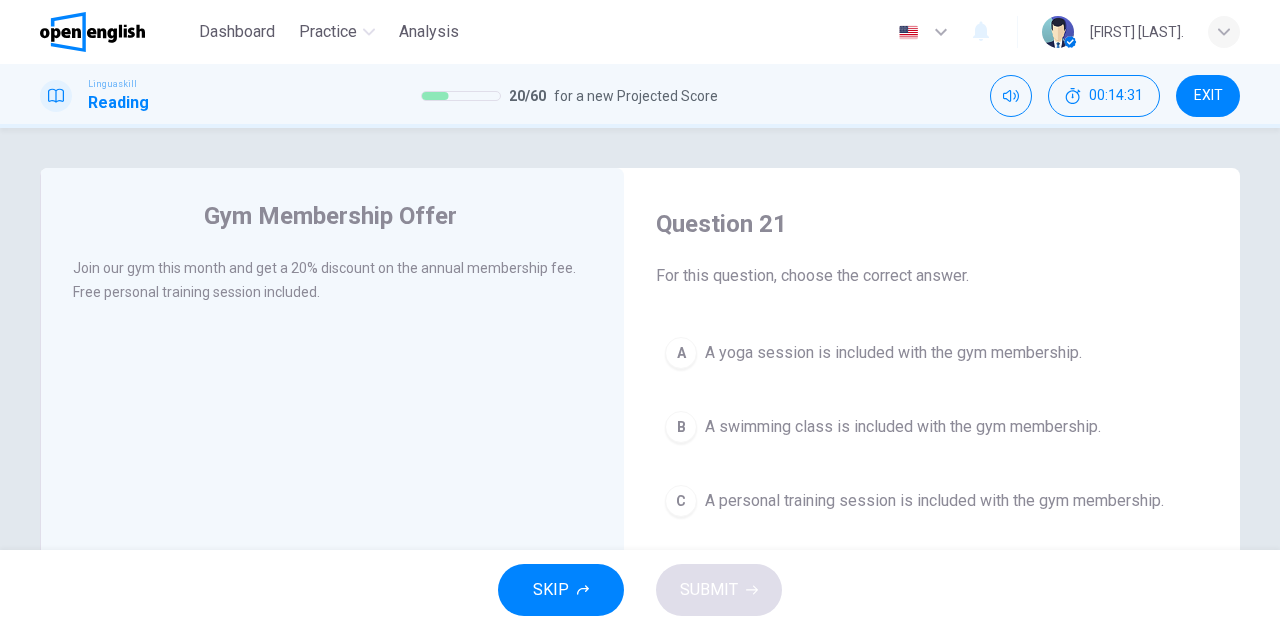 scroll, scrollTop: 66, scrollLeft: 0, axis: vertical 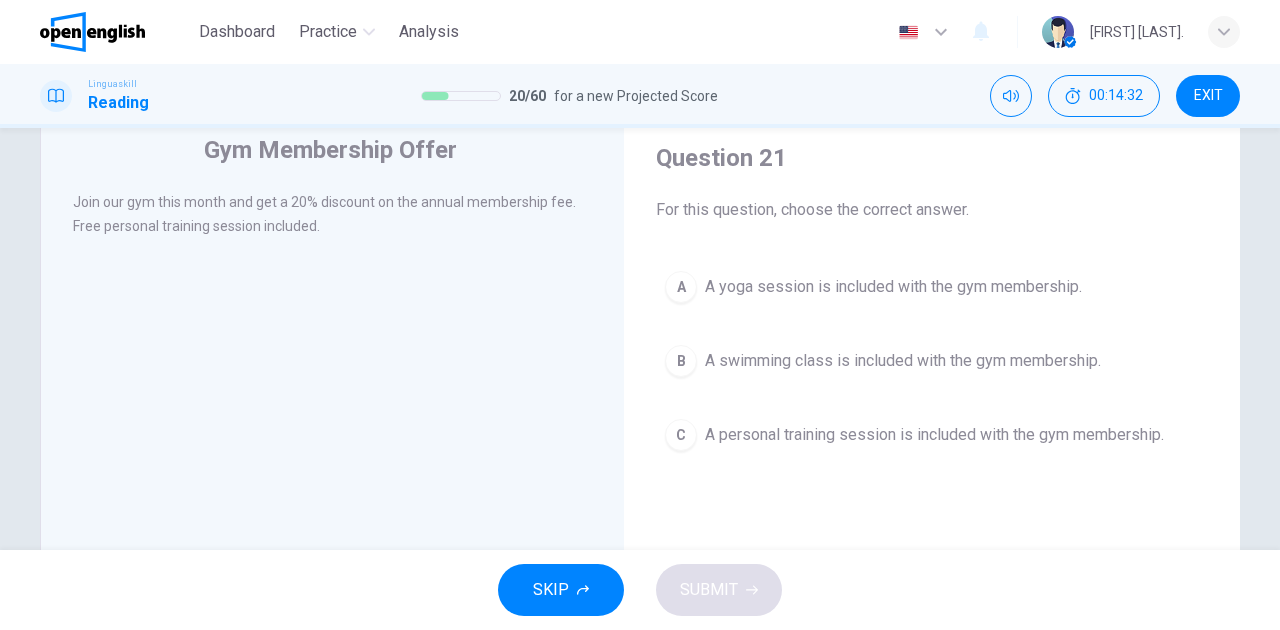 click on "A personal training session is included with the gym membership." at bounding box center (934, 435) 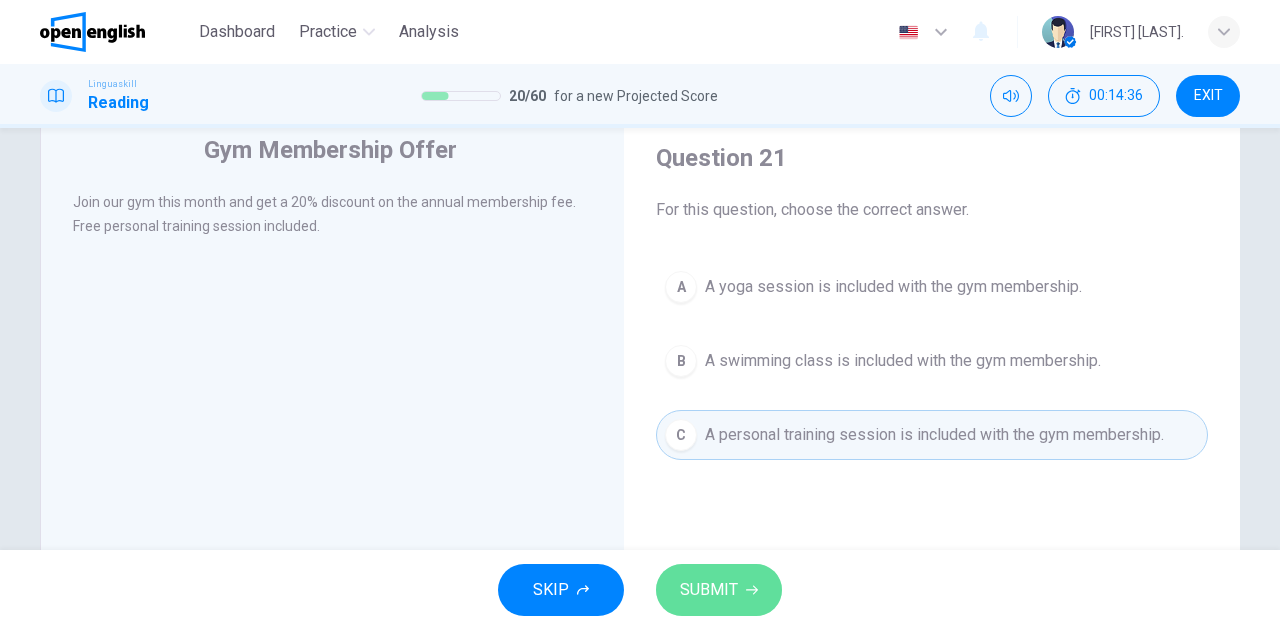 click on "SUBMIT" at bounding box center [709, 590] 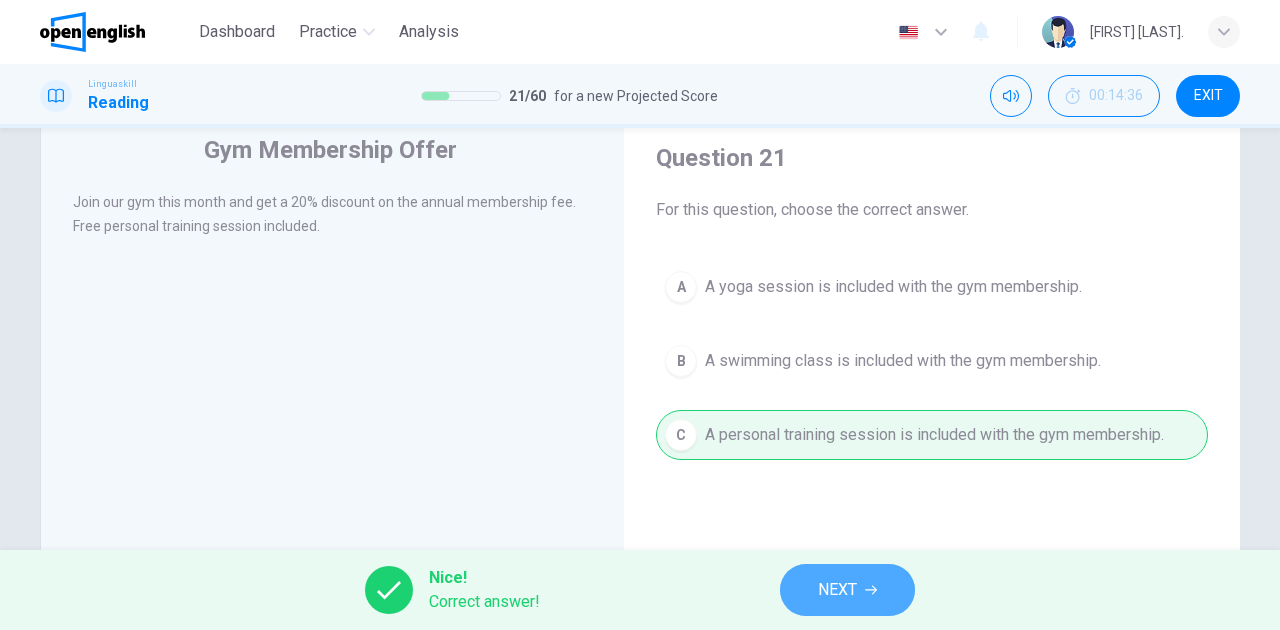 click on "NEXT" at bounding box center [837, 590] 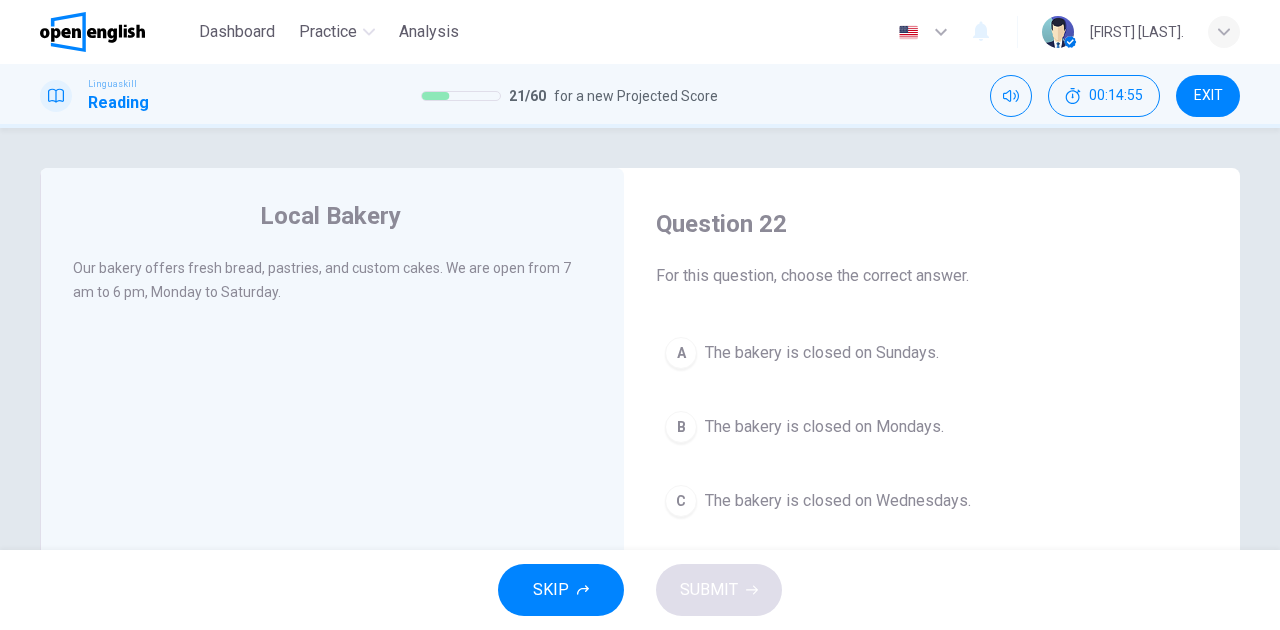 click on "The bakery is closed on Sundays." at bounding box center [822, 353] 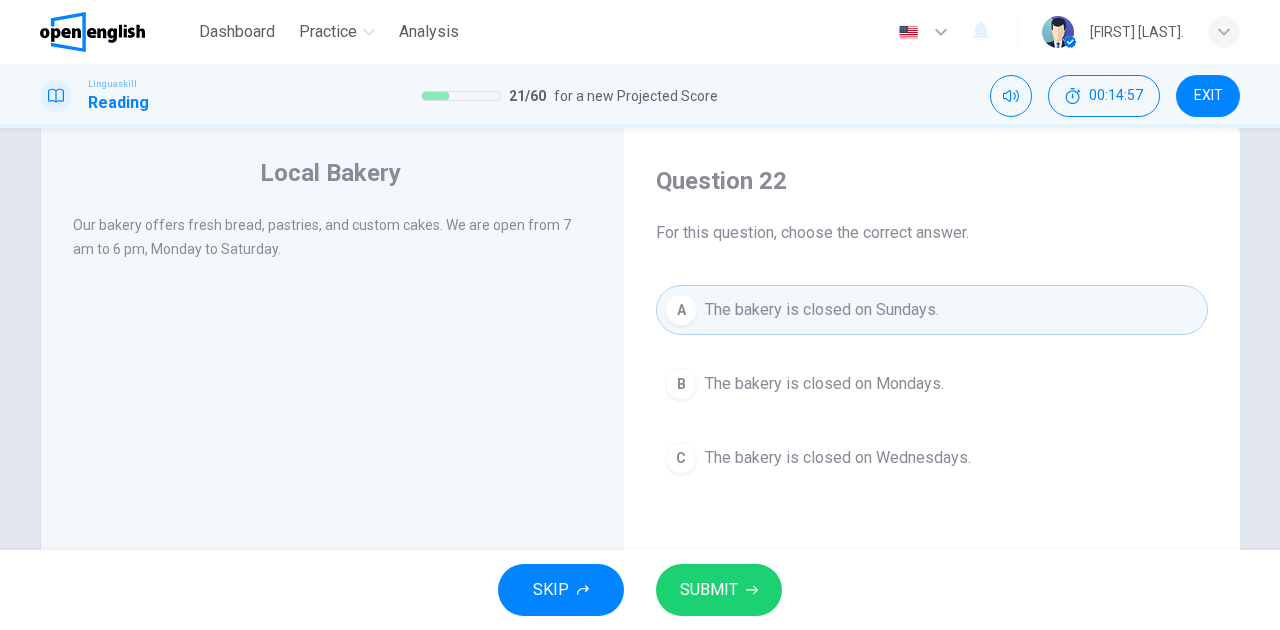 scroll, scrollTop: 66, scrollLeft: 0, axis: vertical 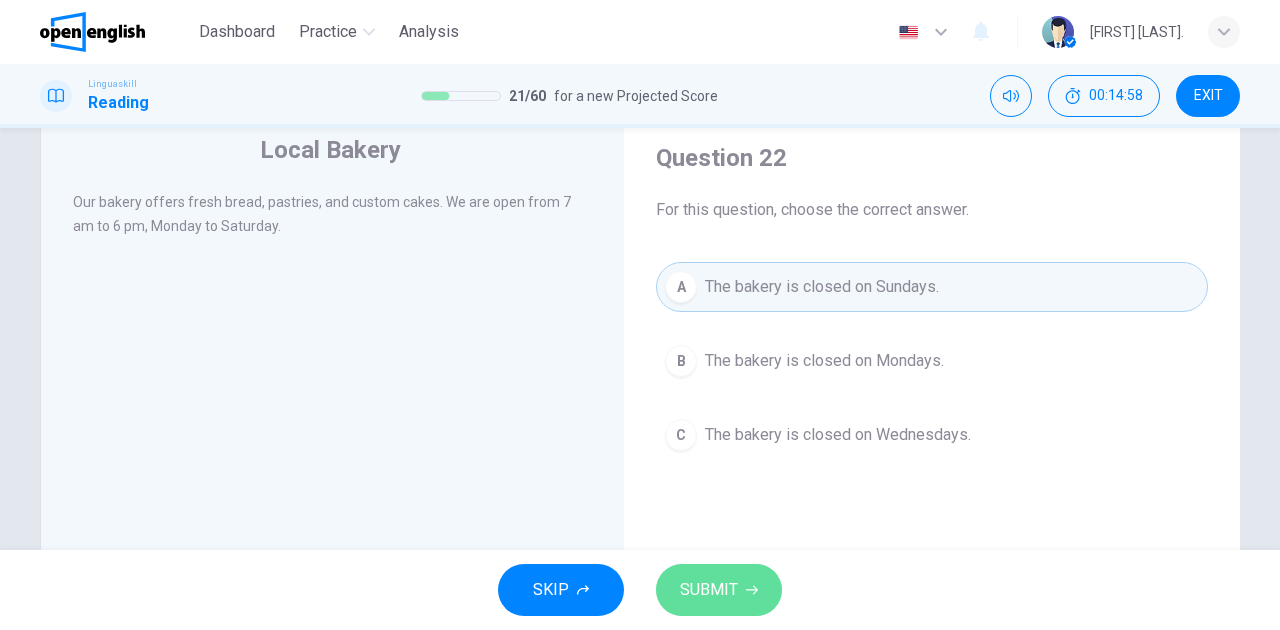 click on "SUBMIT" at bounding box center (709, 590) 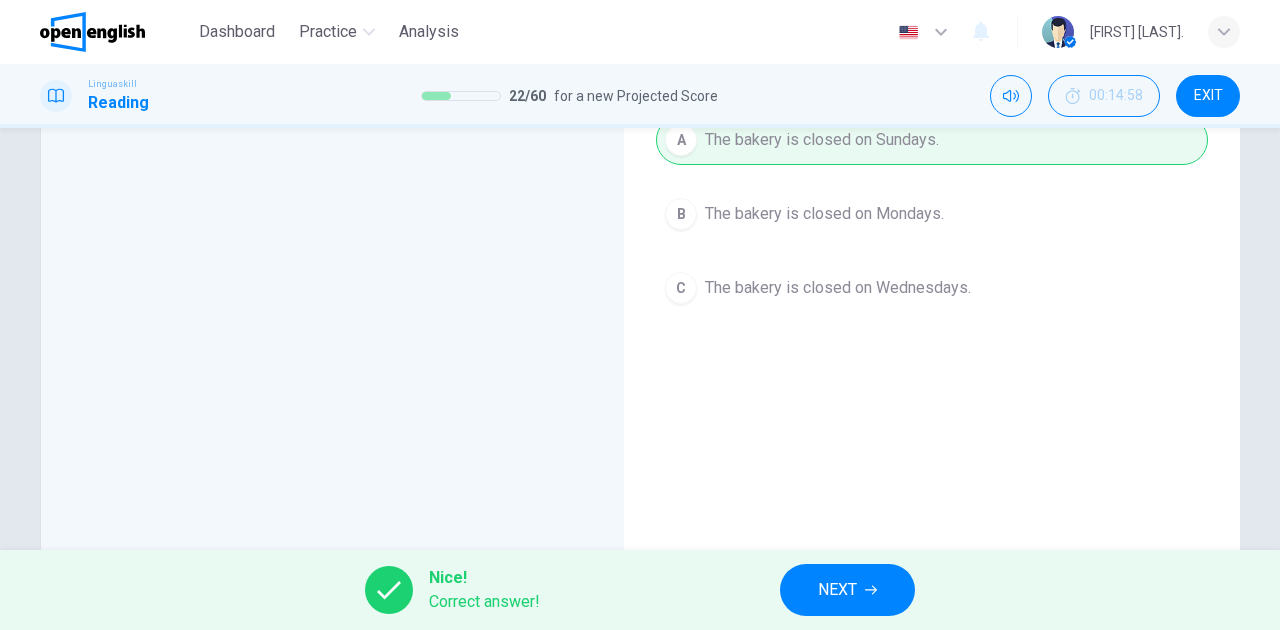 scroll, scrollTop: 266, scrollLeft: 0, axis: vertical 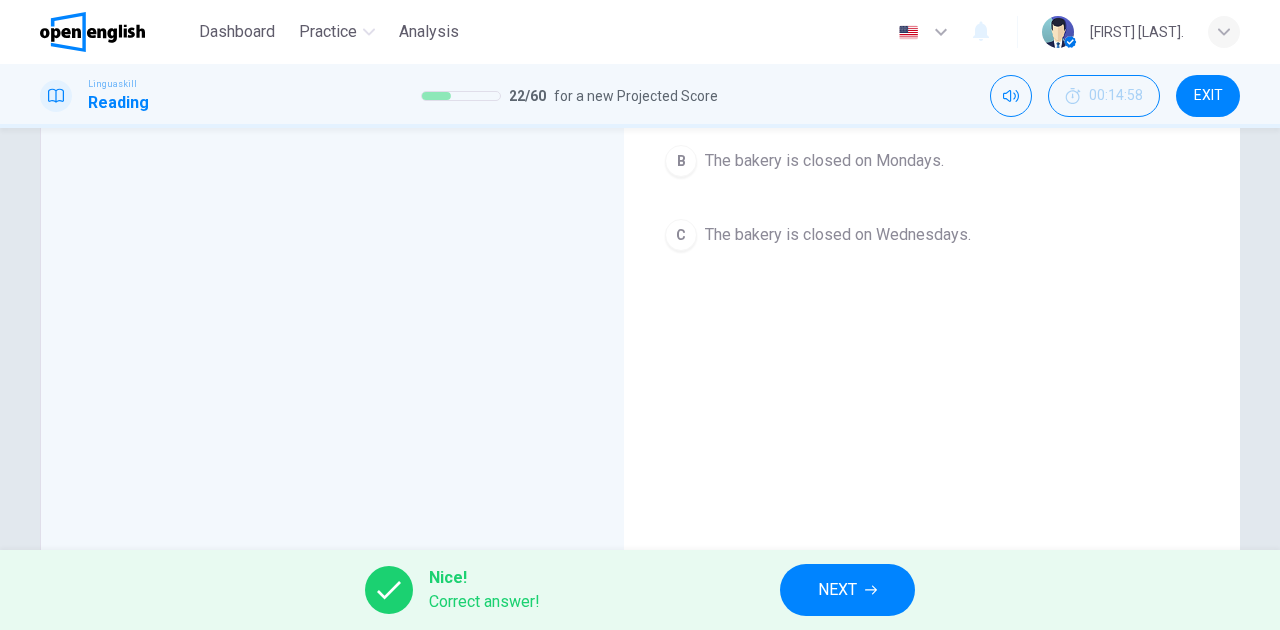 drag, startPoint x: 838, startPoint y: 580, endPoint x: 817, endPoint y: 533, distance: 51.47815 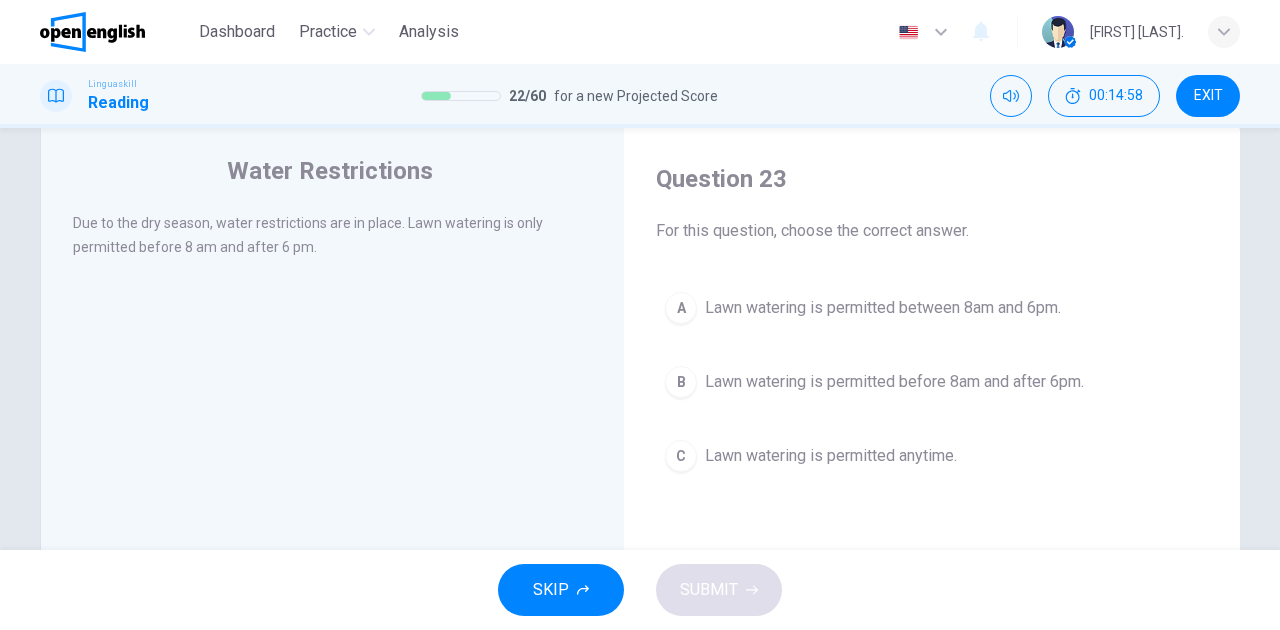 scroll, scrollTop: 66, scrollLeft: 0, axis: vertical 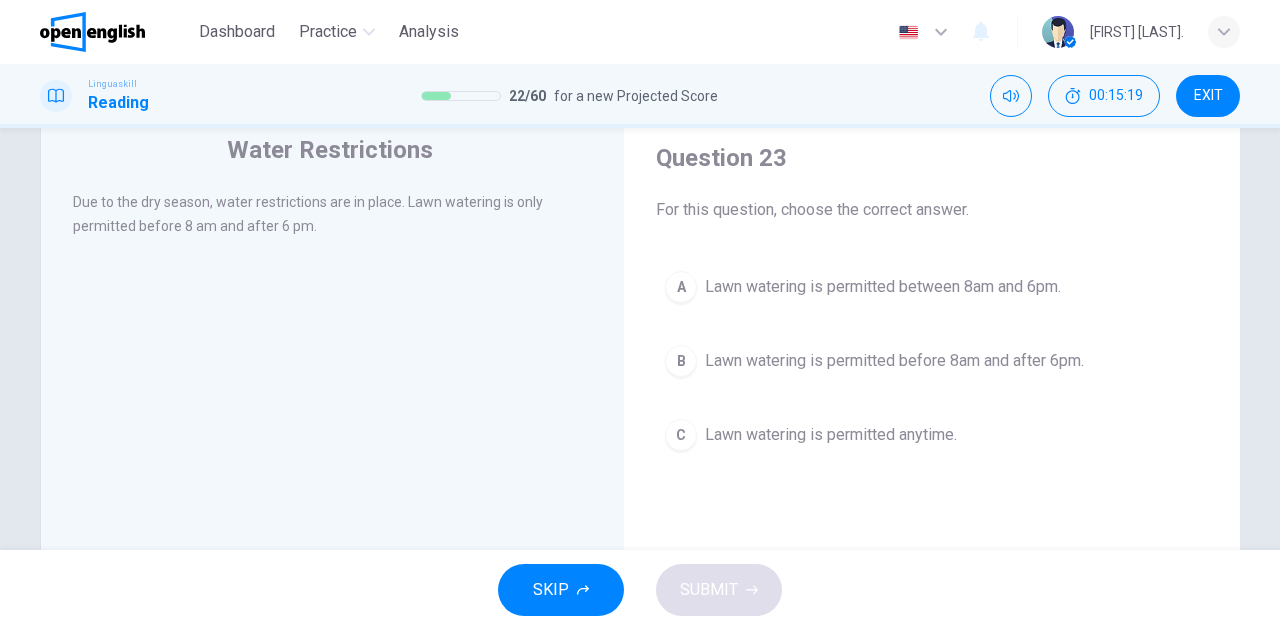click on "Lawn watering is permitted before 8am and after 6pm." at bounding box center (894, 361) 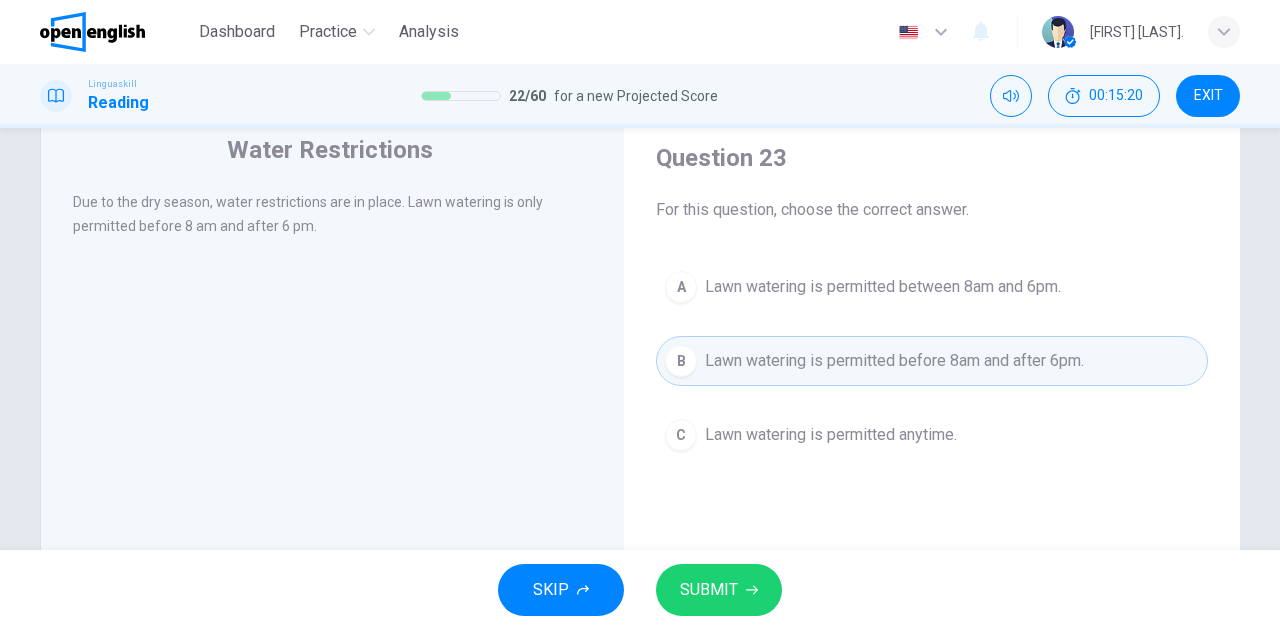 click on "SUBMIT" at bounding box center [719, 590] 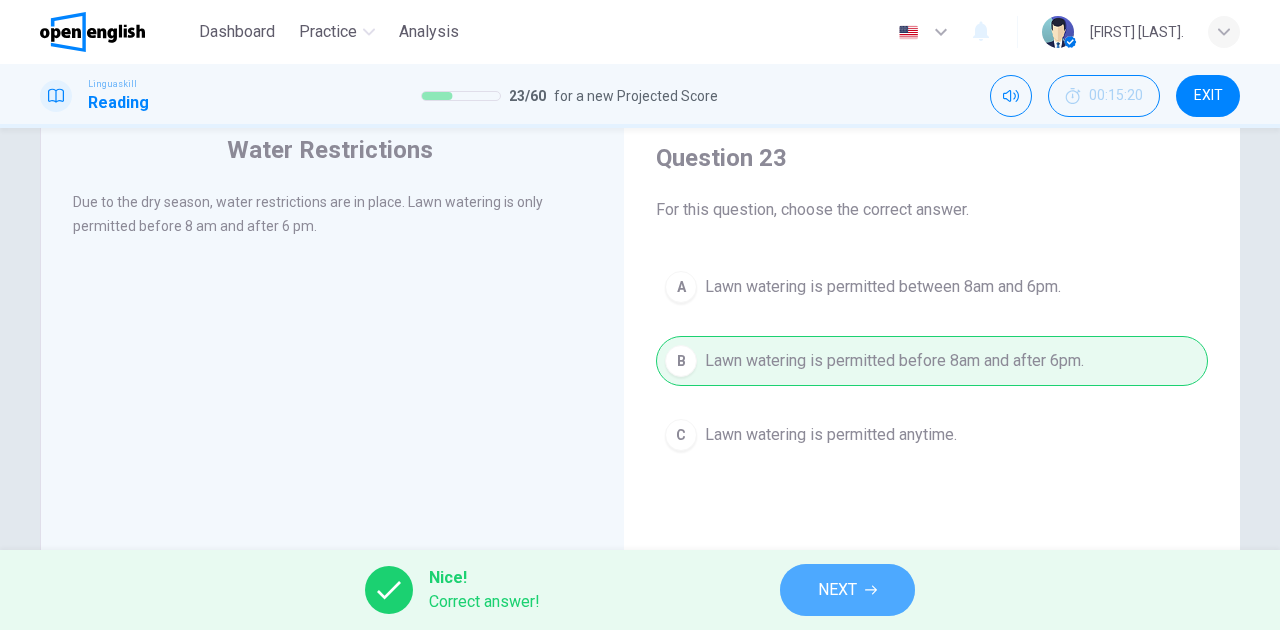 click on "NEXT" at bounding box center [837, 590] 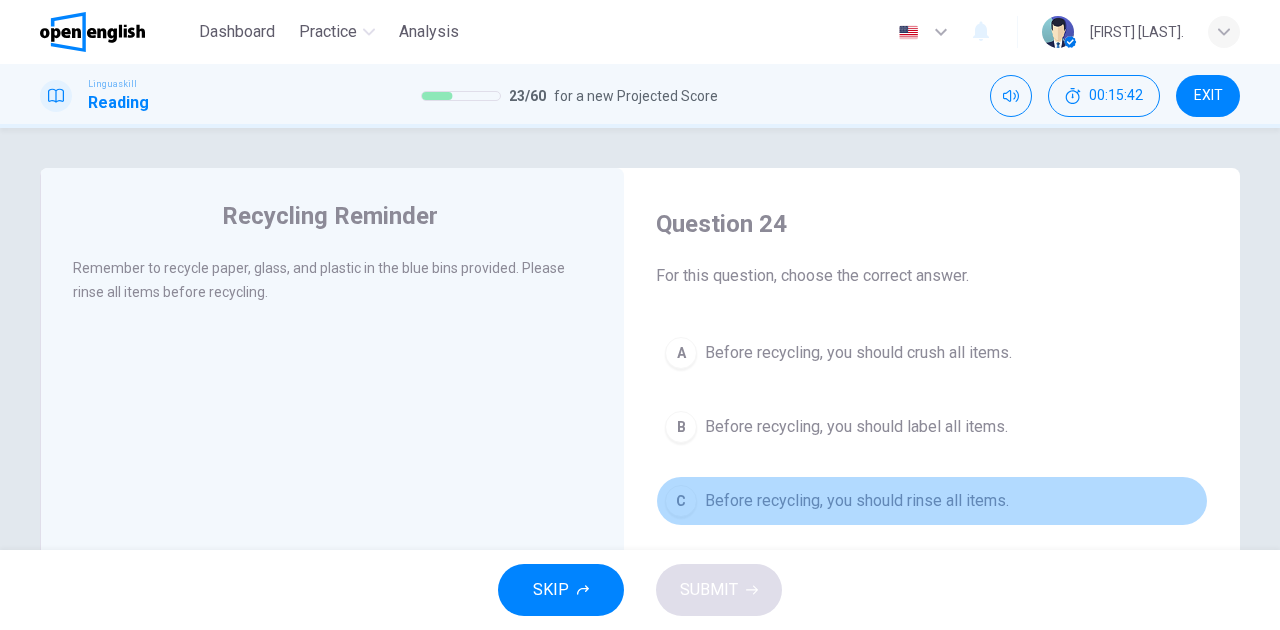 click on "Before recycling, you should rinse all items." at bounding box center (857, 501) 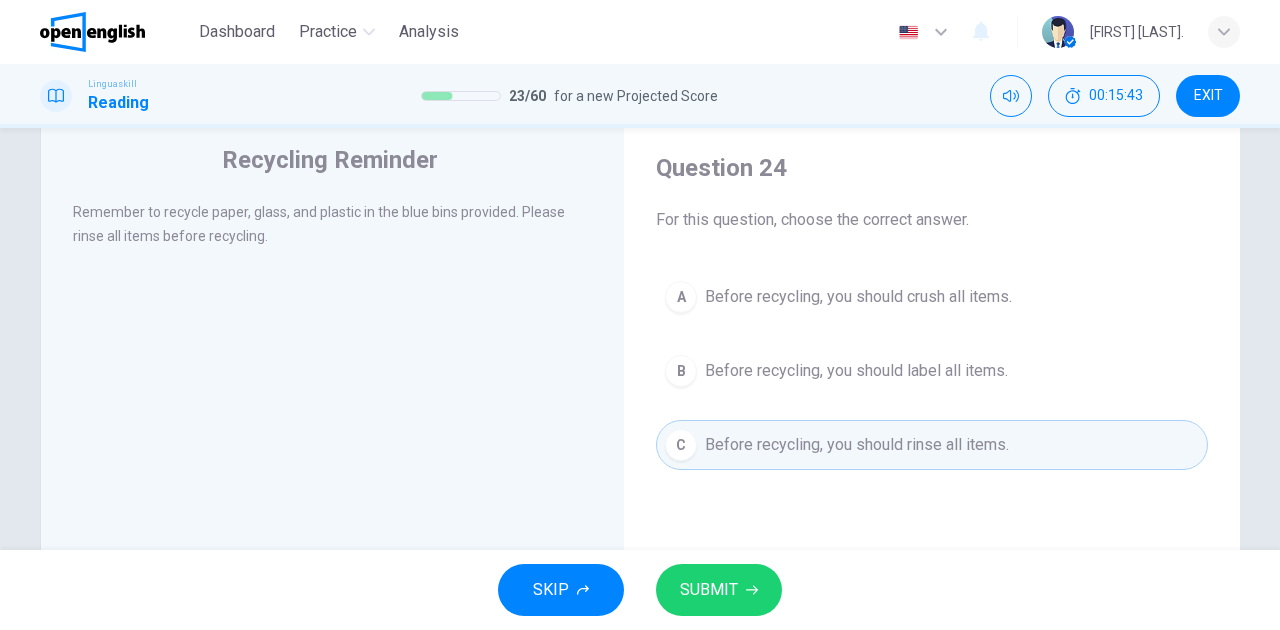 scroll, scrollTop: 133, scrollLeft: 0, axis: vertical 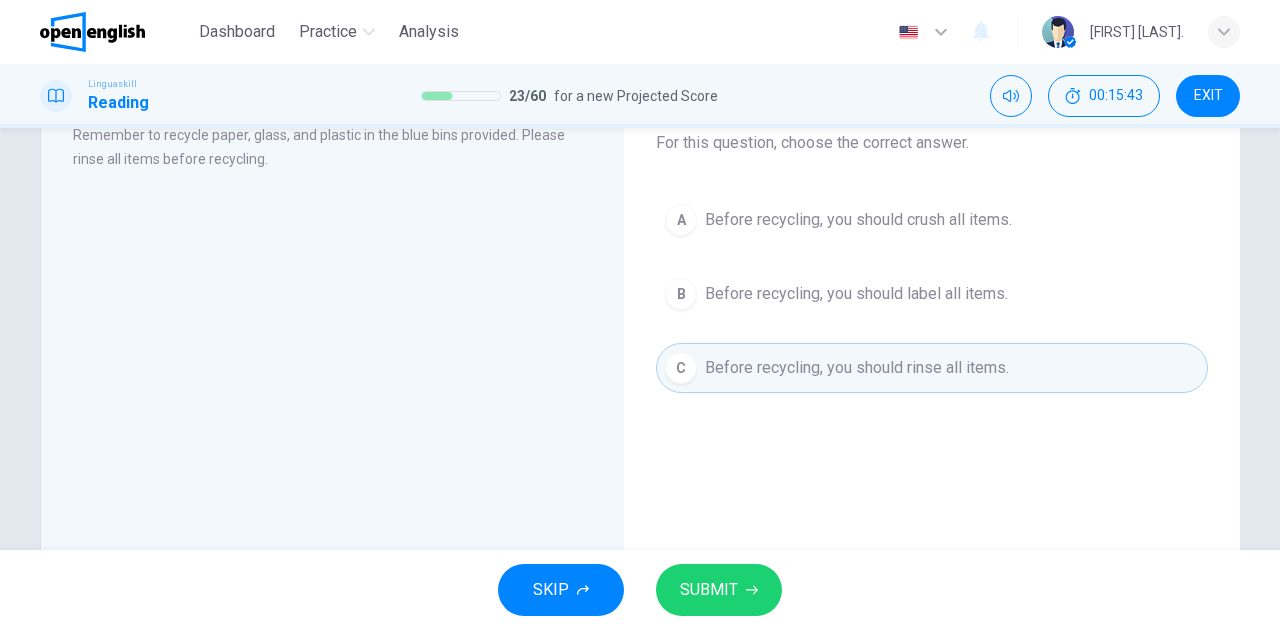 click on "SUBMIT" at bounding box center [709, 590] 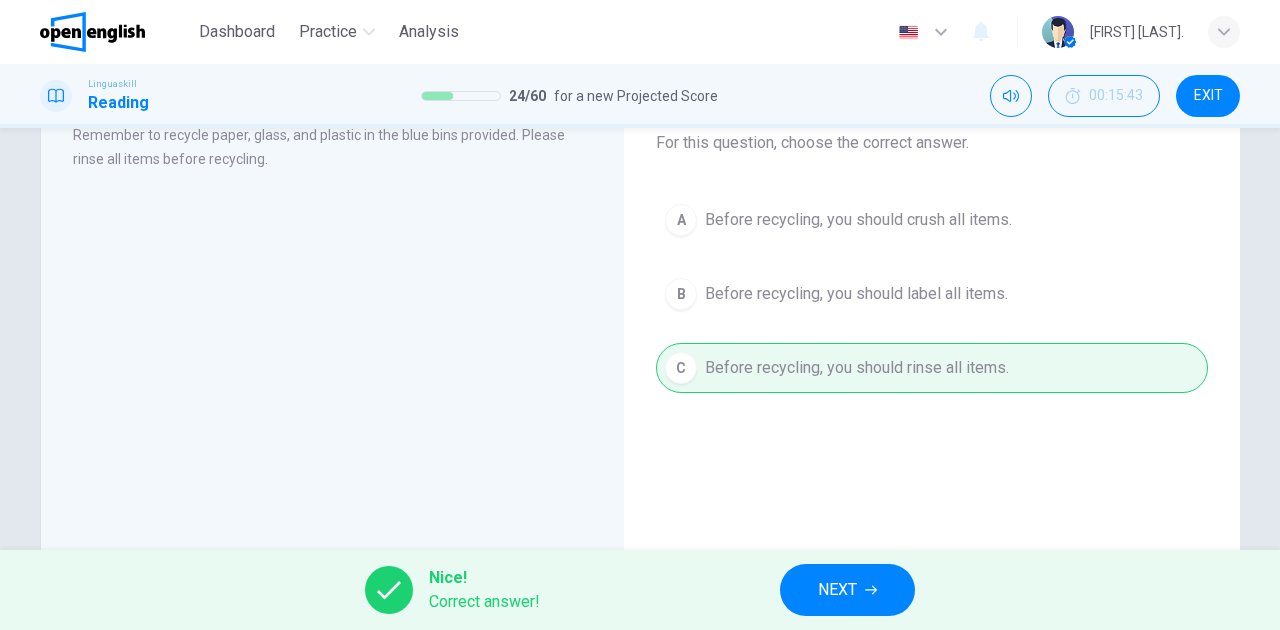 click on "NEXT" at bounding box center (847, 590) 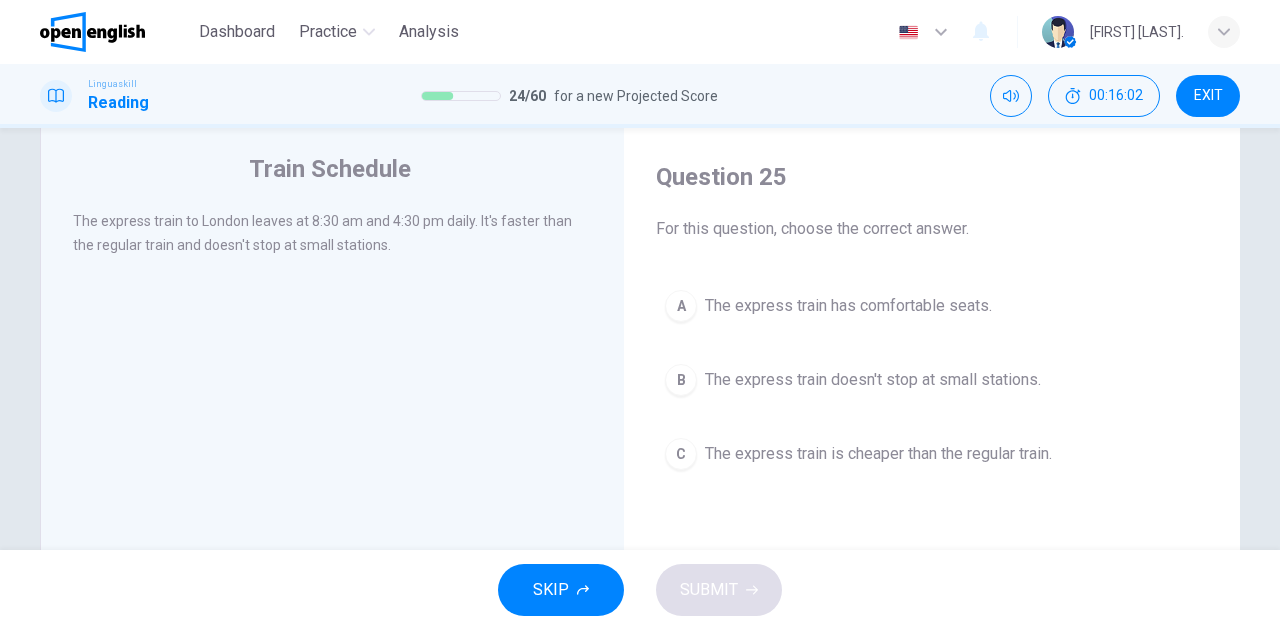scroll, scrollTop: 66, scrollLeft: 0, axis: vertical 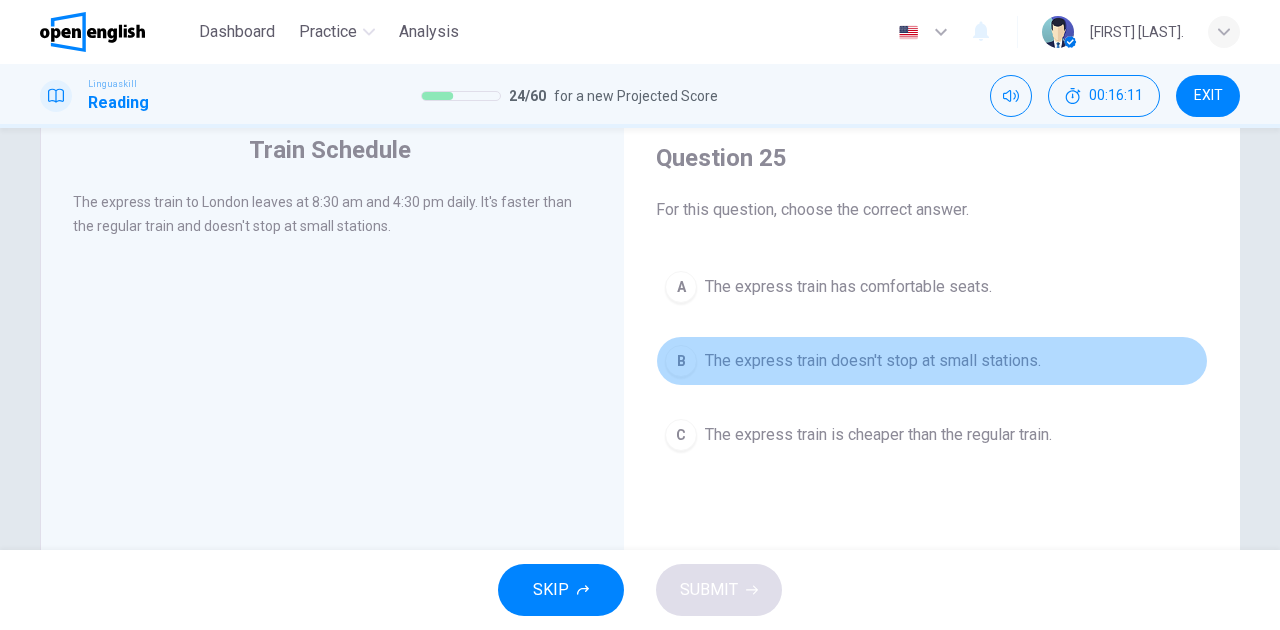 click on "The express train doesn't stop at small stations." at bounding box center [873, 361] 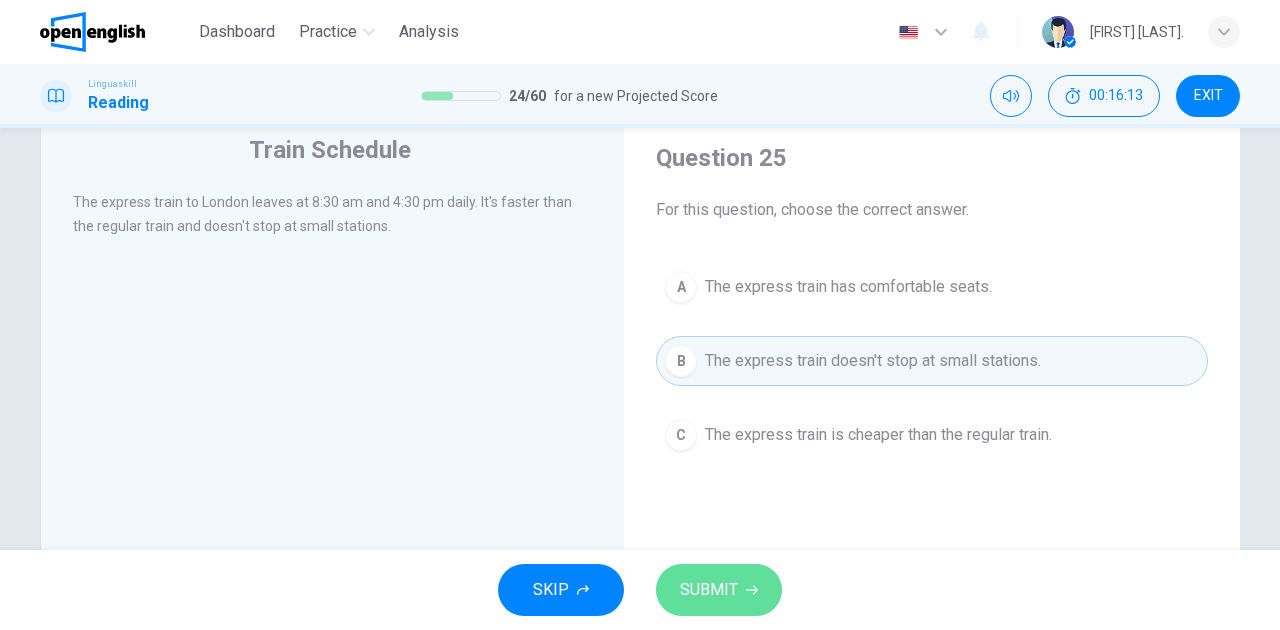 click on "SUBMIT" at bounding box center (719, 590) 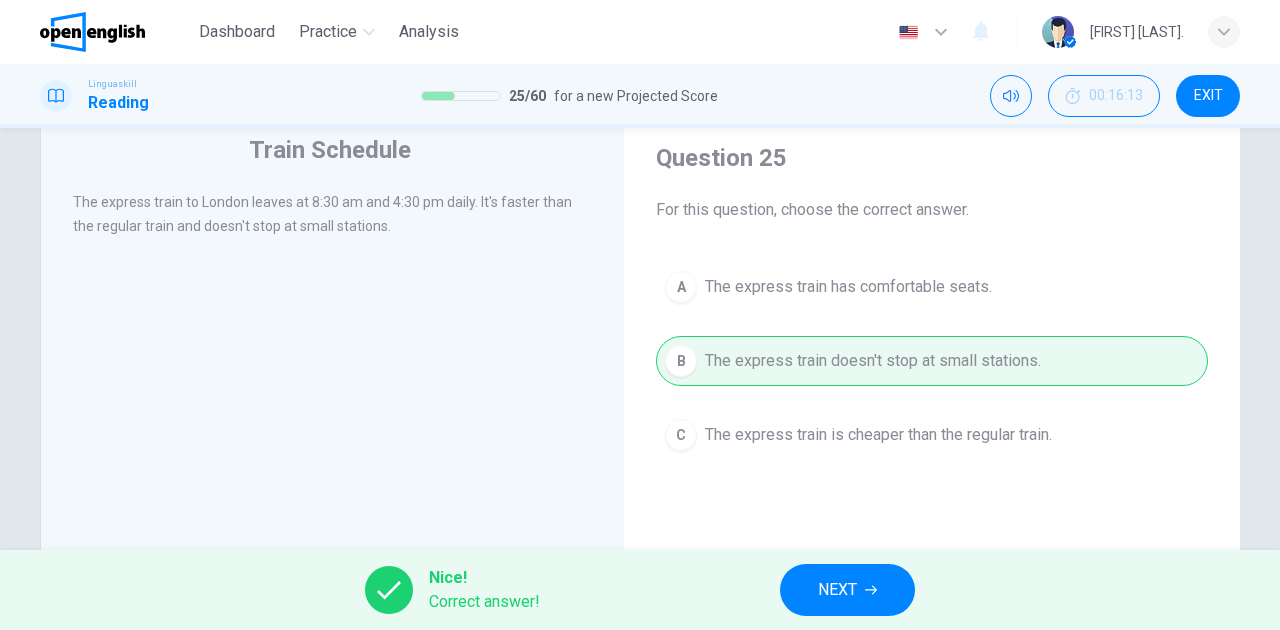 click on "NEXT" at bounding box center [837, 590] 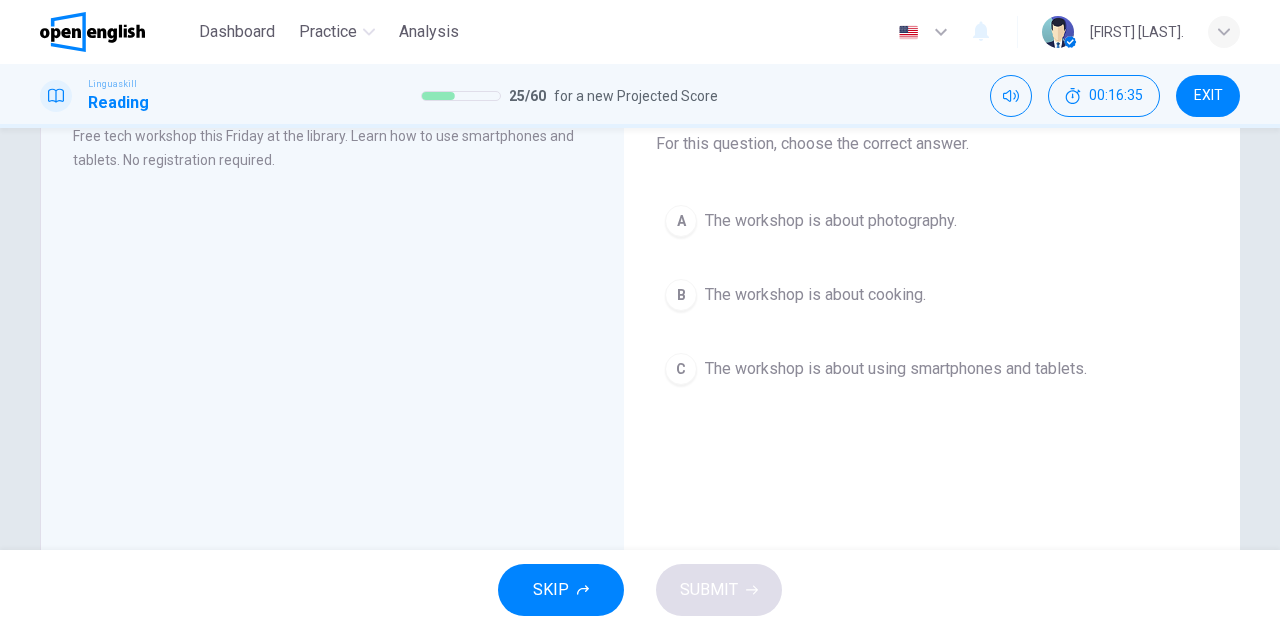 scroll, scrollTop: 133, scrollLeft: 0, axis: vertical 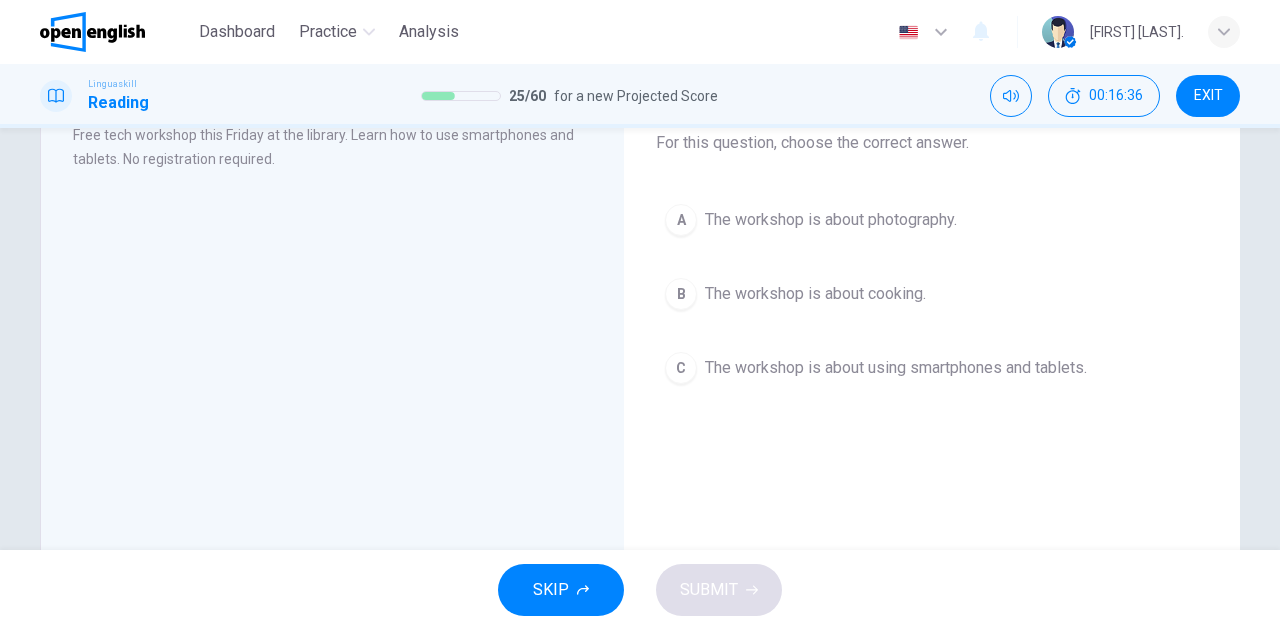 click on "A The workshop is about photography. B The workshop is about cooking. C The workshop is about using smartphones and tablets." at bounding box center [932, 294] 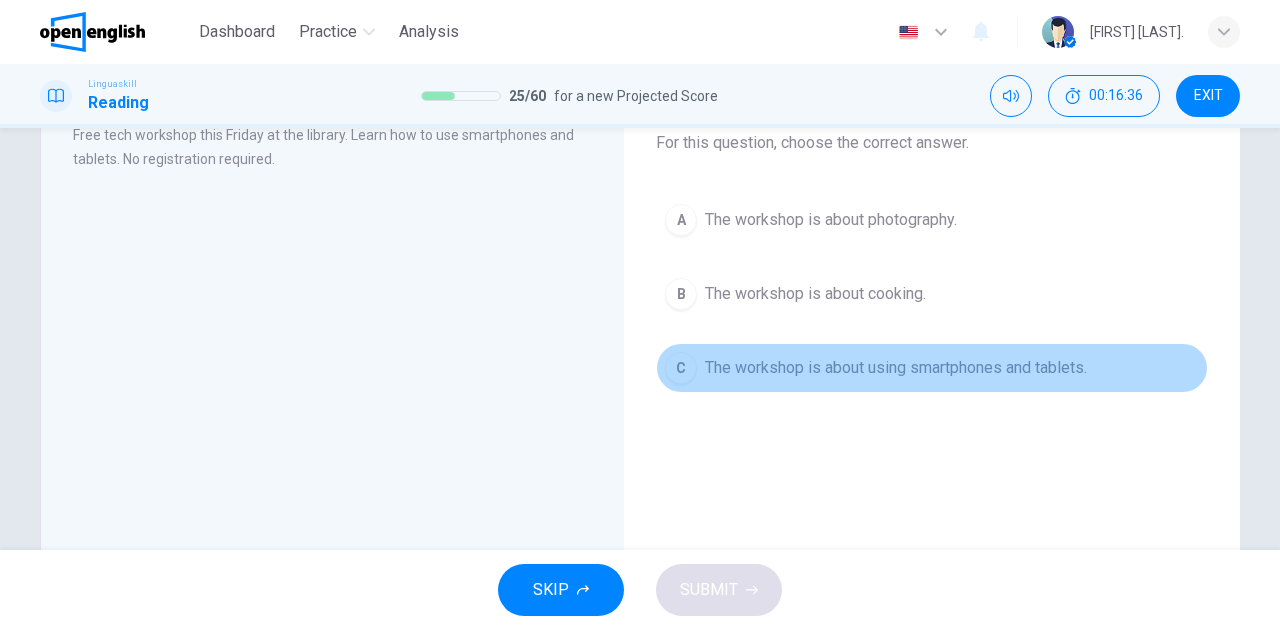 click on "C The workshop is about using smartphones and tablets." at bounding box center [932, 368] 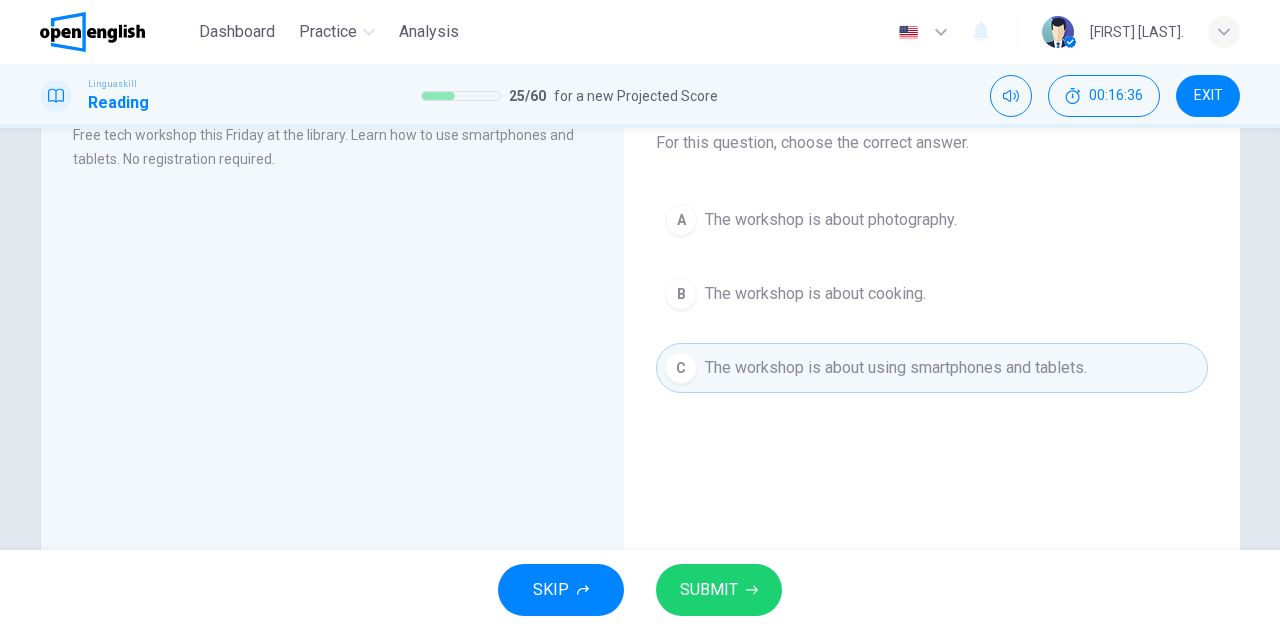 click on "SUBMIT" at bounding box center [719, 590] 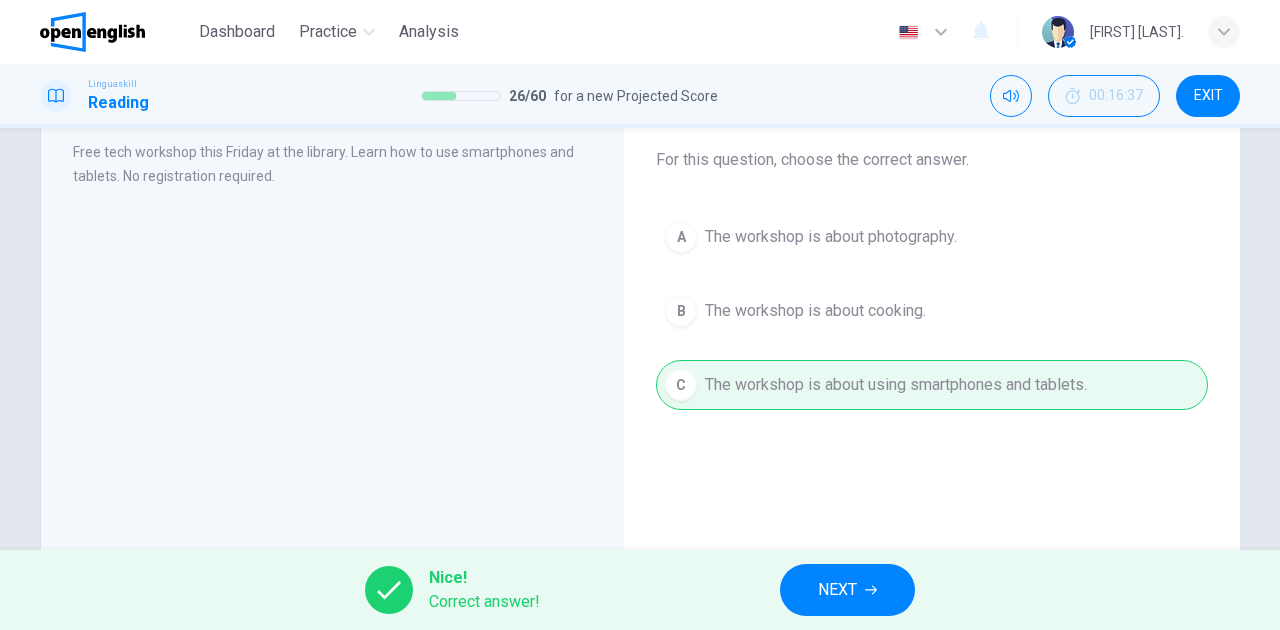 scroll, scrollTop: 133, scrollLeft: 0, axis: vertical 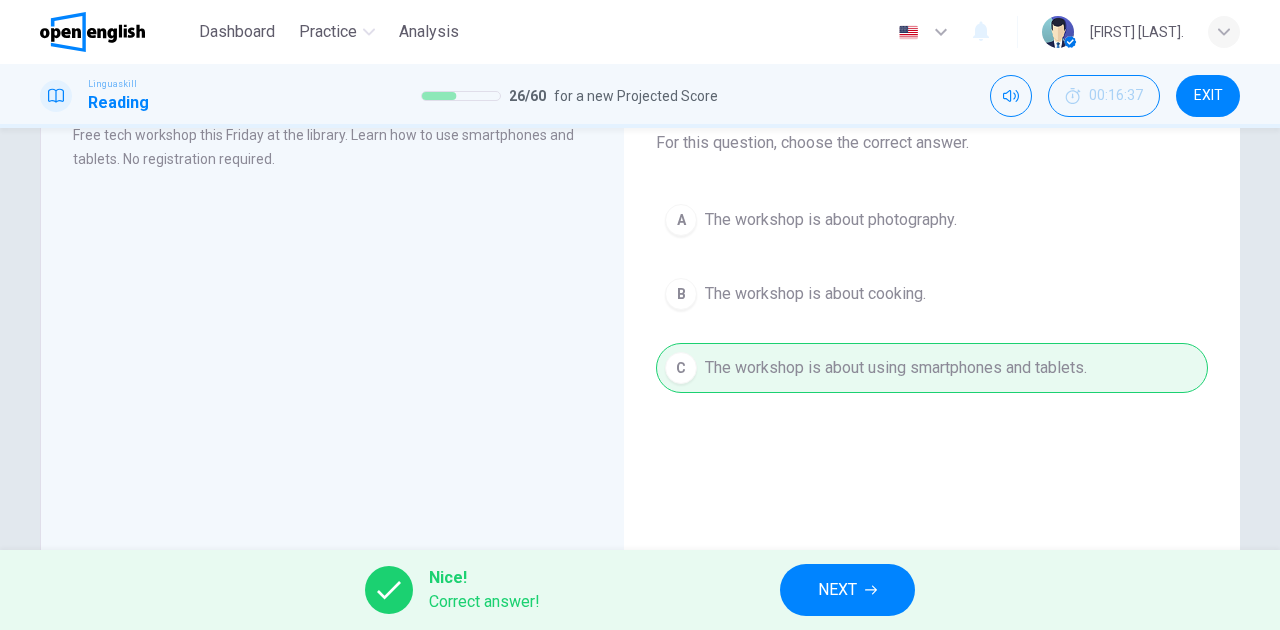 click on "NEXT" at bounding box center (847, 590) 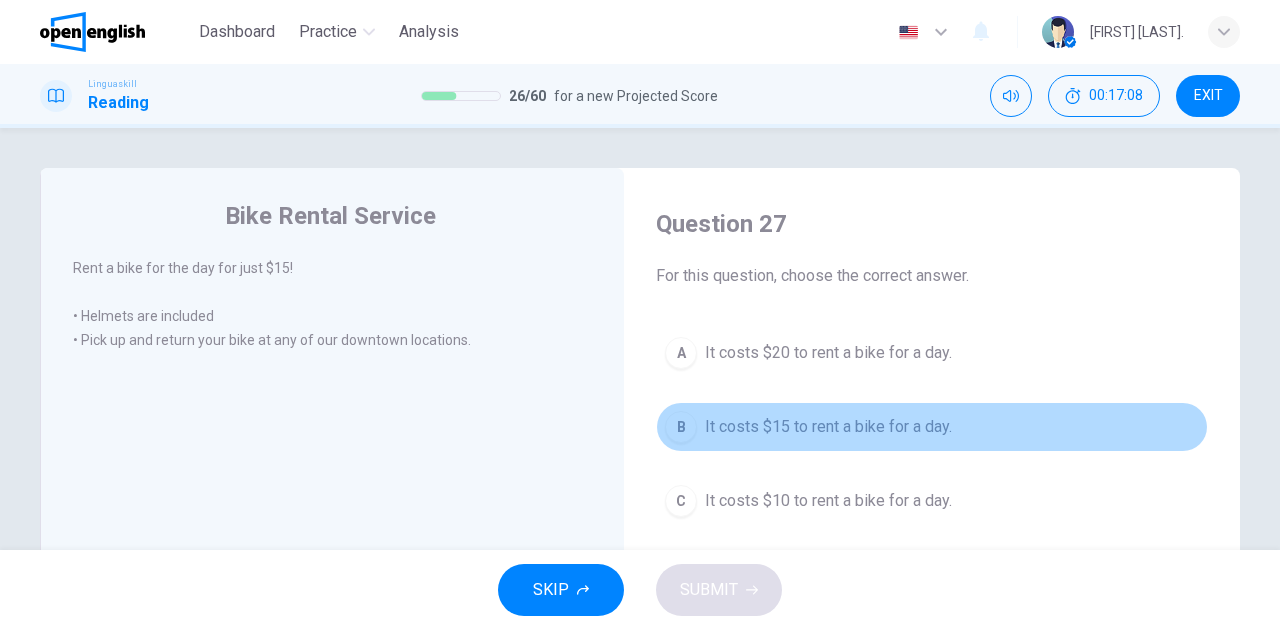 click on "It costs $15 to rent a bike for a day." at bounding box center [828, 427] 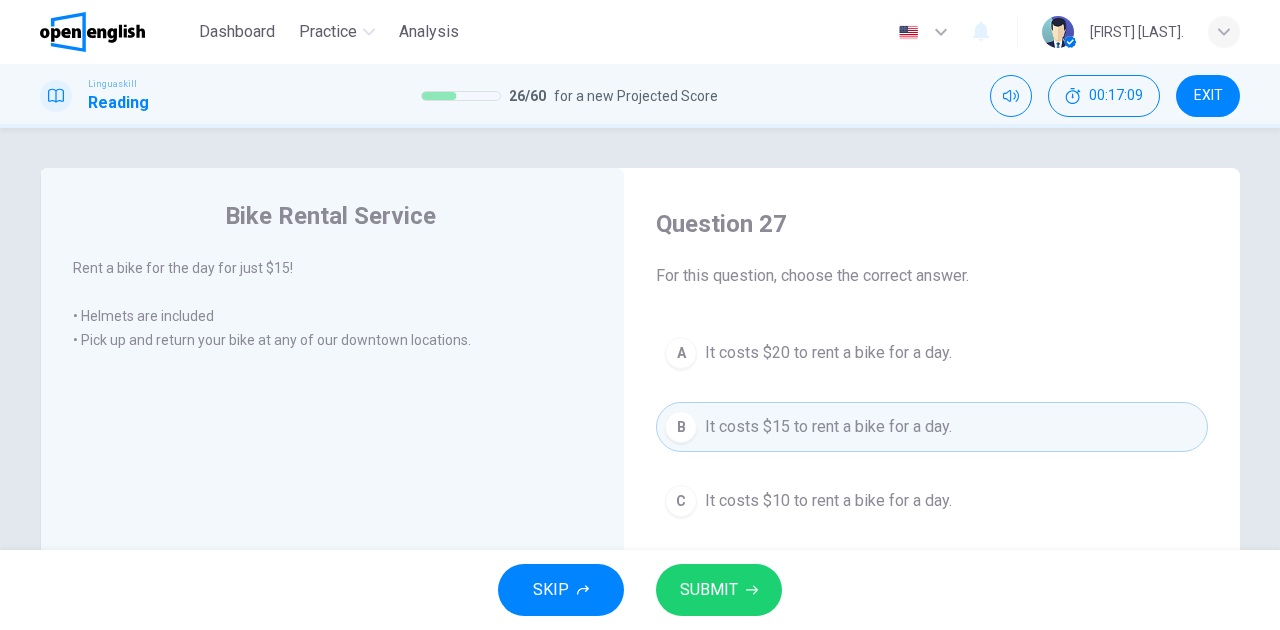 click on "SUBMIT" at bounding box center [709, 590] 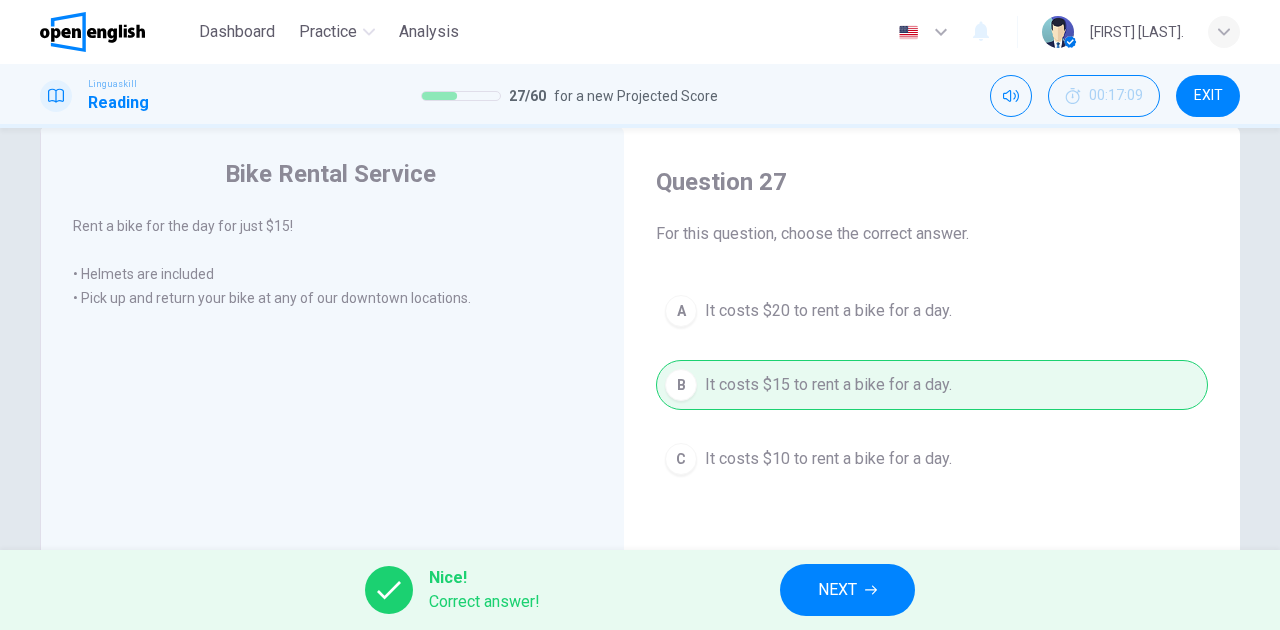 scroll, scrollTop: 66, scrollLeft: 0, axis: vertical 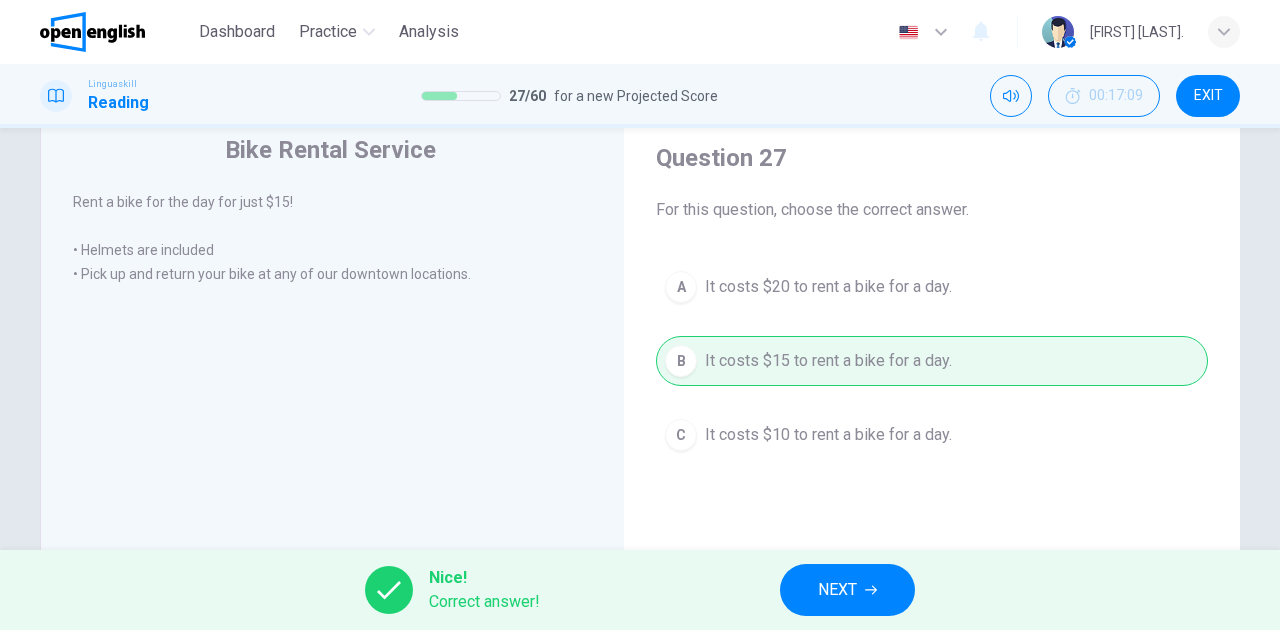 click on "NEXT" at bounding box center (847, 590) 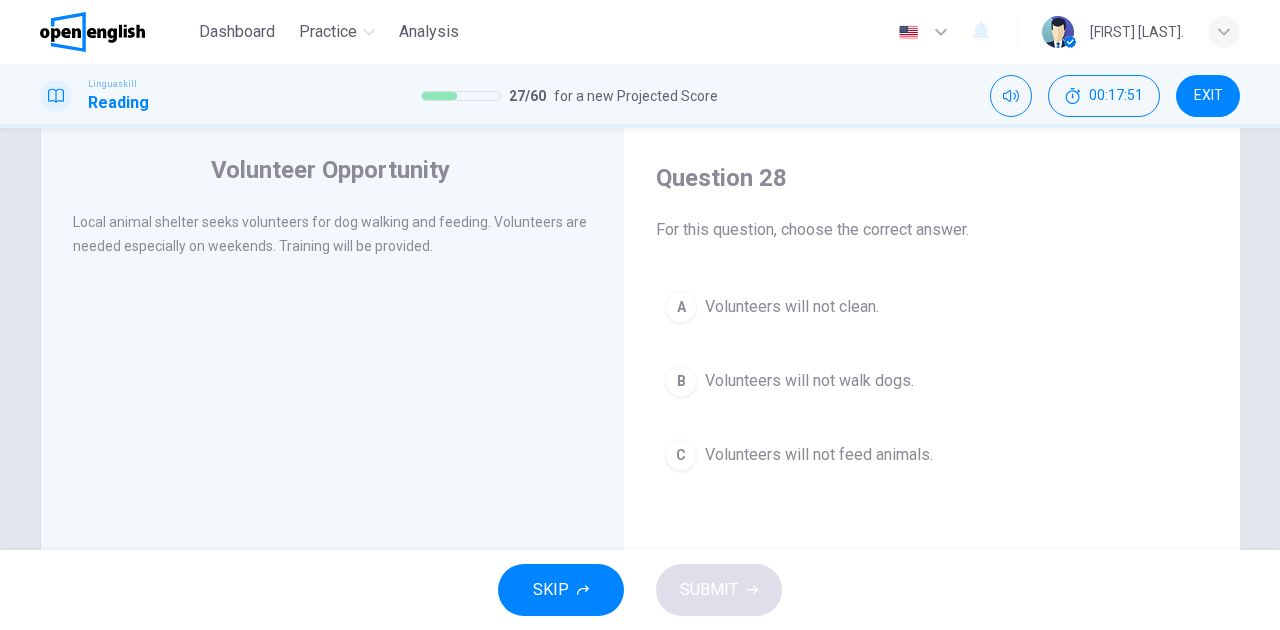 scroll, scrollTop: 66, scrollLeft: 0, axis: vertical 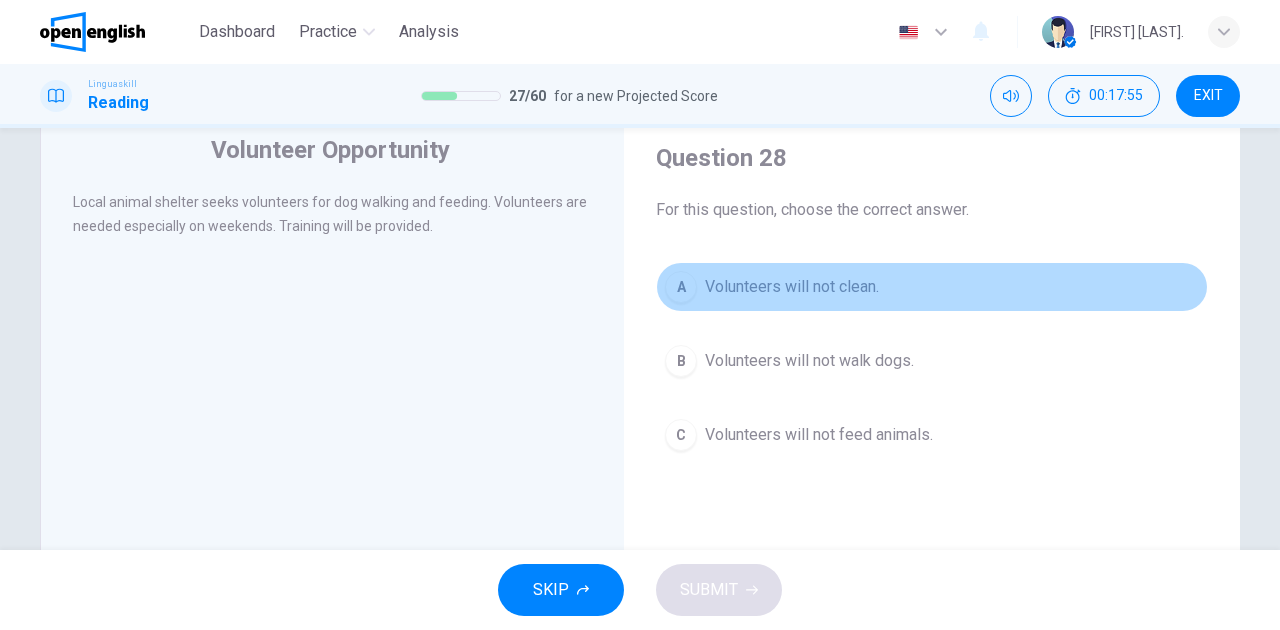 click on "Volunteers will not clean." at bounding box center (792, 287) 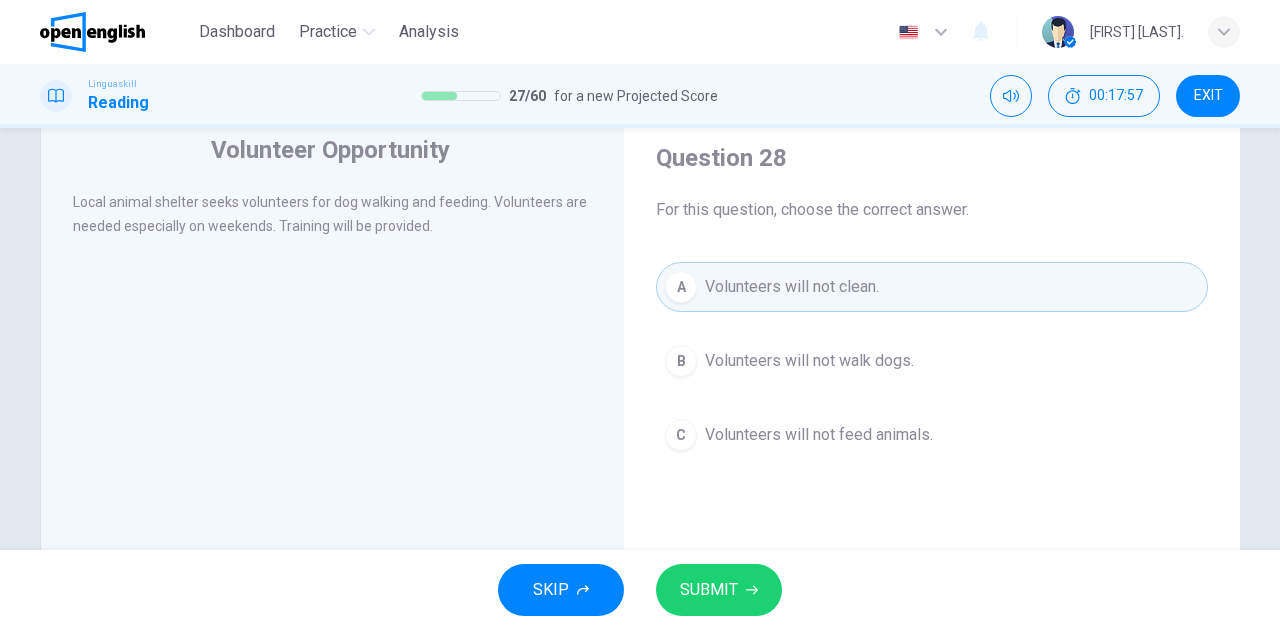 click on "SUBMIT" at bounding box center [709, 590] 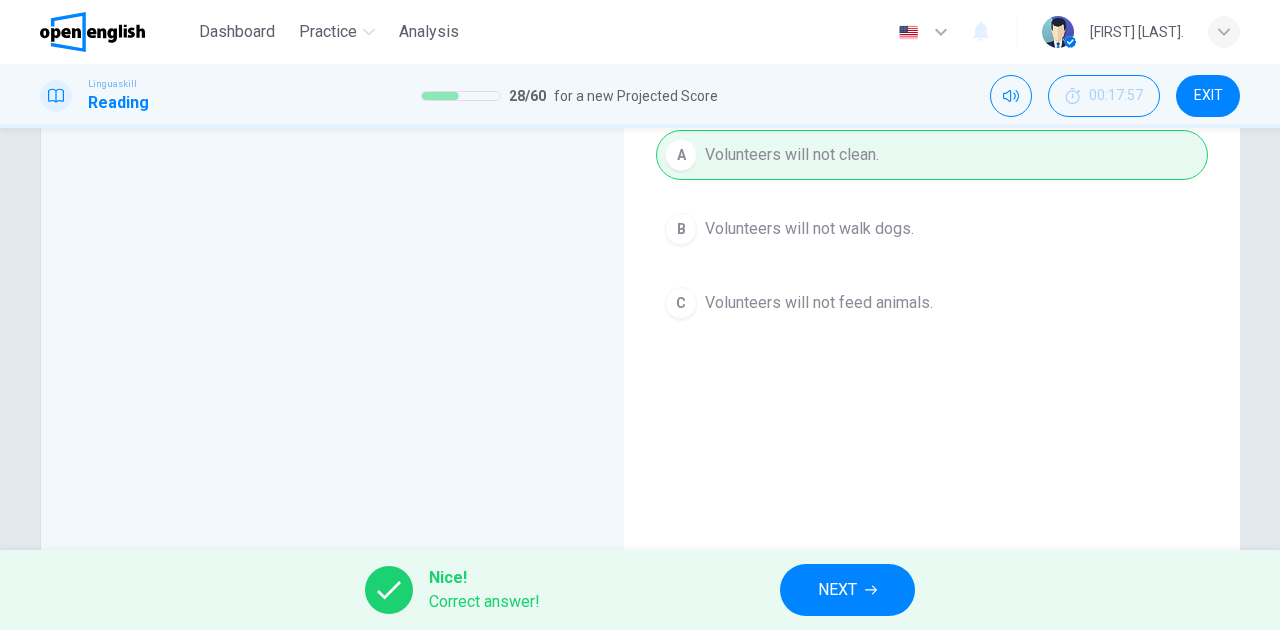 scroll, scrollTop: 200, scrollLeft: 0, axis: vertical 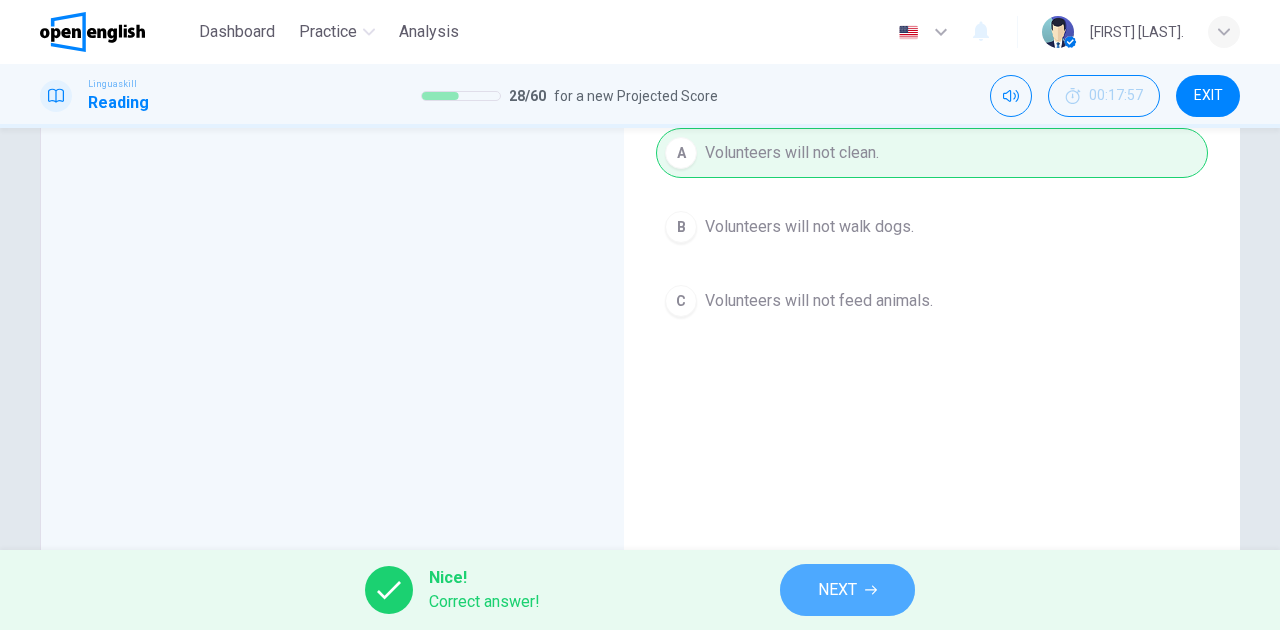 click on "NEXT" at bounding box center [837, 590] 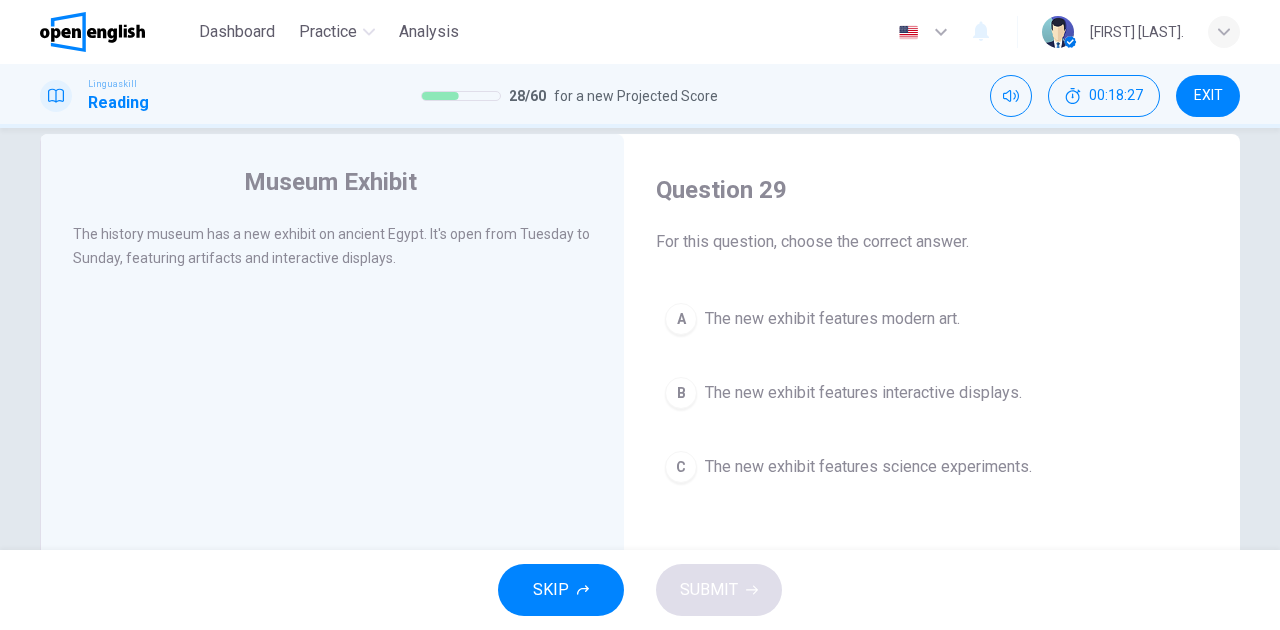 scroll, scrollTop: 66, scrollLeft: 0, axis: vertical 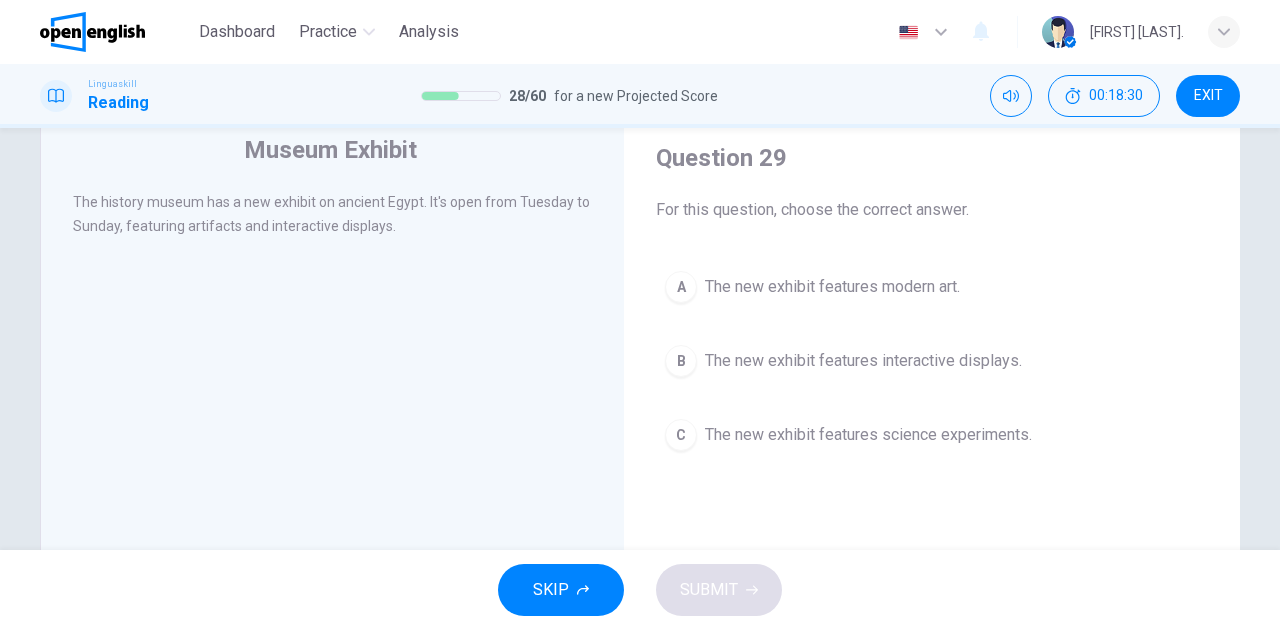 click on "B The new exhibit features interactive displays." at bounding box center (932, 361) 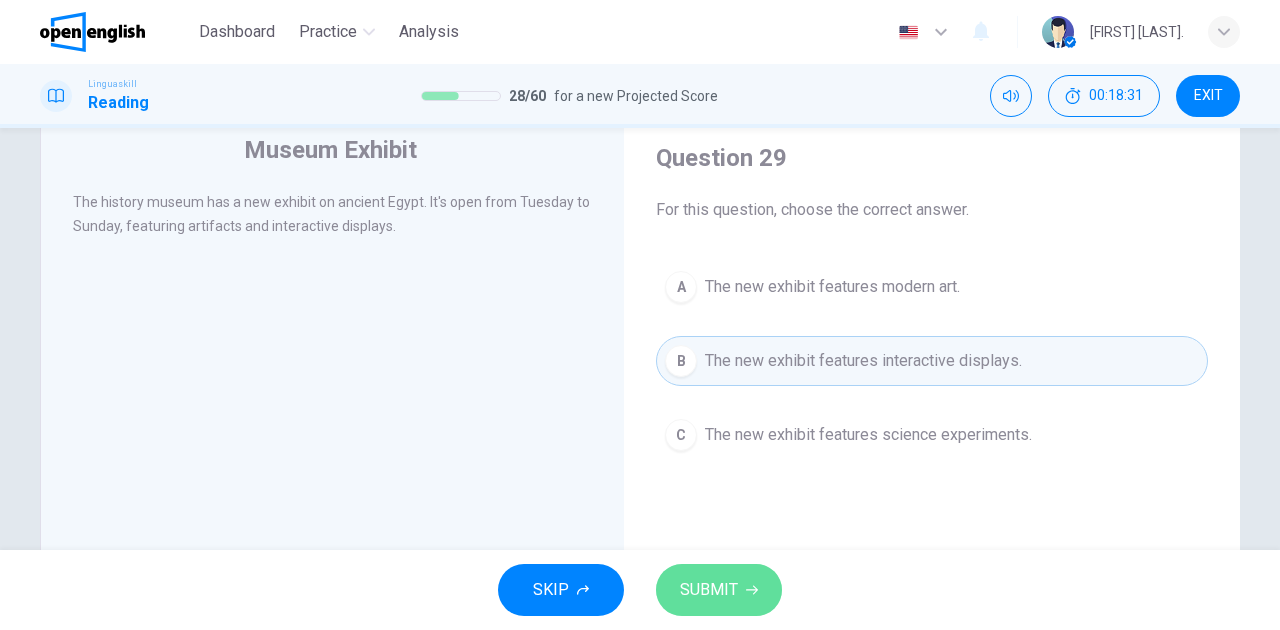 click on "SUBMIT" at bounding box center [719, 590] 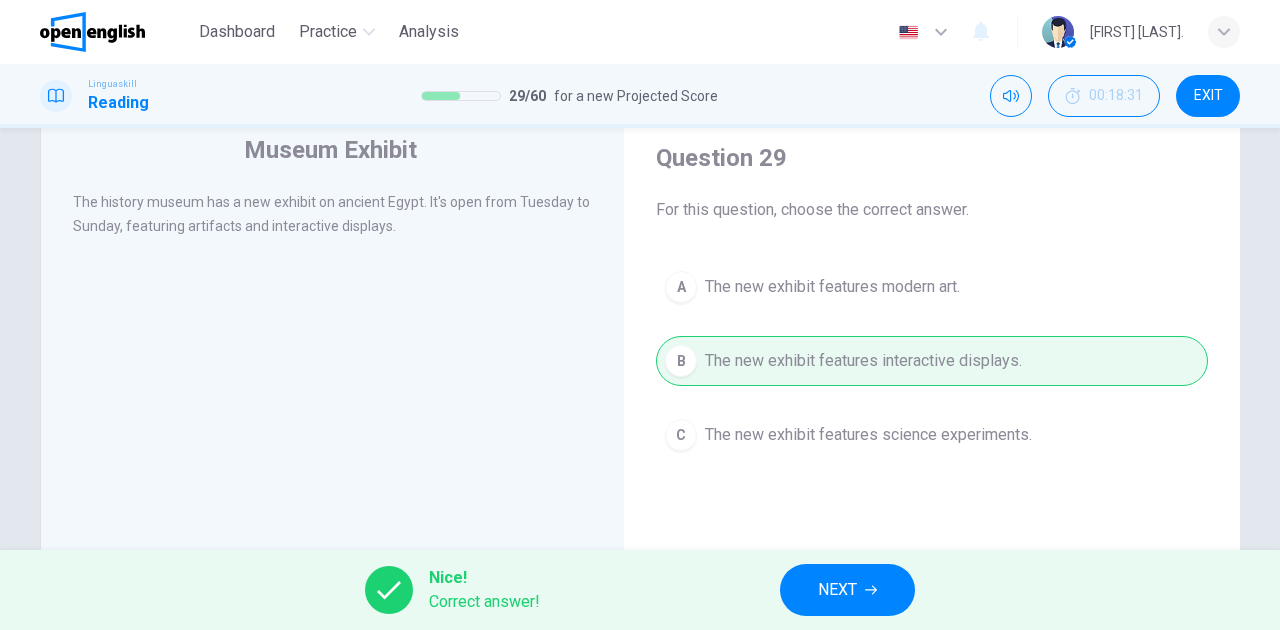 click on "NEXT" at bounding box center [837, 590] 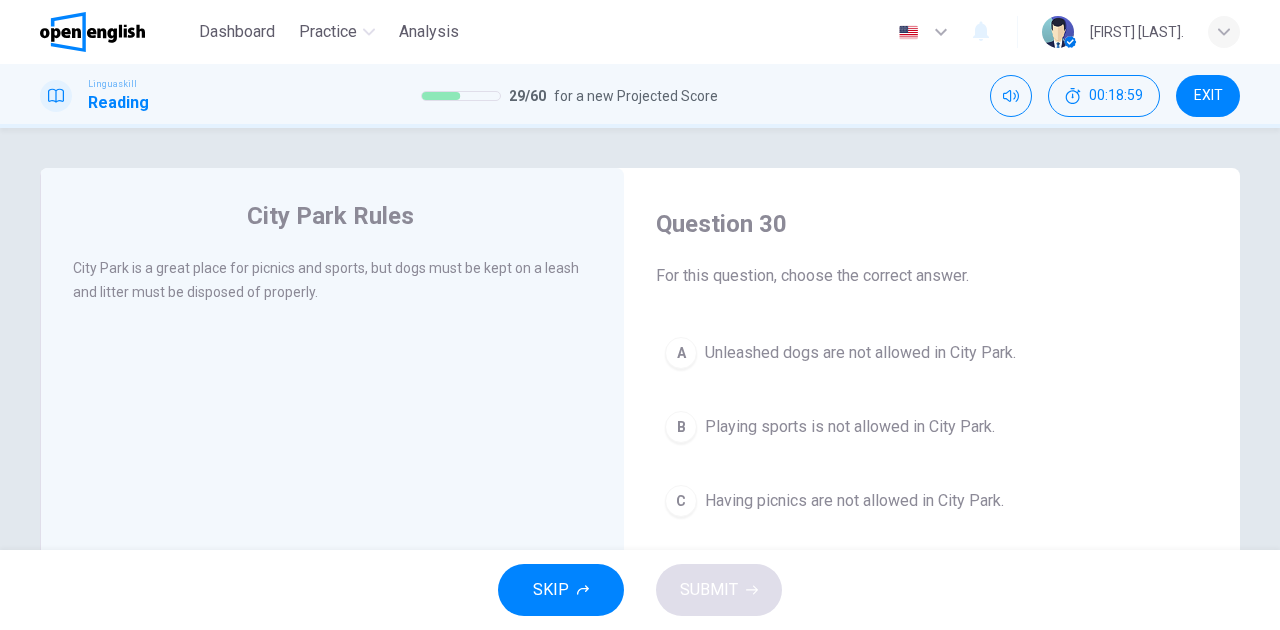 click on "Unleashed dogs are not allowed in City Park." at bounding box center [860, 353] 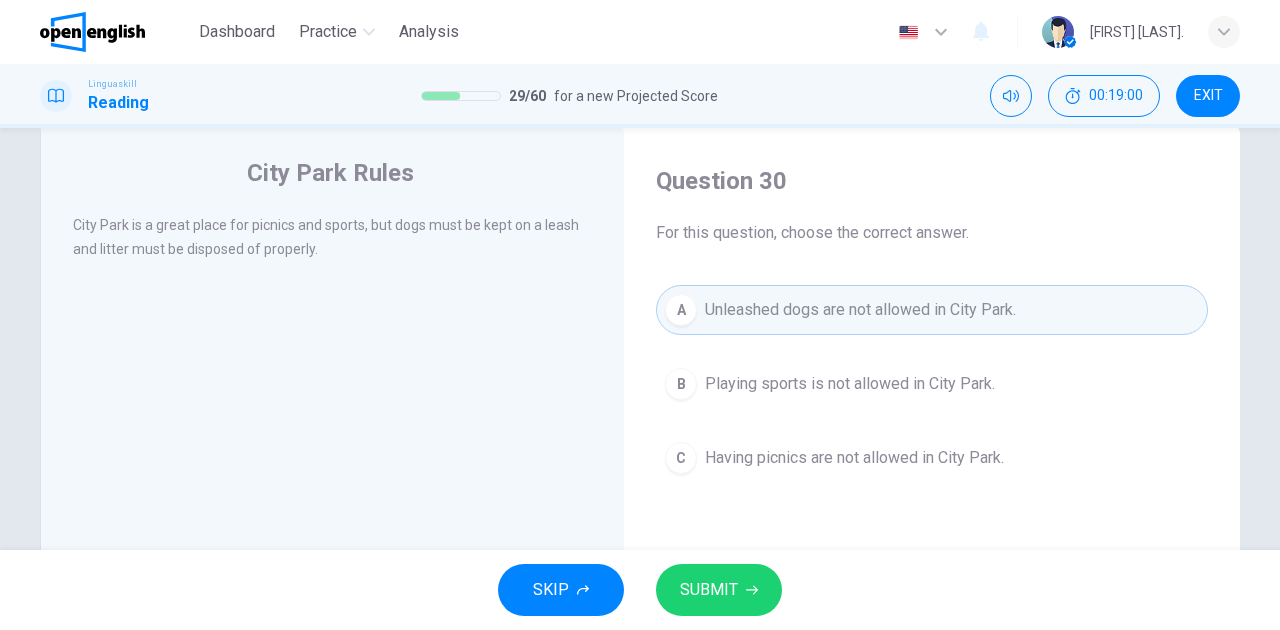scroll, scrollTop: 66, scrollLeft: 0, axis: vertical 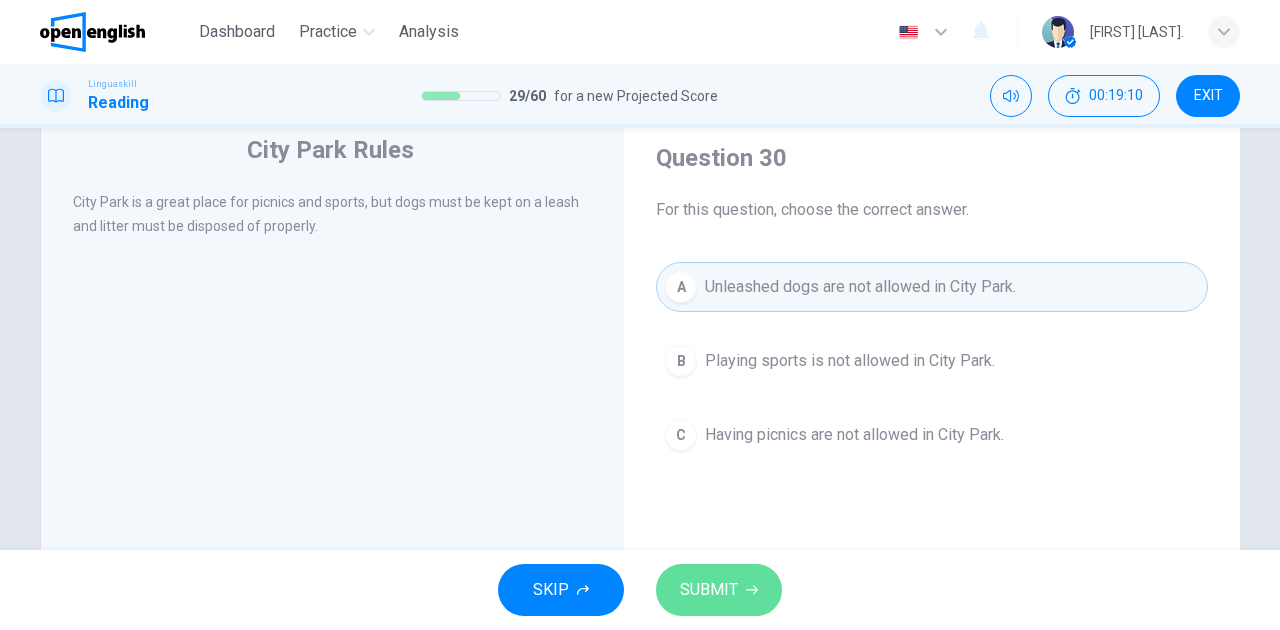 click on "SUBMIT" at bounding box center [719, 590] 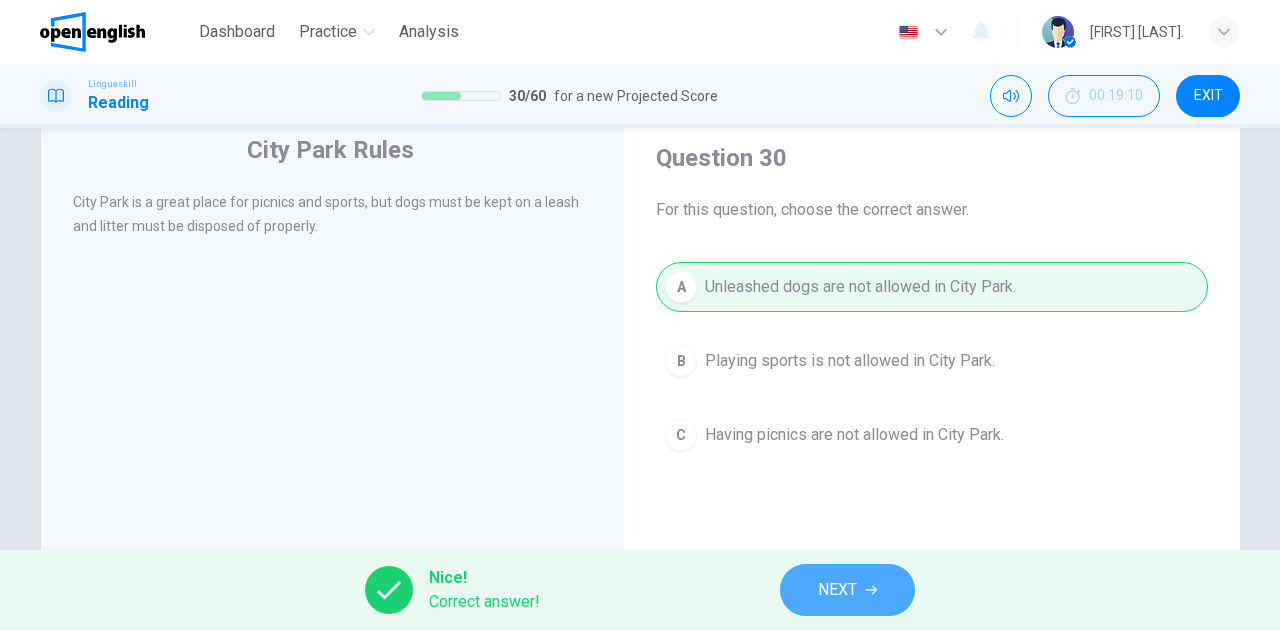click on "NEXT" at bounding box center [837, 590] 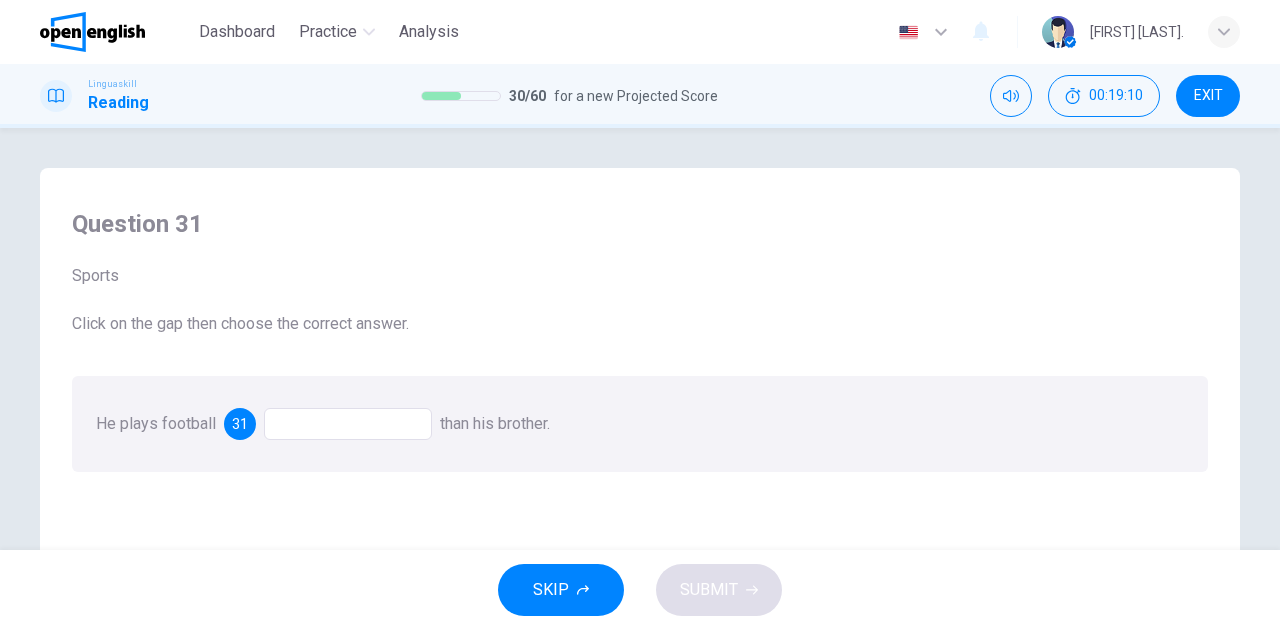 scroll, scrollTop: 66, scrollLeft: 0, axis: vertical 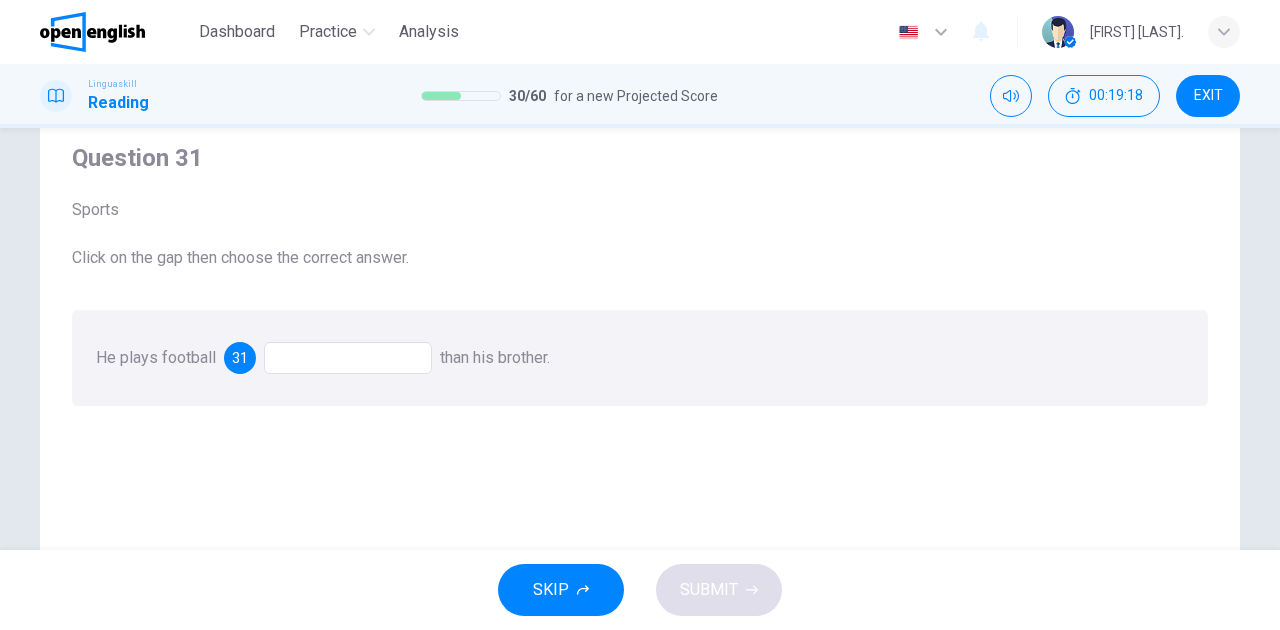 click at bounding box center [348, 358] 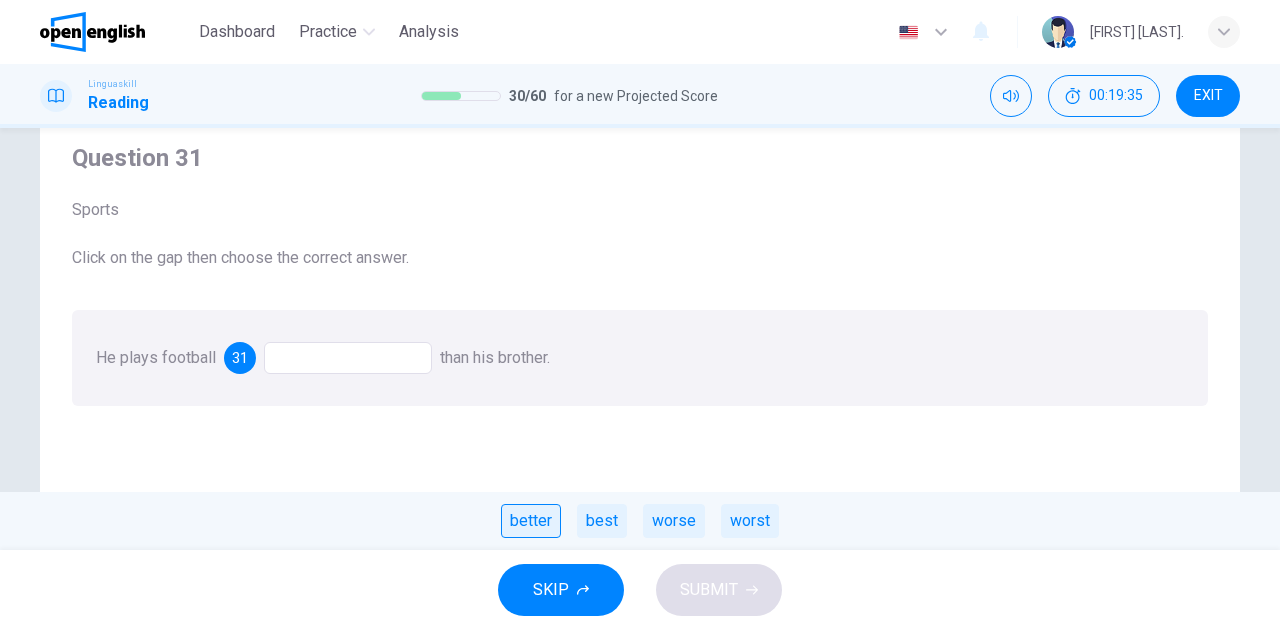 click on "better" at bounding box center (531, 521) 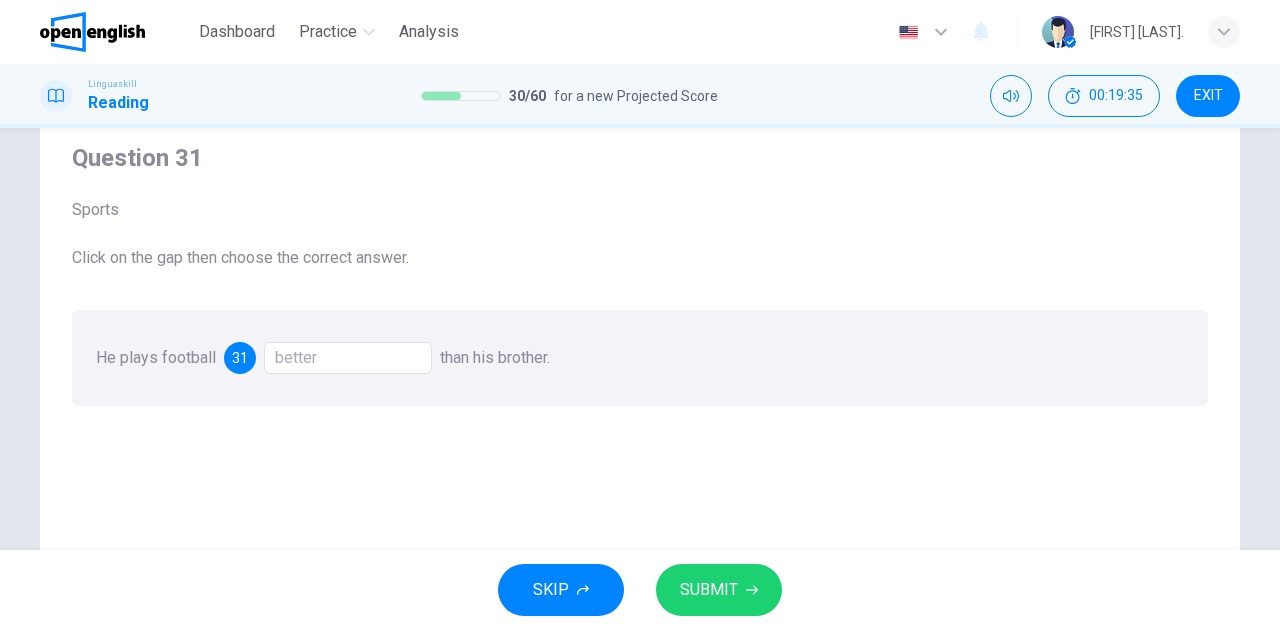 click on "SUBMIT" at bounding box center (709, 590) 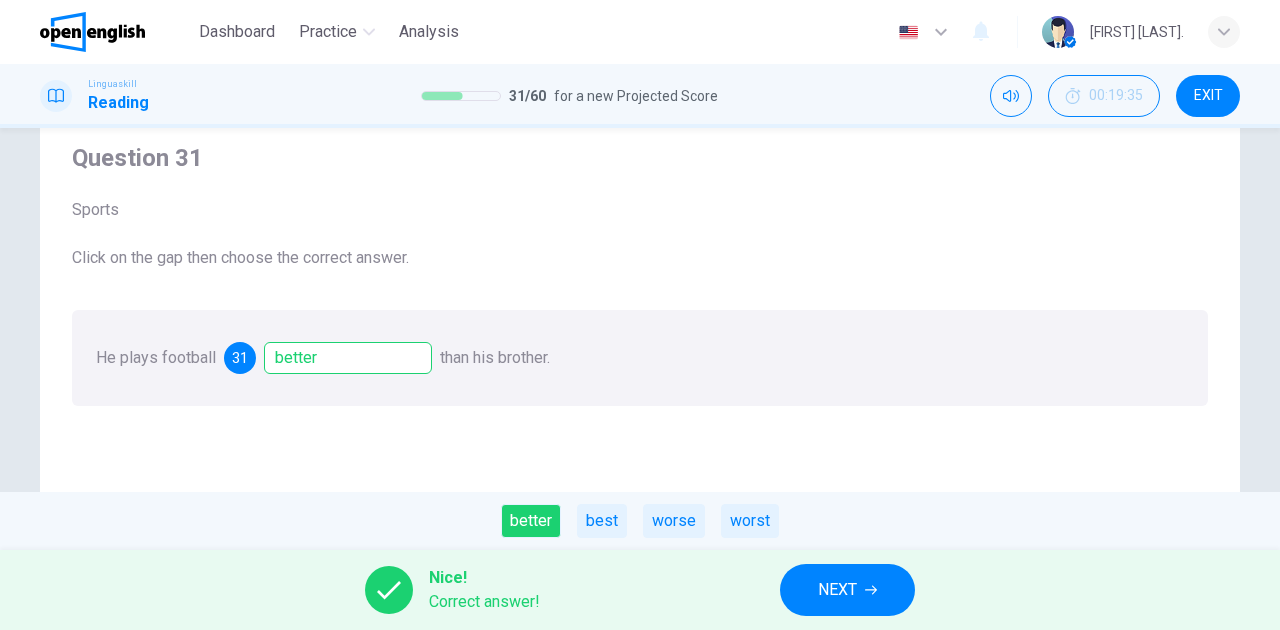 scroll, scrollTop: 133, scrollLeft: 0, axis: vertical 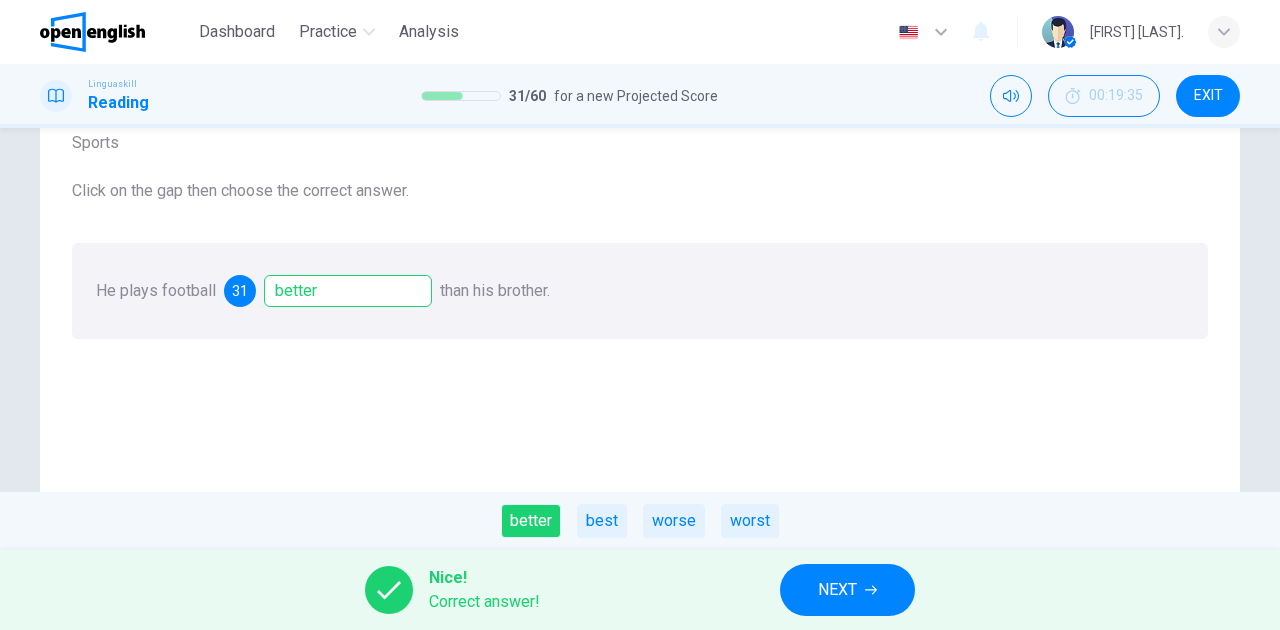 click on "NEXT" at bounding box center (837, 590) 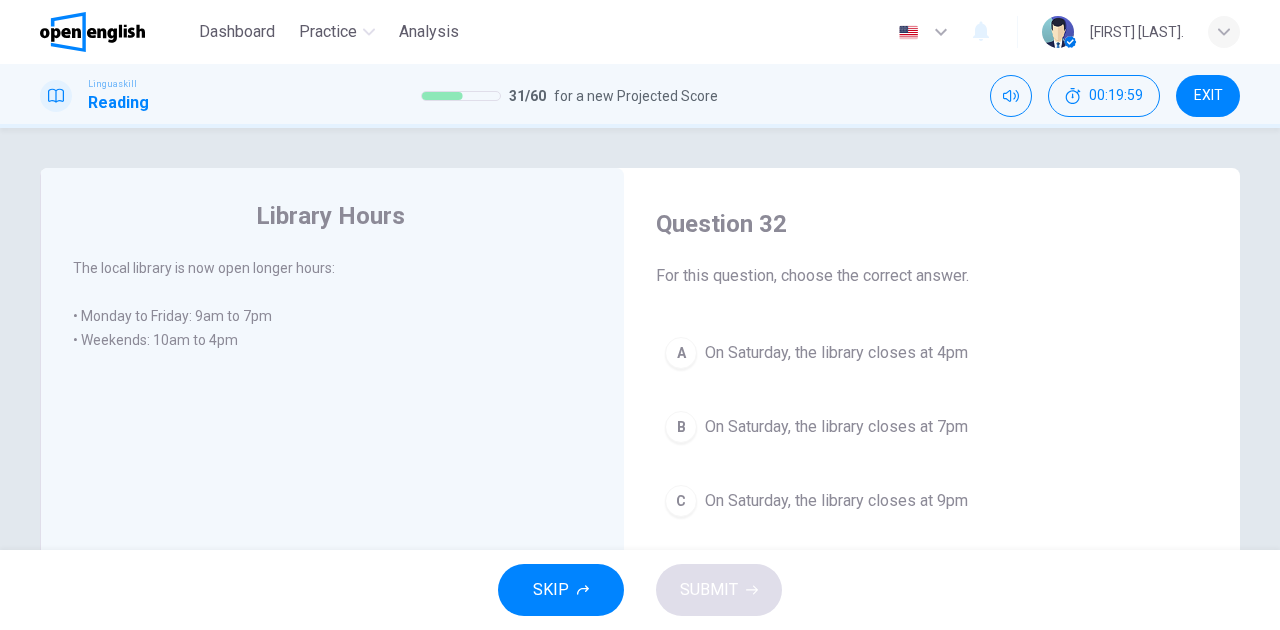 click on "On Saturday, the library closes at 4pm" at bounding box center (836, 353) 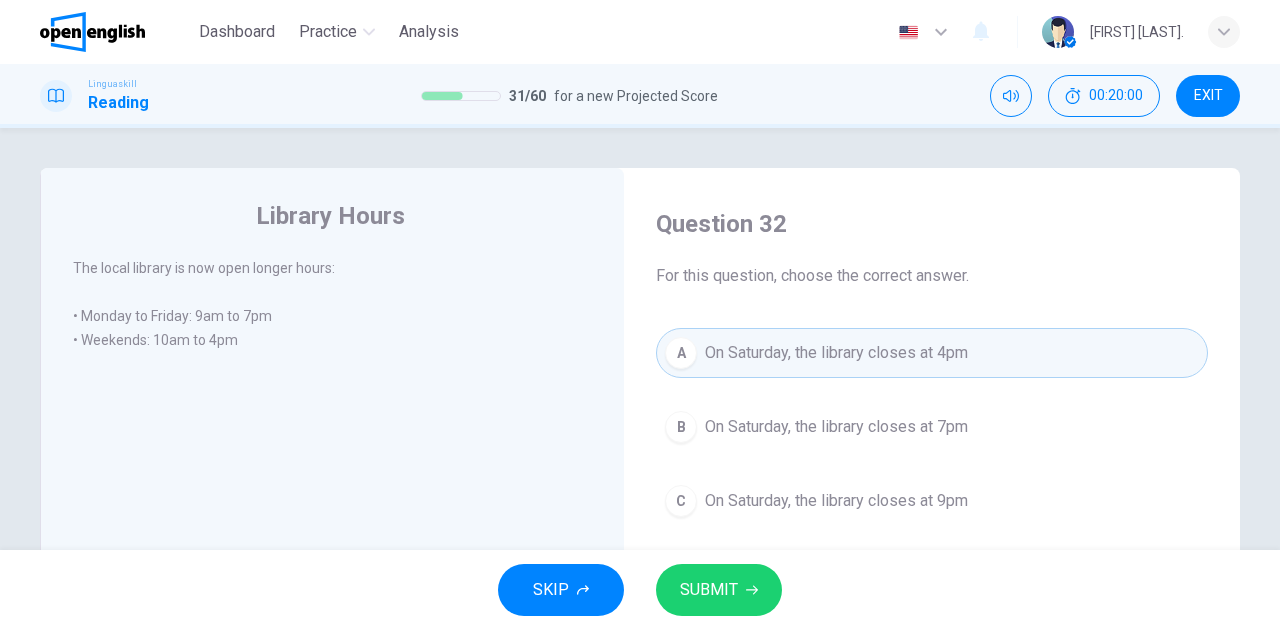 click on "SUBMIT" at bounding box center [719, 590] 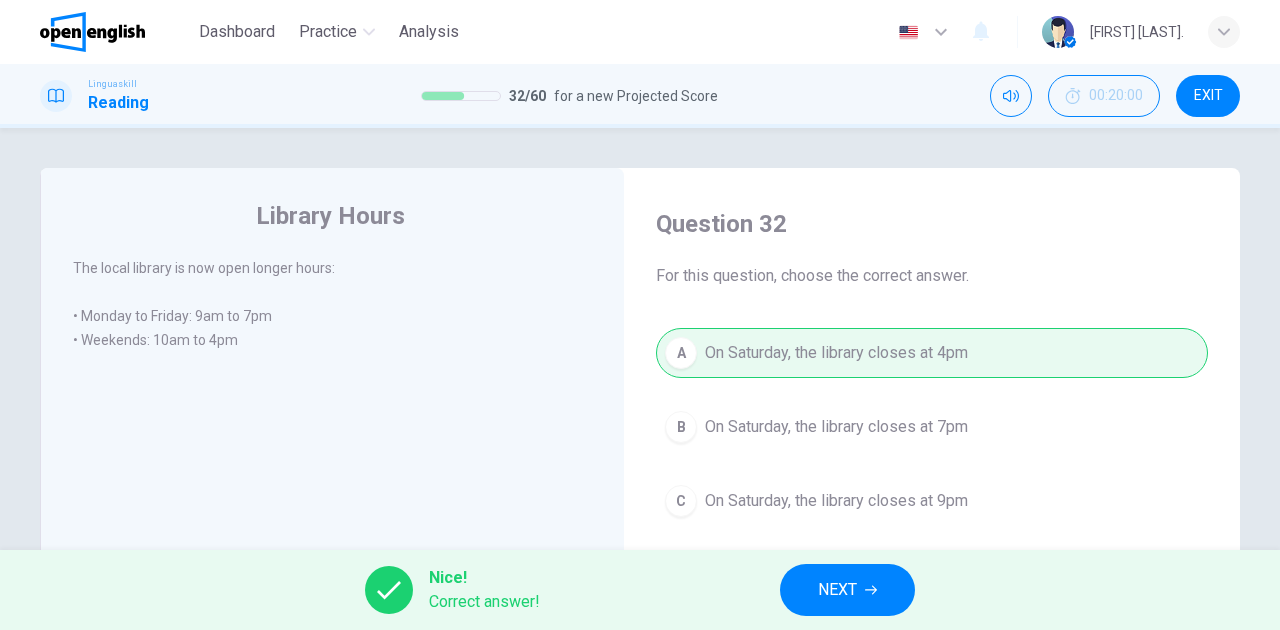 click on "NEXT" at bounding box center [837, 590] 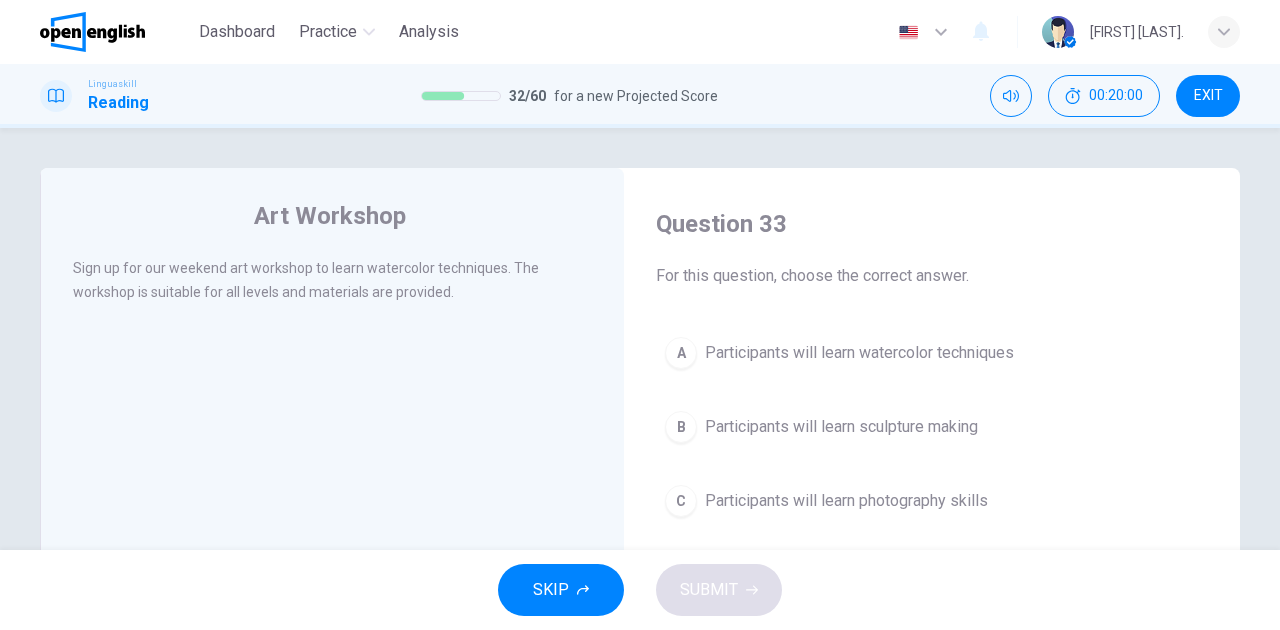 scroll, scrollTop: 66, scrollLeft: 0, axis: vertical 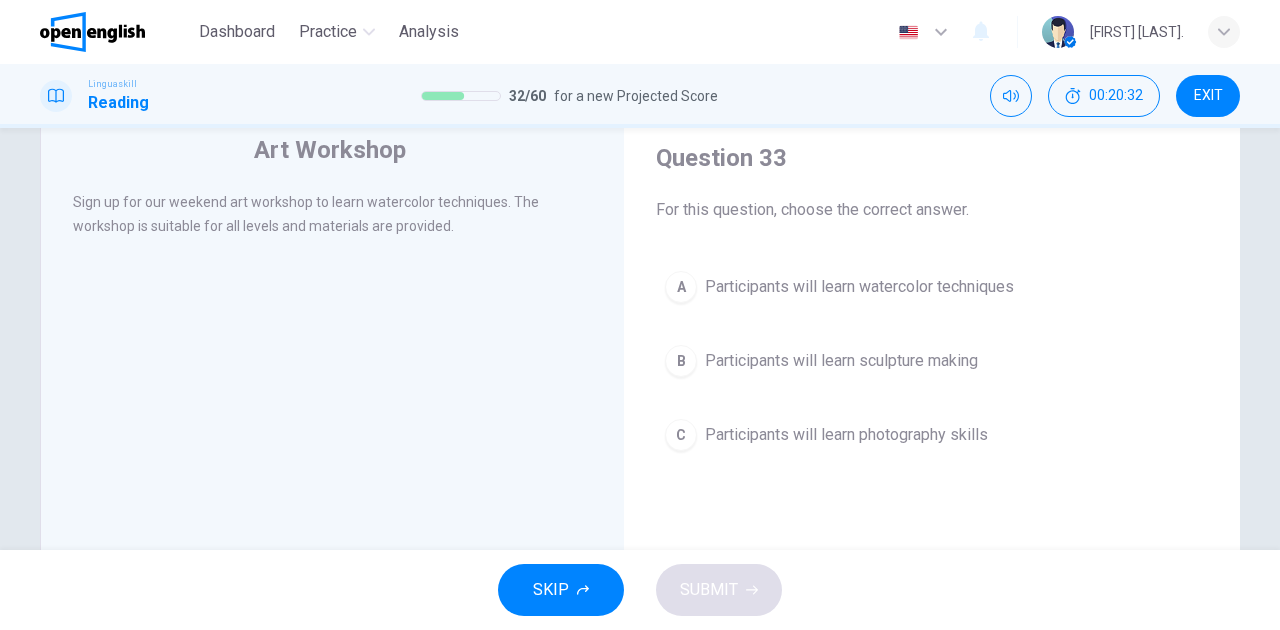 click on "Participants will learn watercolor techniques" at bounding box center (859, 287) 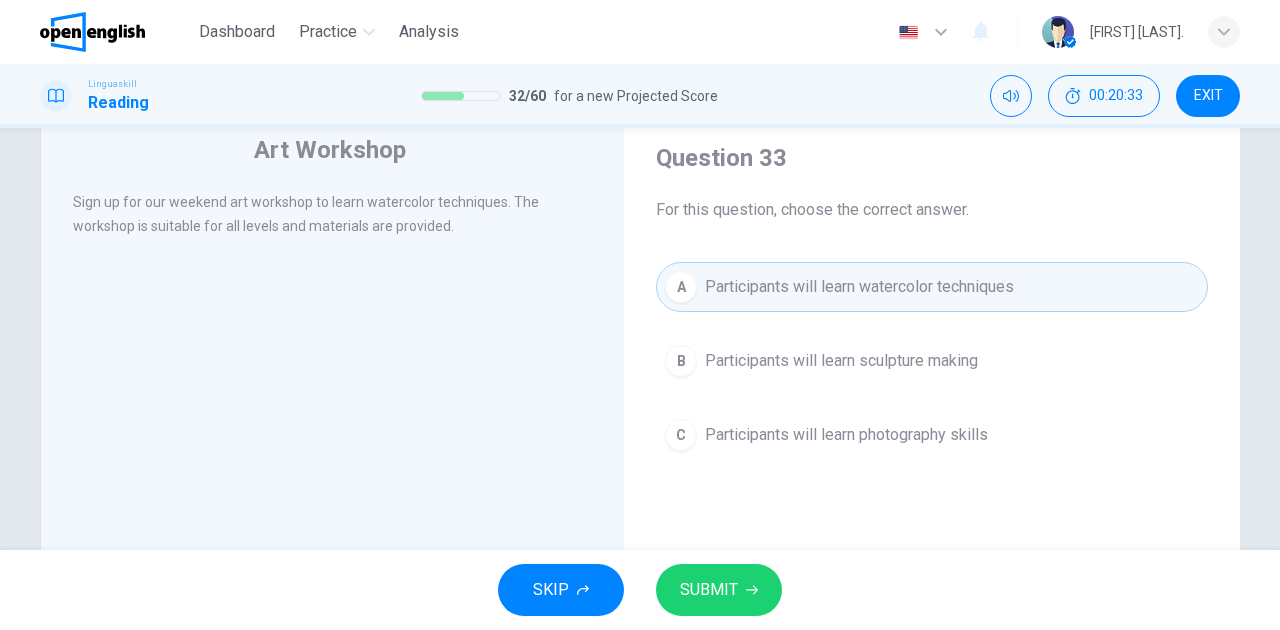click on "SUBMIT" at bounding box center (719, 590) 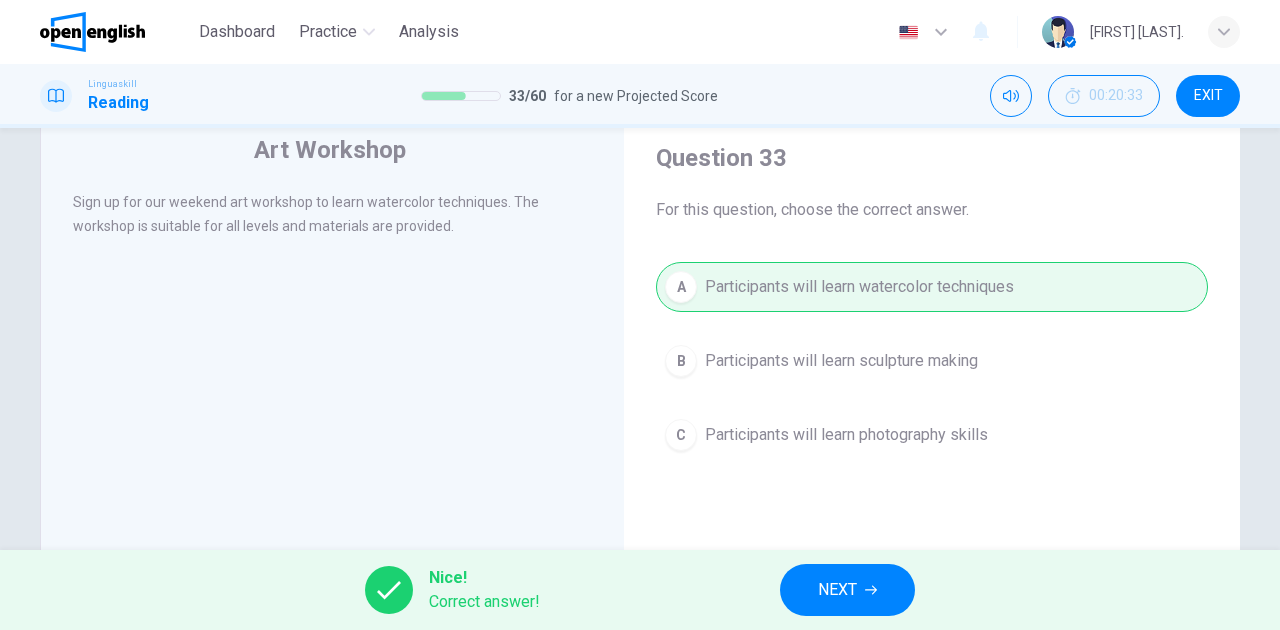 click on "NEXT" at bounding box center [837, 590] 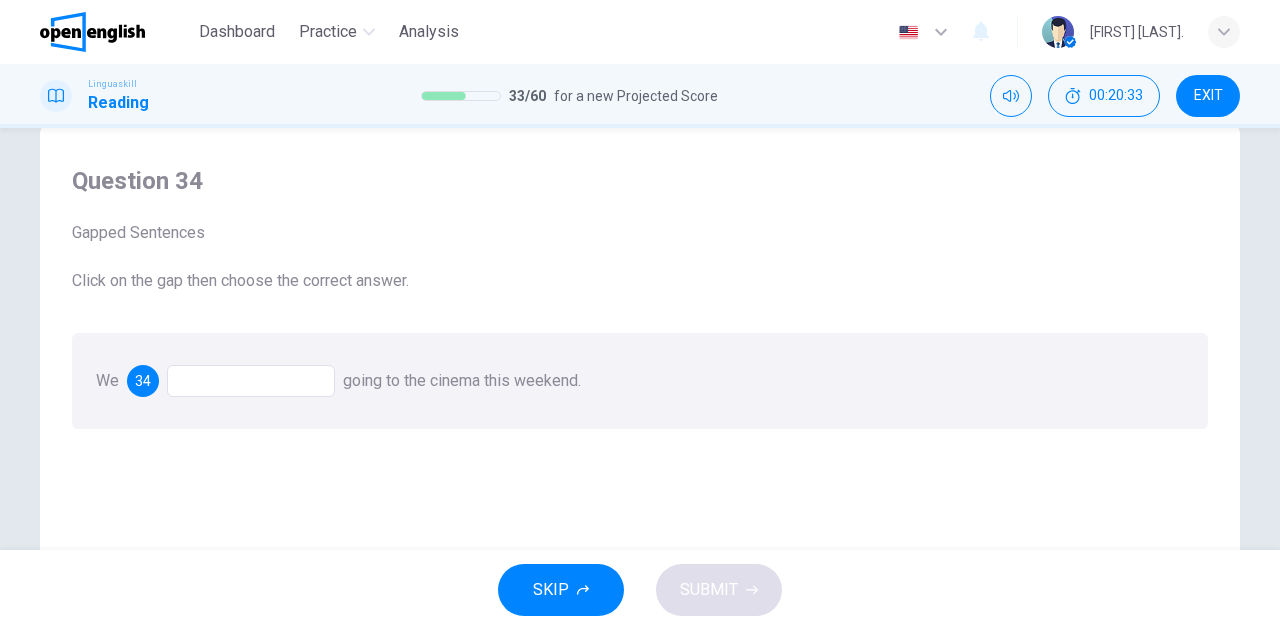 scroll, scrollTop: 66, scrollLeft: 0, axis: vertical 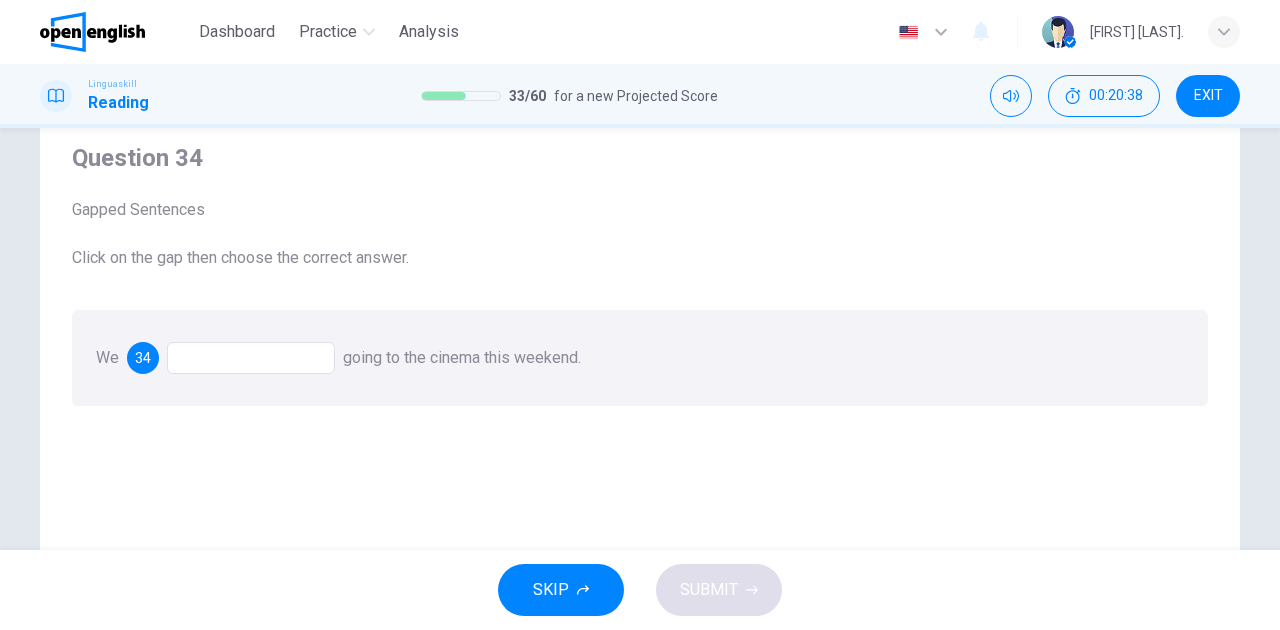 click at bounding box center [251, 358] 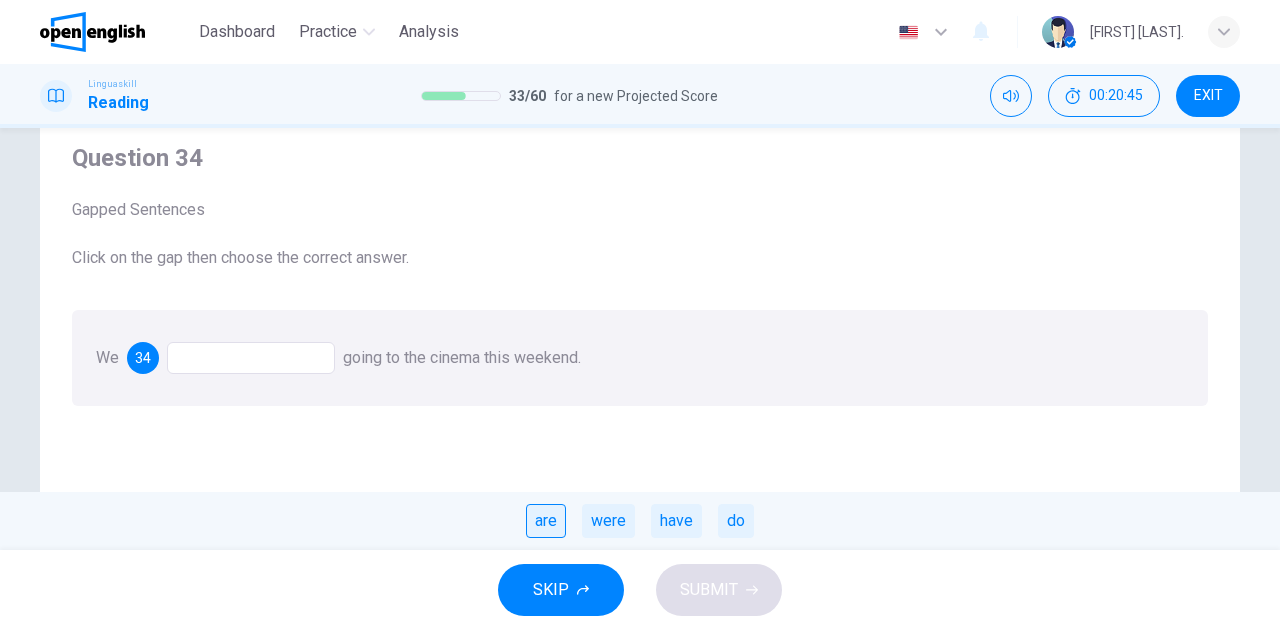 click on "are" at bounding box center (546, 521) 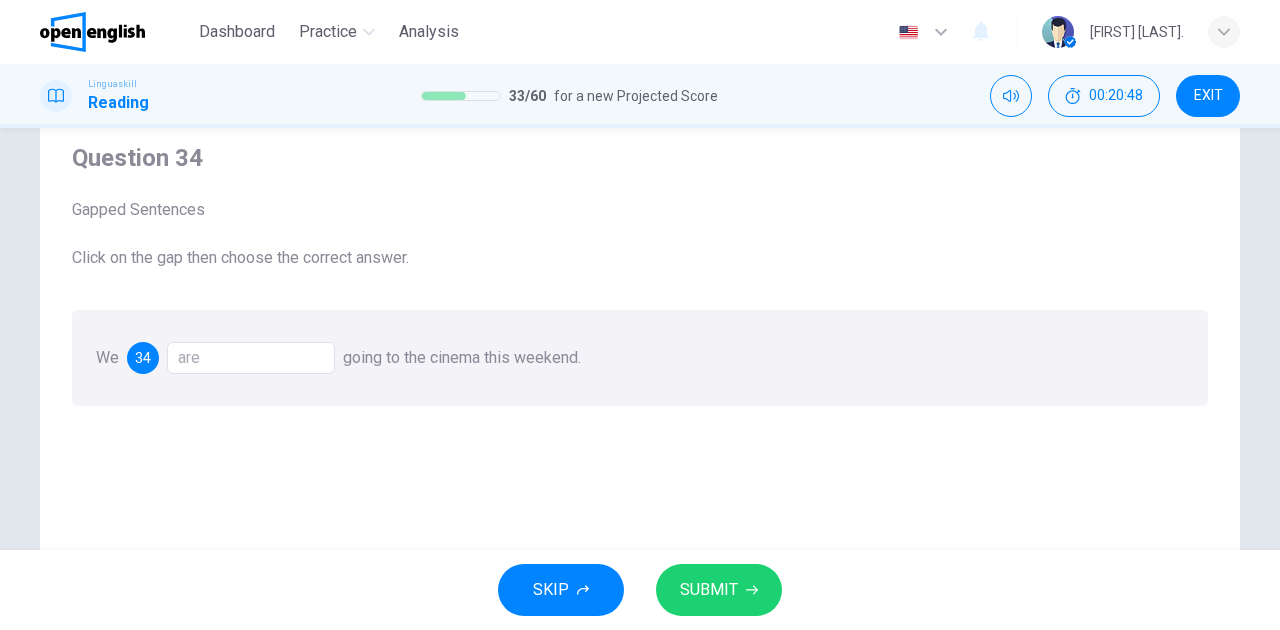 click on "are" at bounding box center (251, 358) 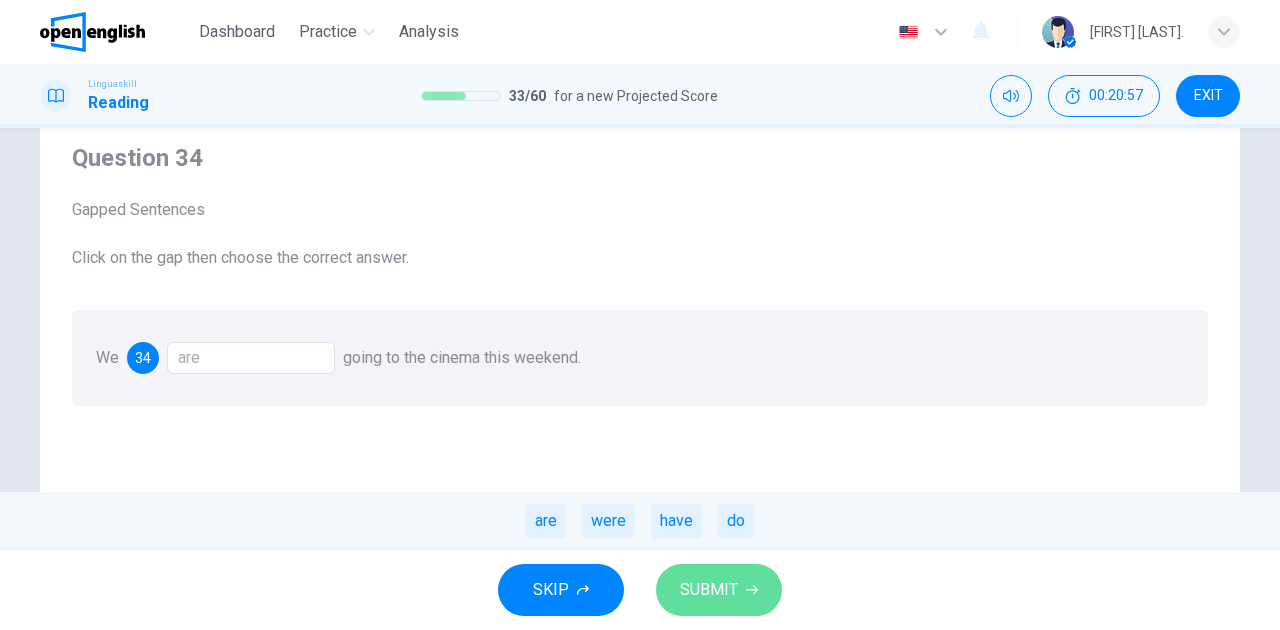 click on "SUBMIT" at bounding box center (709, 590) 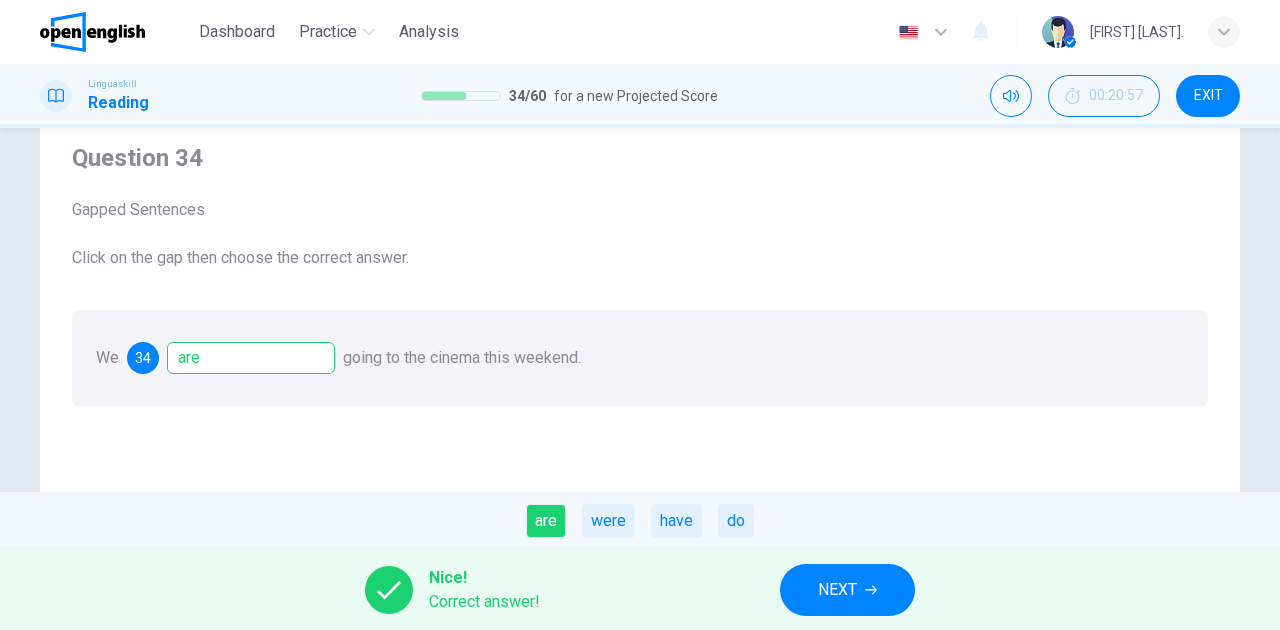click on "NEXT" at bounding box center [837, 590] 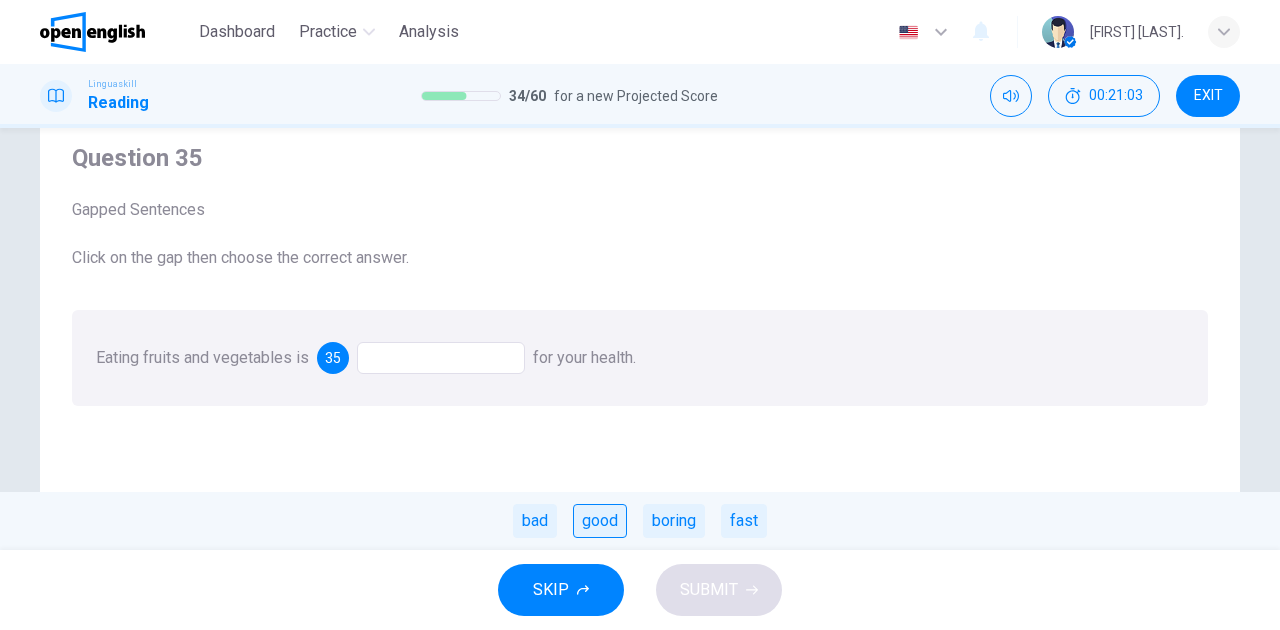 click on "good" at bounding box center (600, 521) 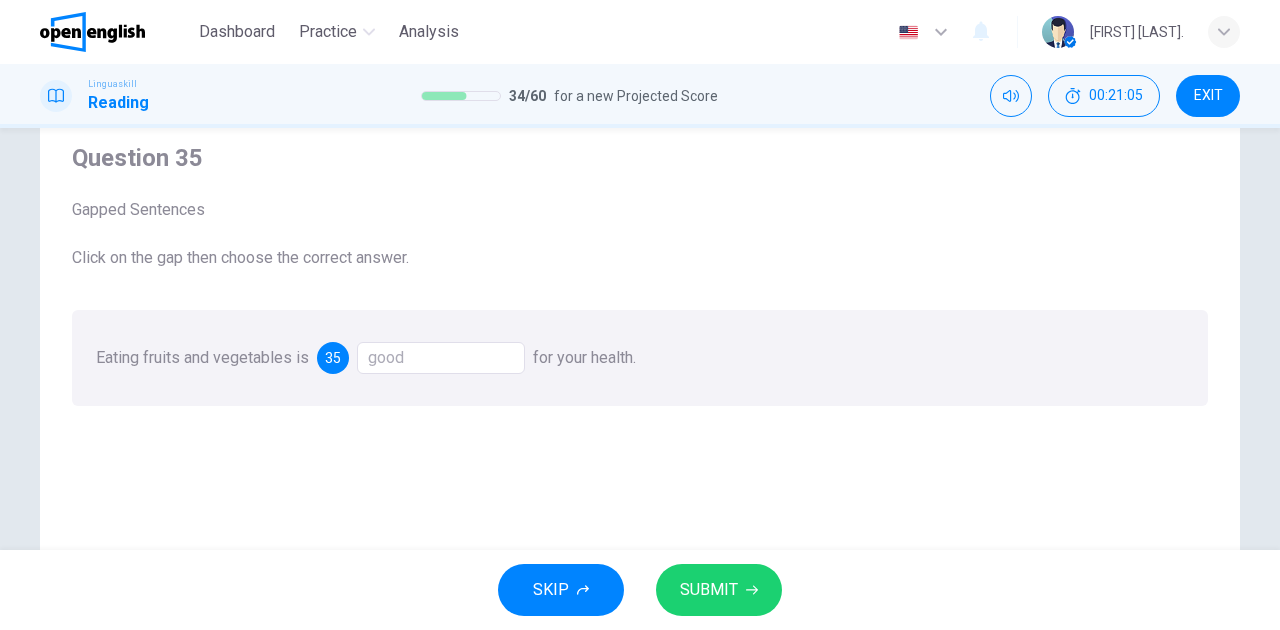 click on "good" at bounding box center (441, 358) 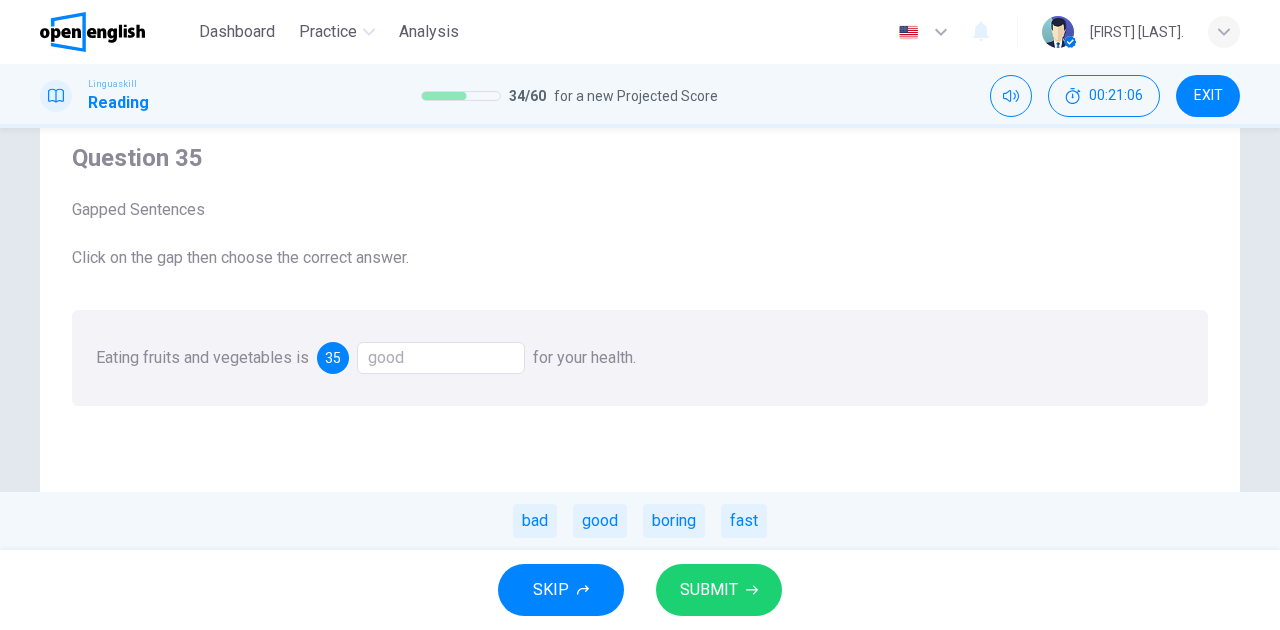 click on "SUBMIT" at bounding box center (719, 590) 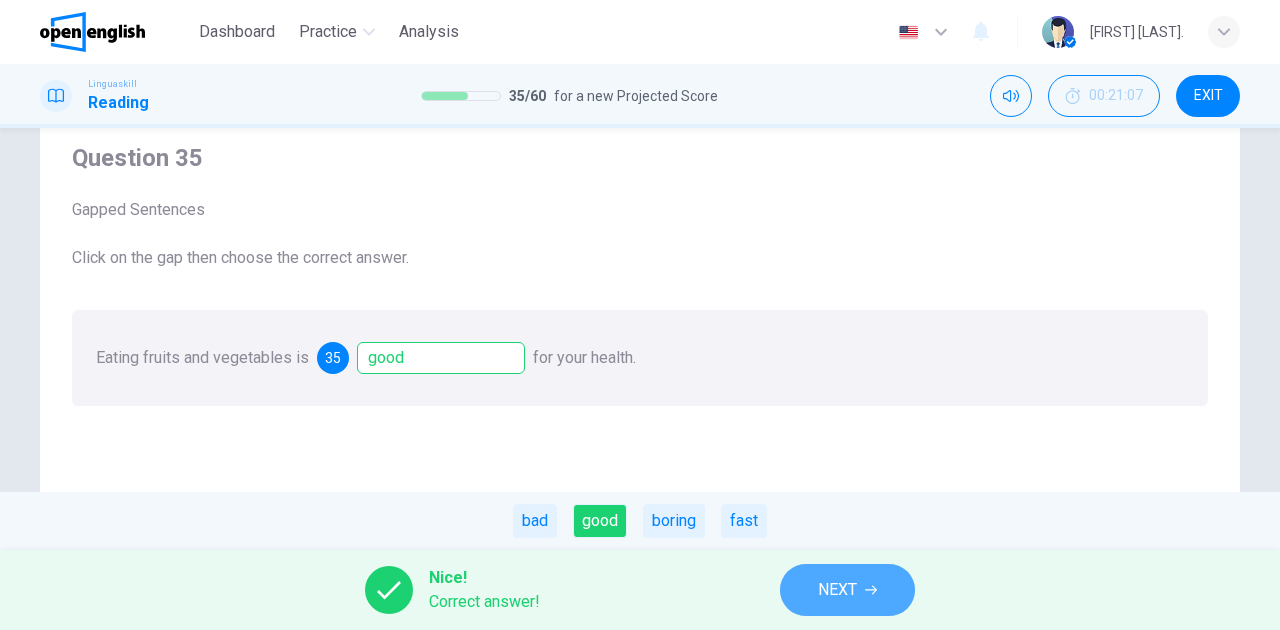 click on "NEXT" at bounding box center (847, 590) 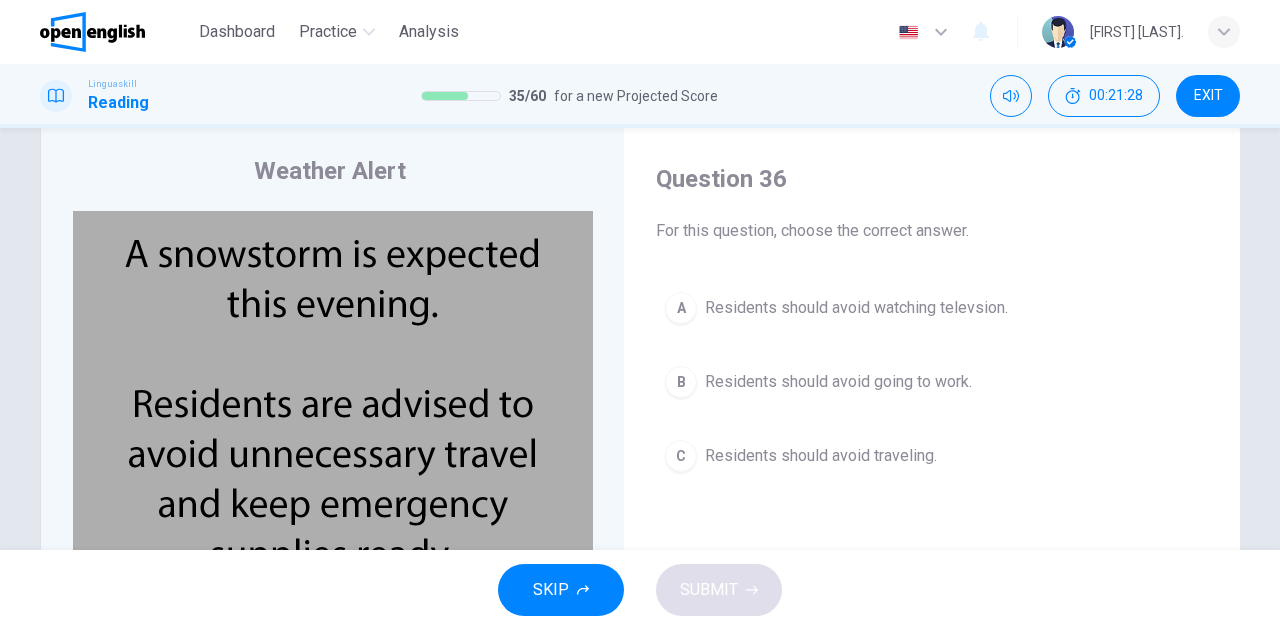 scroll, scrollTop: 66, scrollLeft: 0, axis: vertical 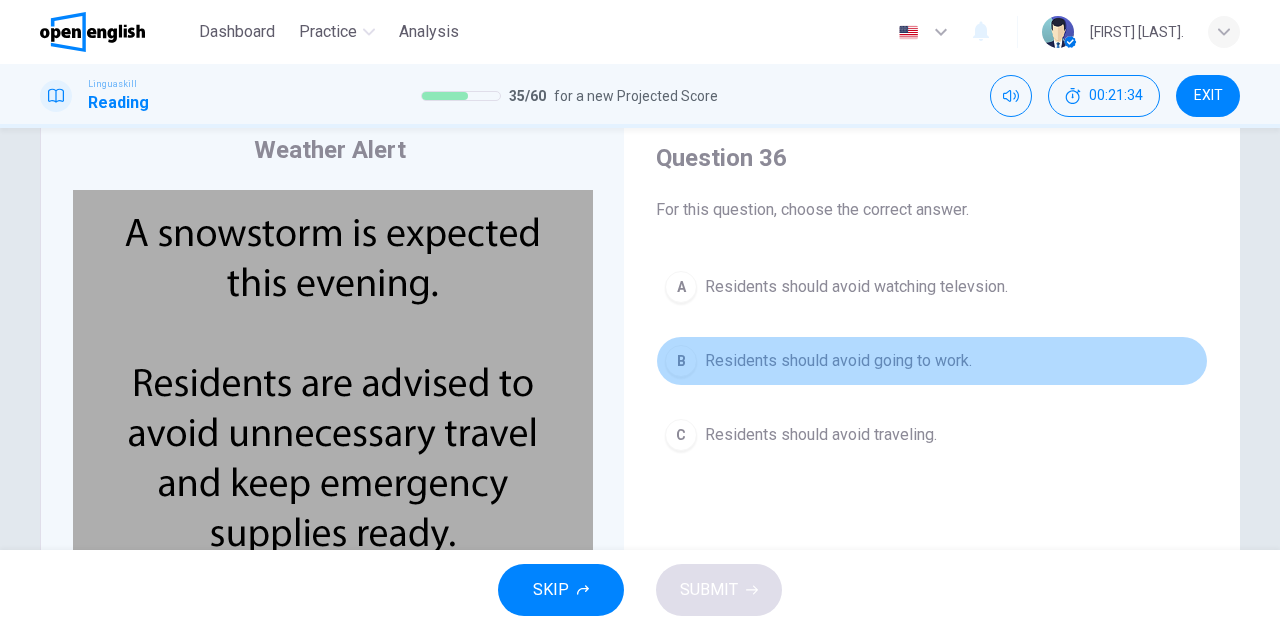 click on "Residents should avoid going to work." at bounding box center (838, 361) 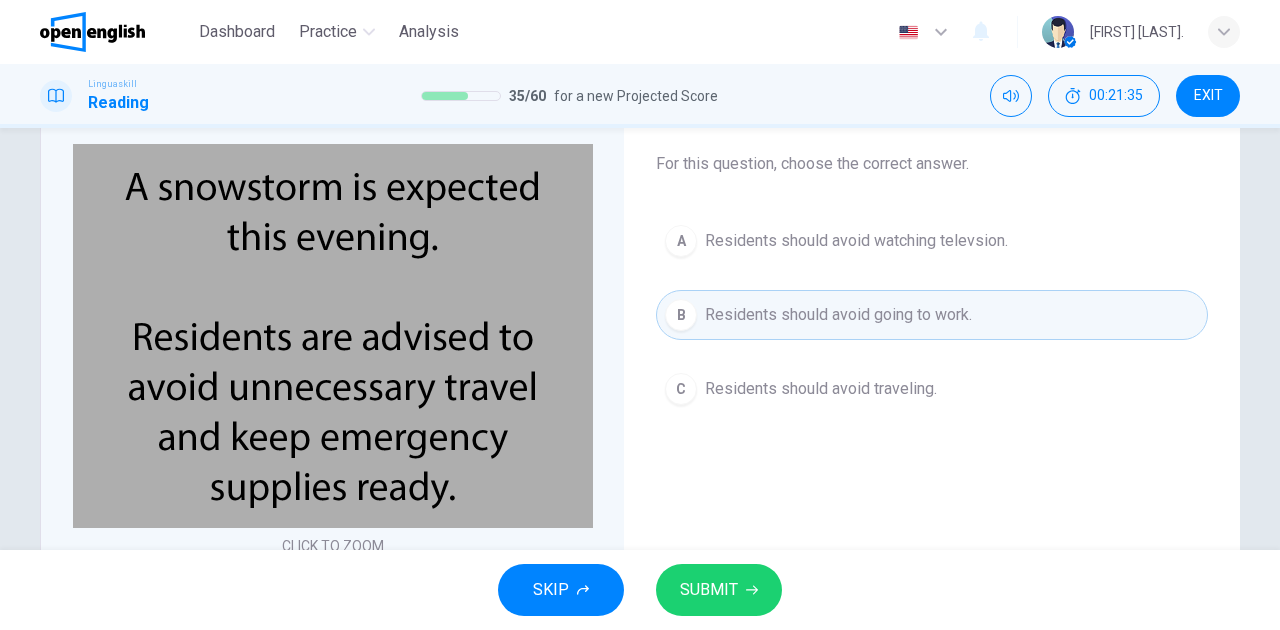 scroll, scrollTop: 133, scrollLeft: 0, axis: vertical 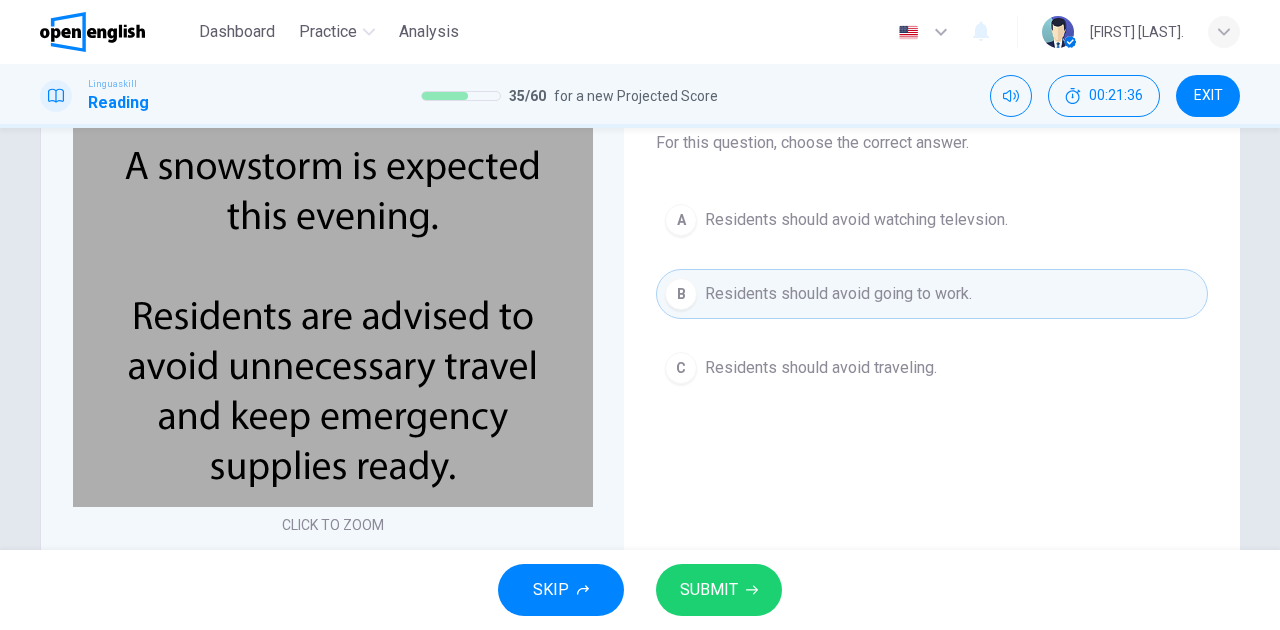 click on "SKIP SUBMIT" at bounding box center [640, 590] 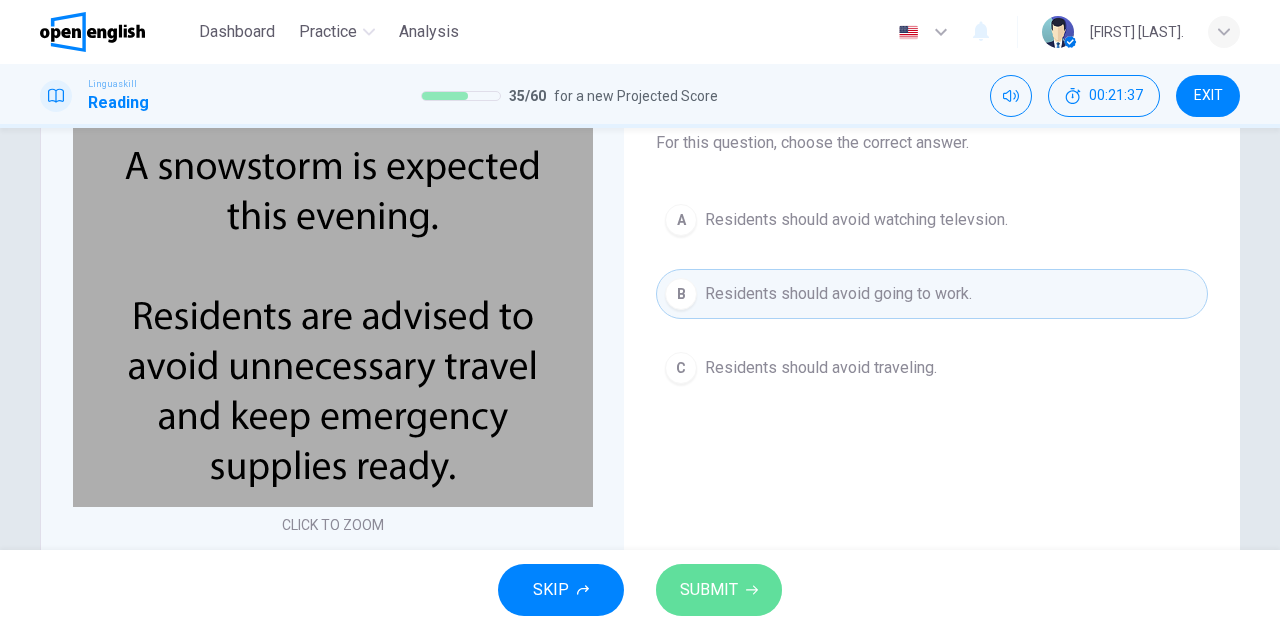 click on "SUBMIT" at bounding box center [719, 590] 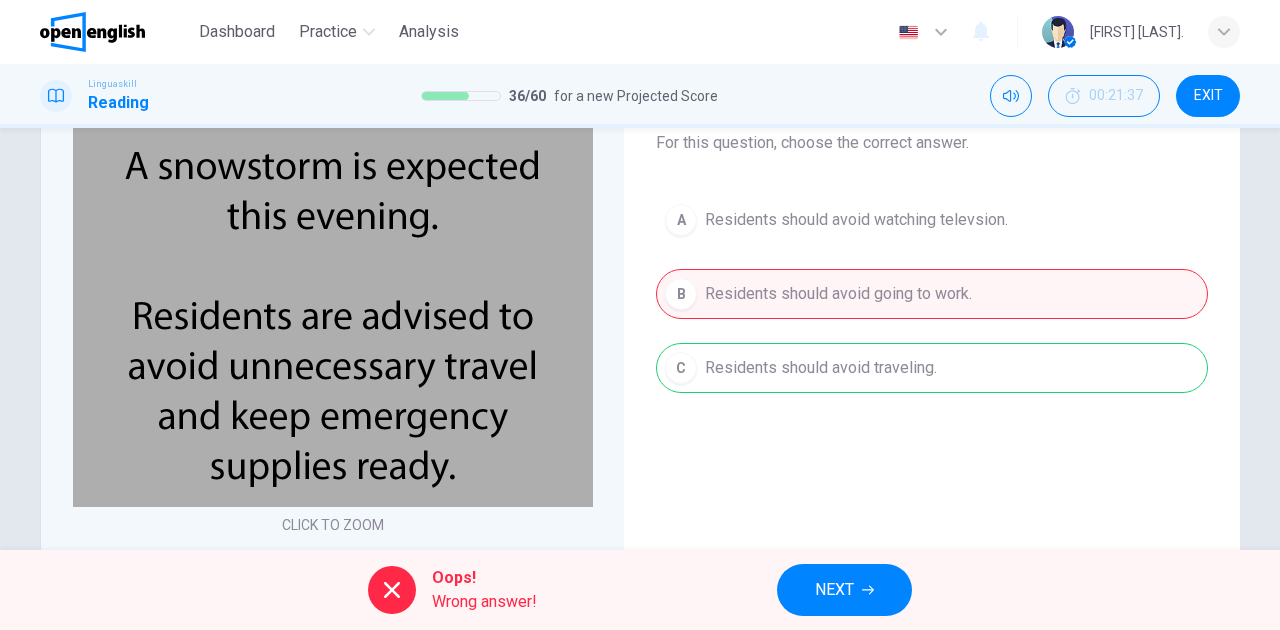 click on "NEXT" at bounding box center (844, 590) 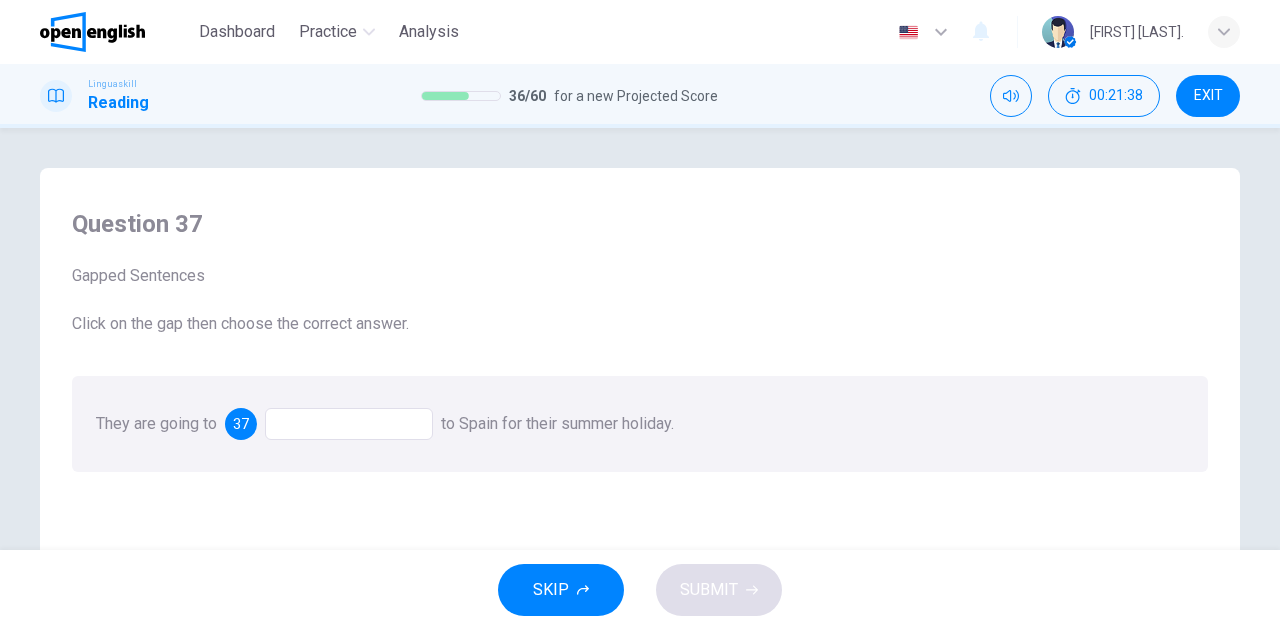 scroll, scrollTop: 66, scrollLeft: 0, axis: vertical 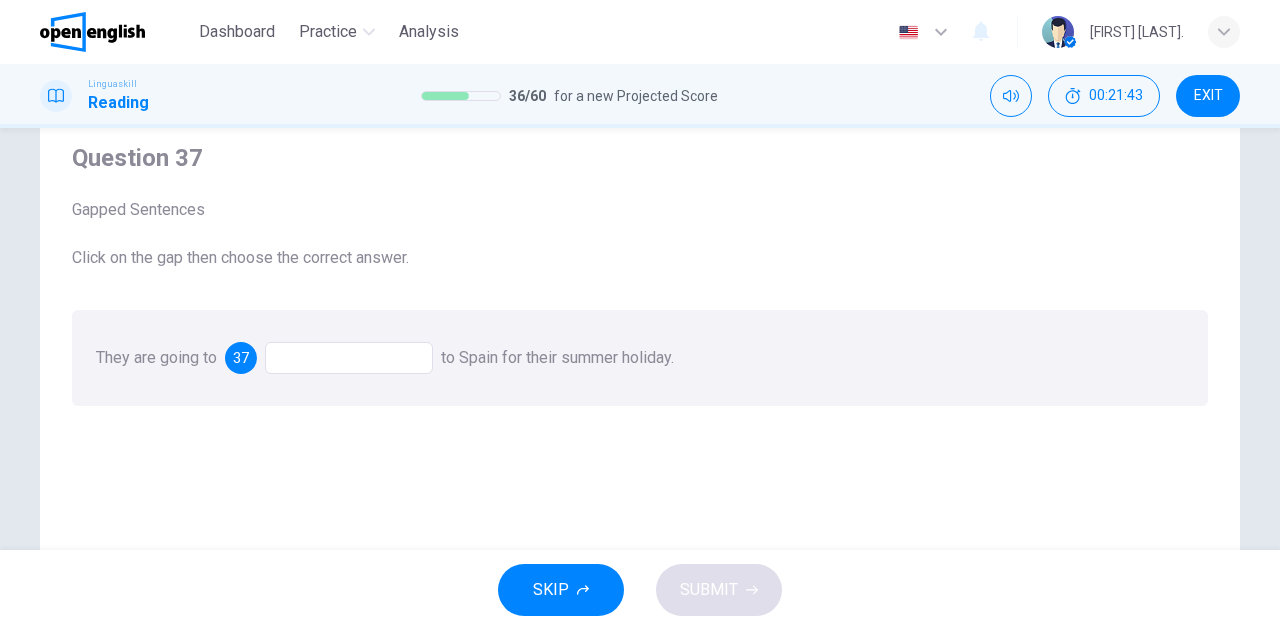 click at bounding box center [349, 358] 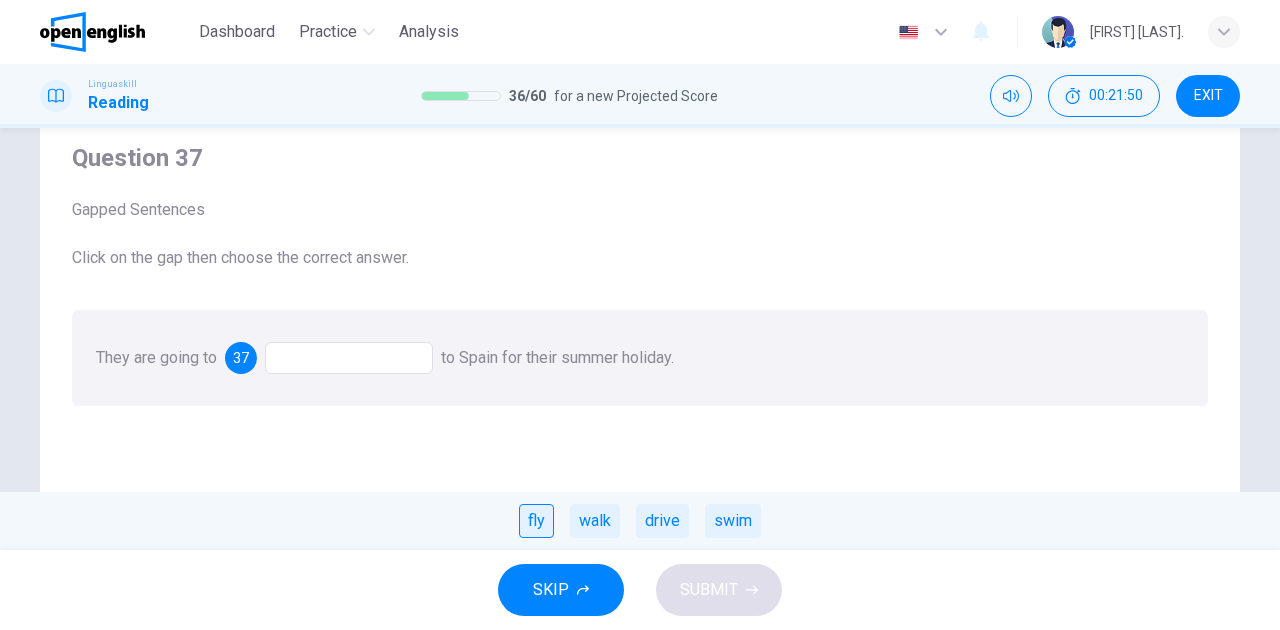 click on "fly" at bounding box center [536, 521] 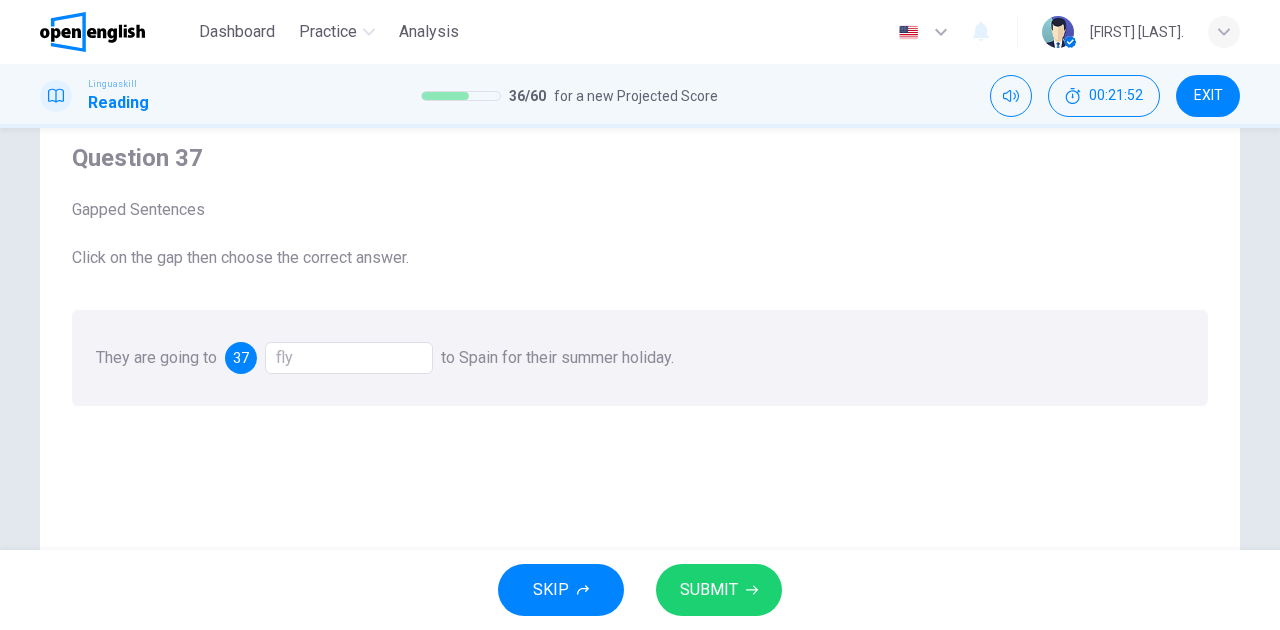 click on "SUBMIT" at bounding box center [709, 590] 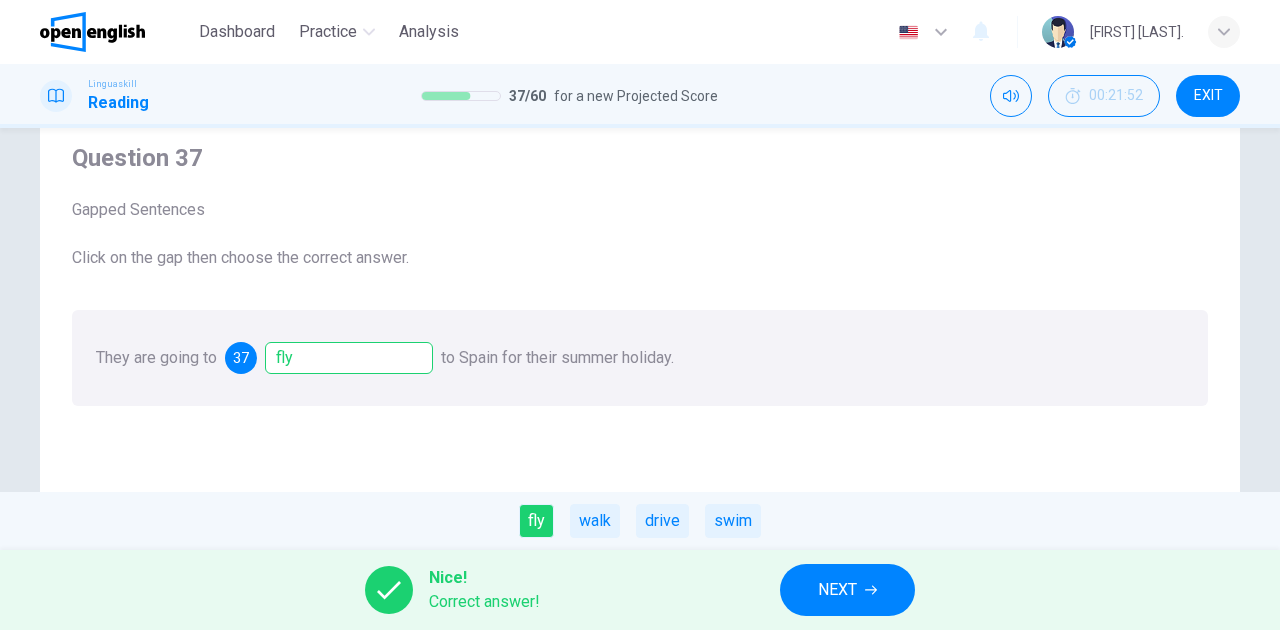 click on "NEXT" at bounding box center (837, 590) 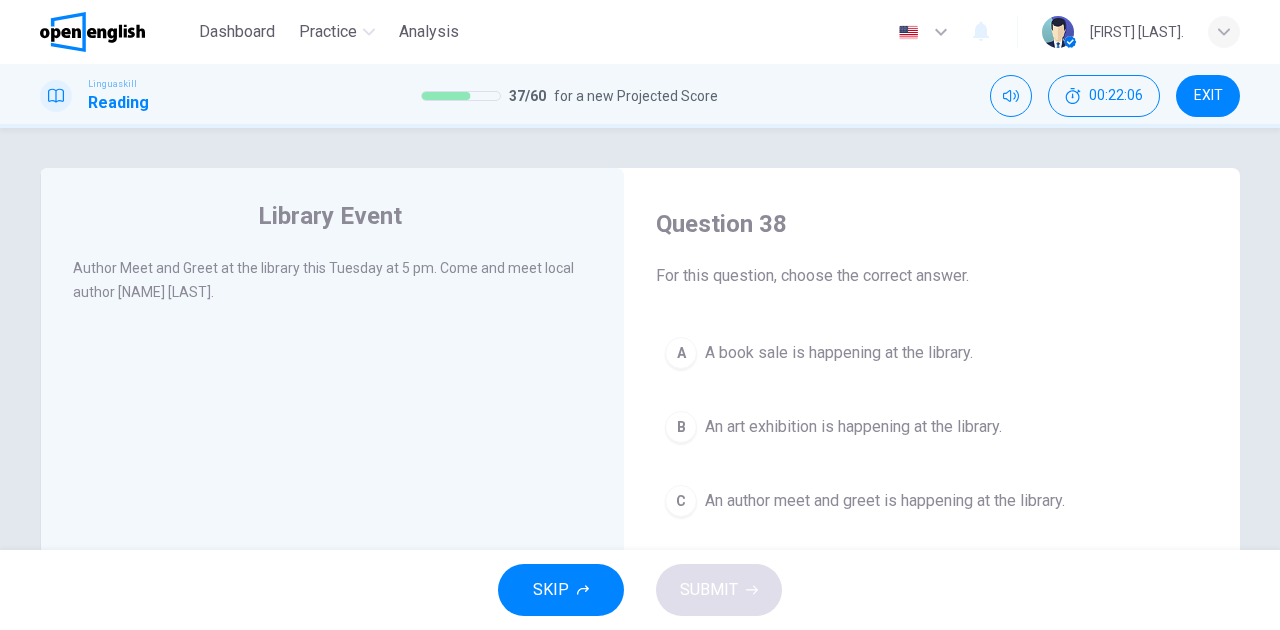 scroll, scrollTop: 66, scrollLeft: 0, axis: vertical 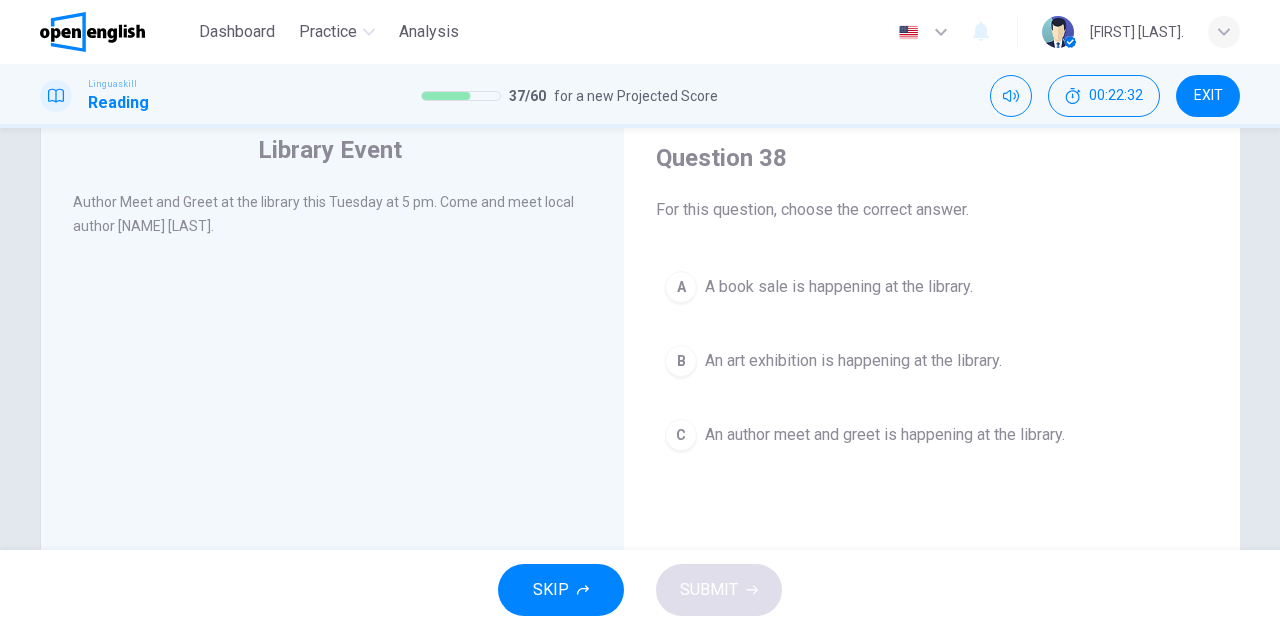 click on "An author meet and greet is happening at the library." at bounding box center (885, 435) 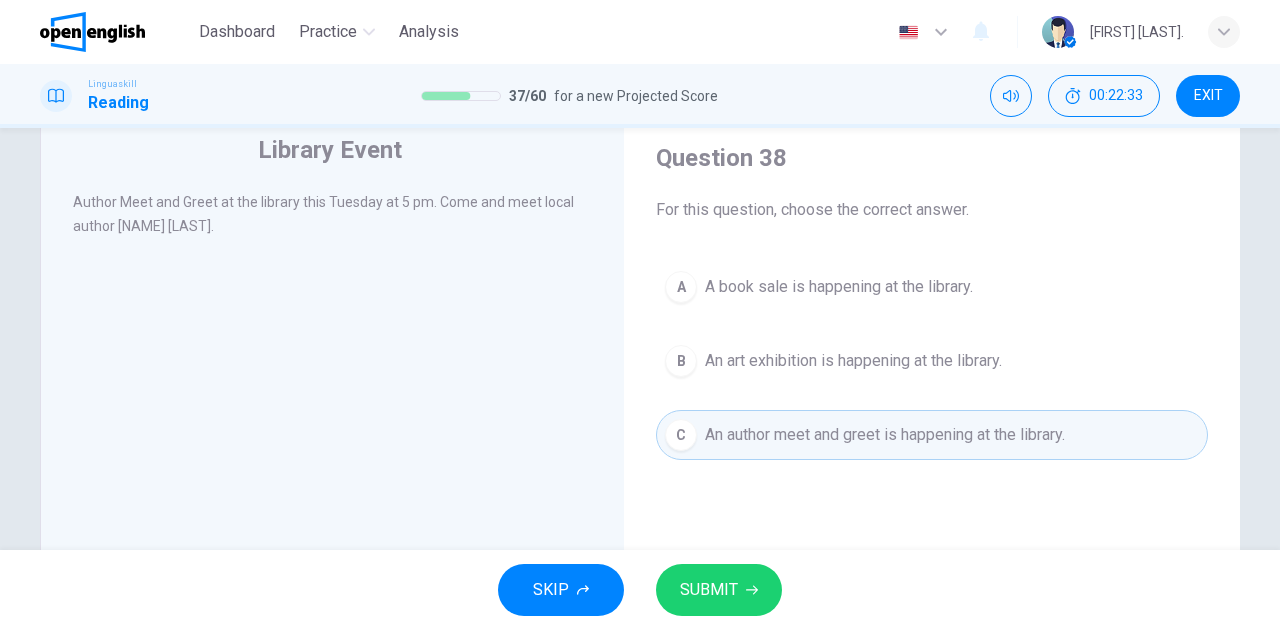 click on "SUBMIT" at bounding box center (719, 590) 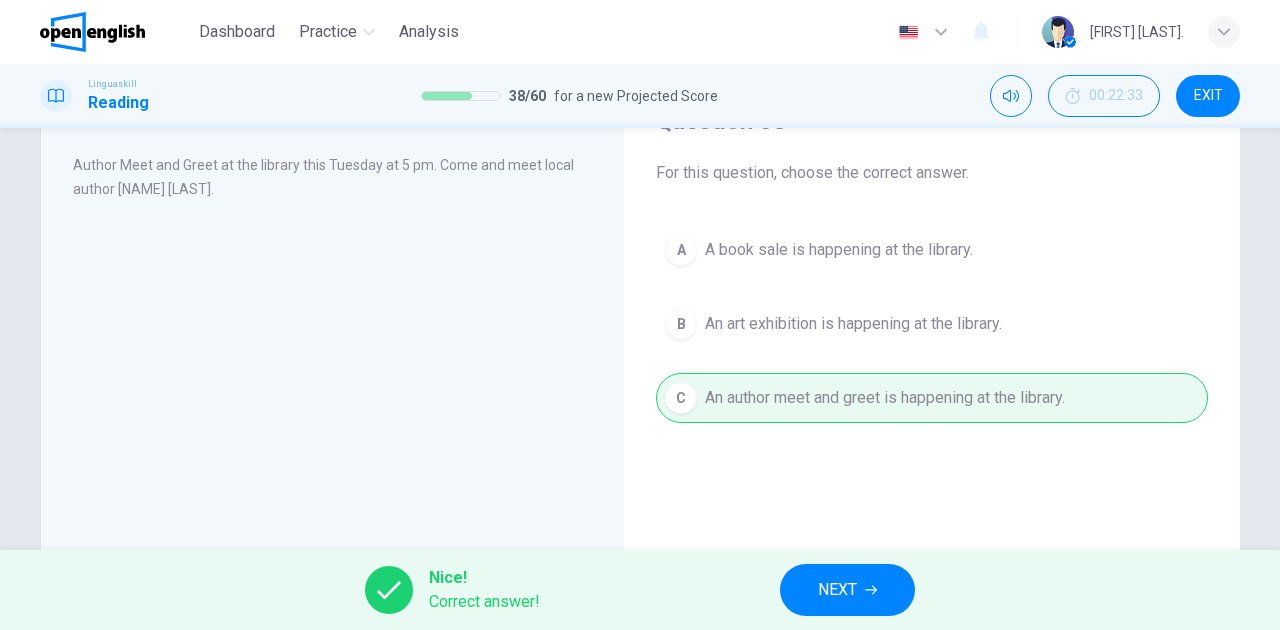 scroll, scrollTop: 133, scrollLeft: 0, axis: vertical 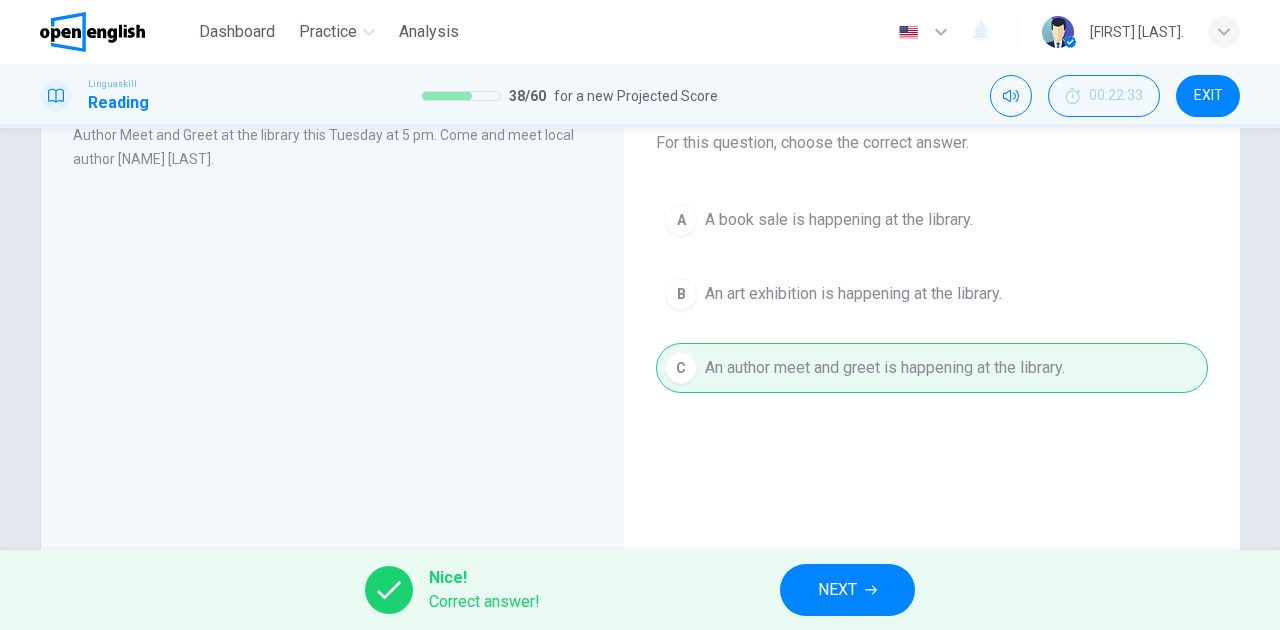 click on "NEXT" at bounding box center (837, 590) 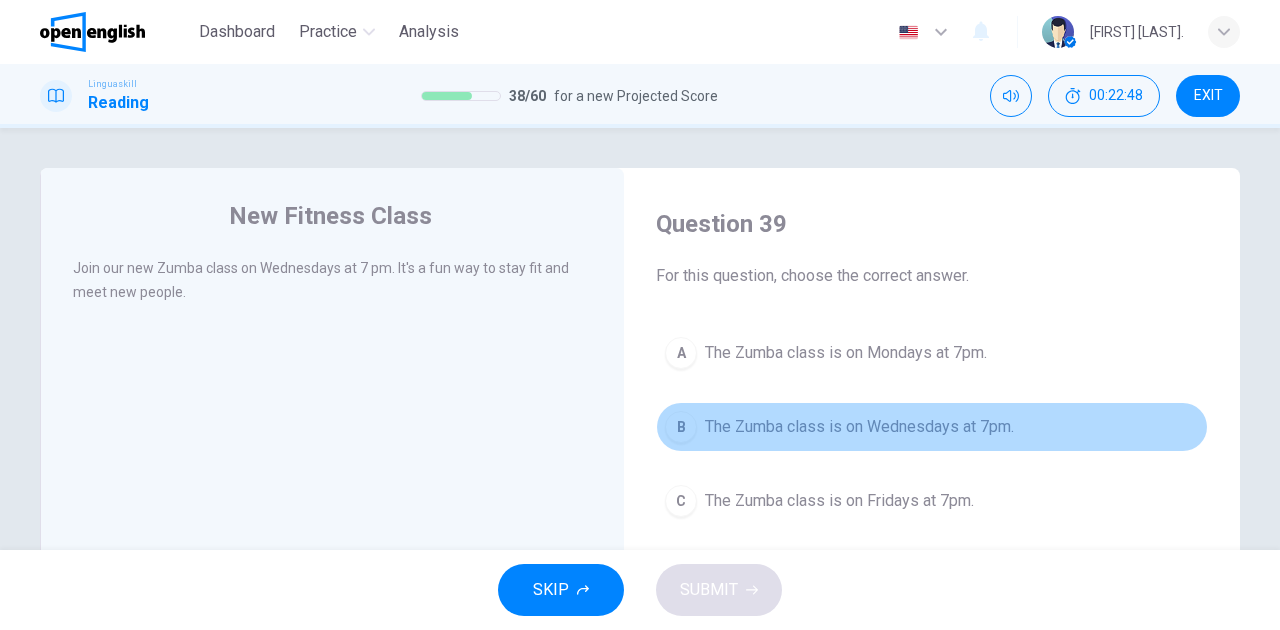 click on "The Zumba class is on Wednesdays at 7pm." at bounding box center (859, 427) 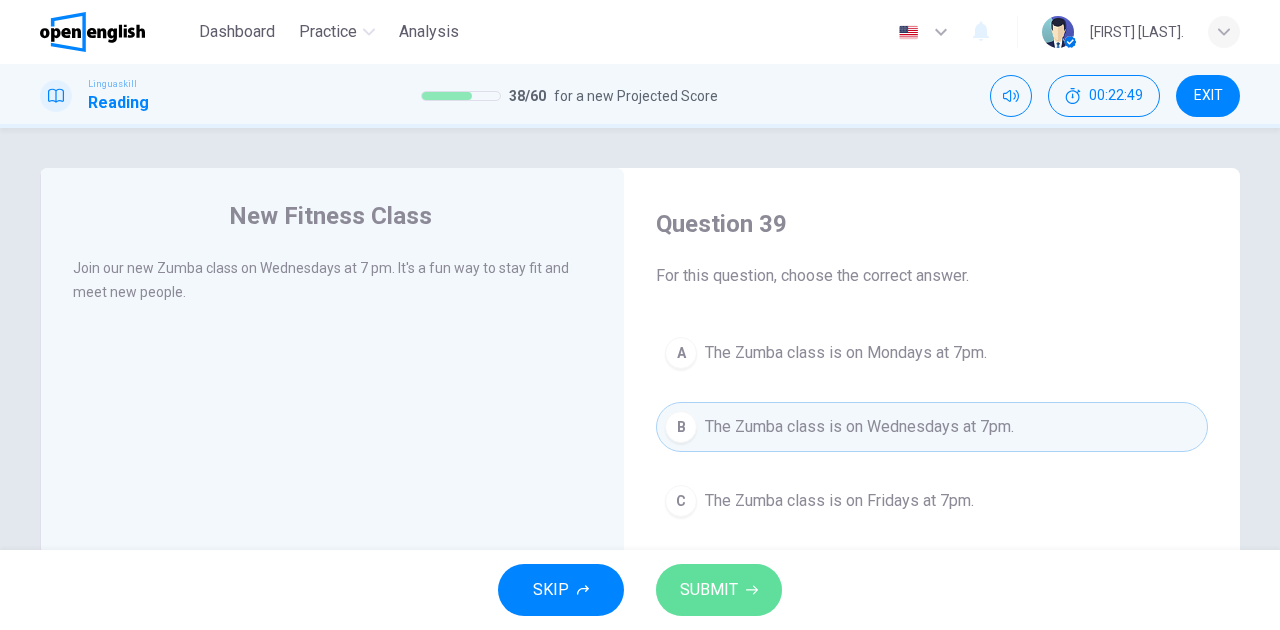 click on "SUBMIT" at bounding box center [709, 590] 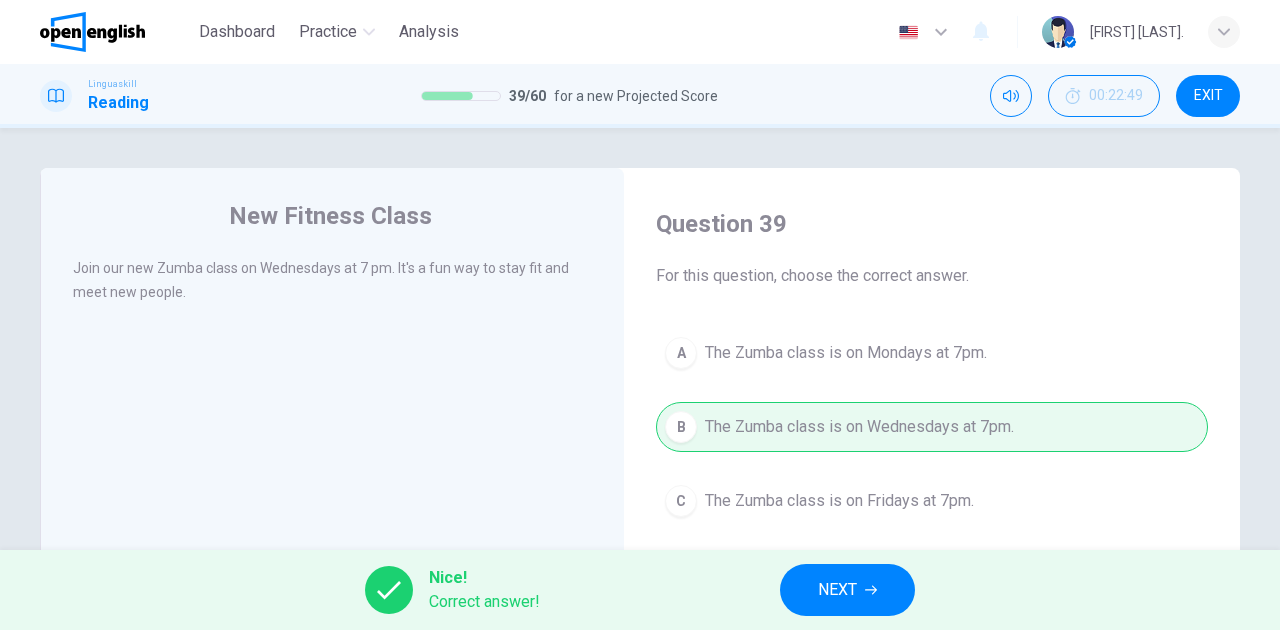 click on "NEXT" at bounding box center [837, 590] 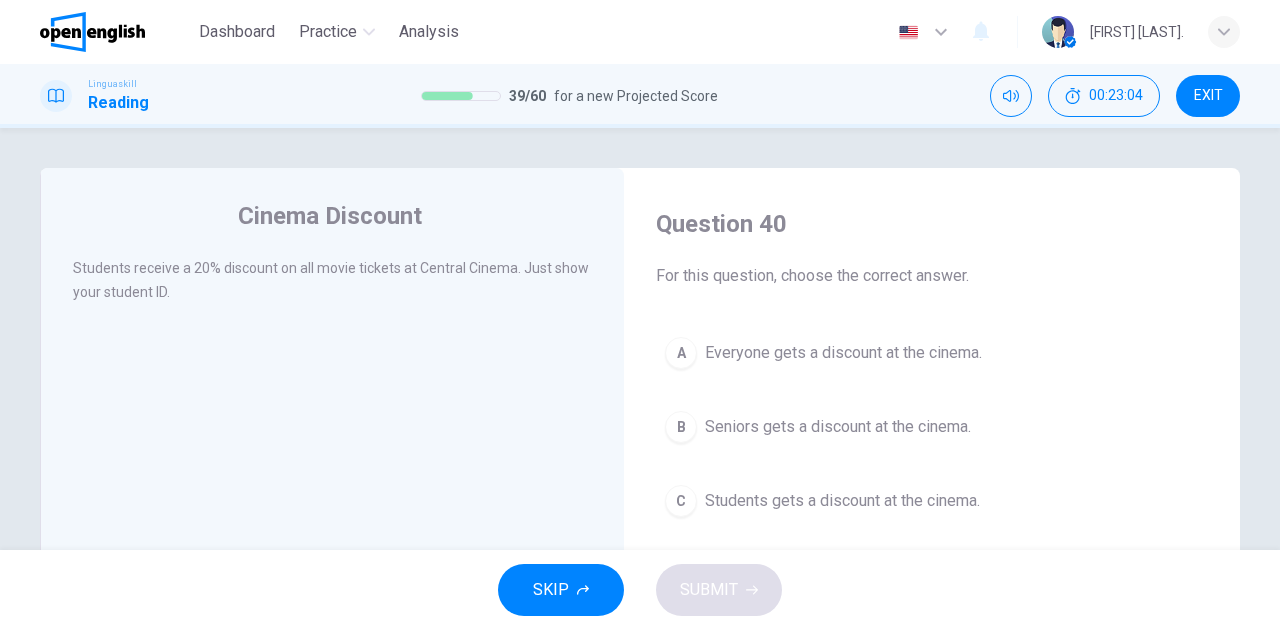 scroll, scrollTop: 66, scrollLeft: 0, axis: vertical 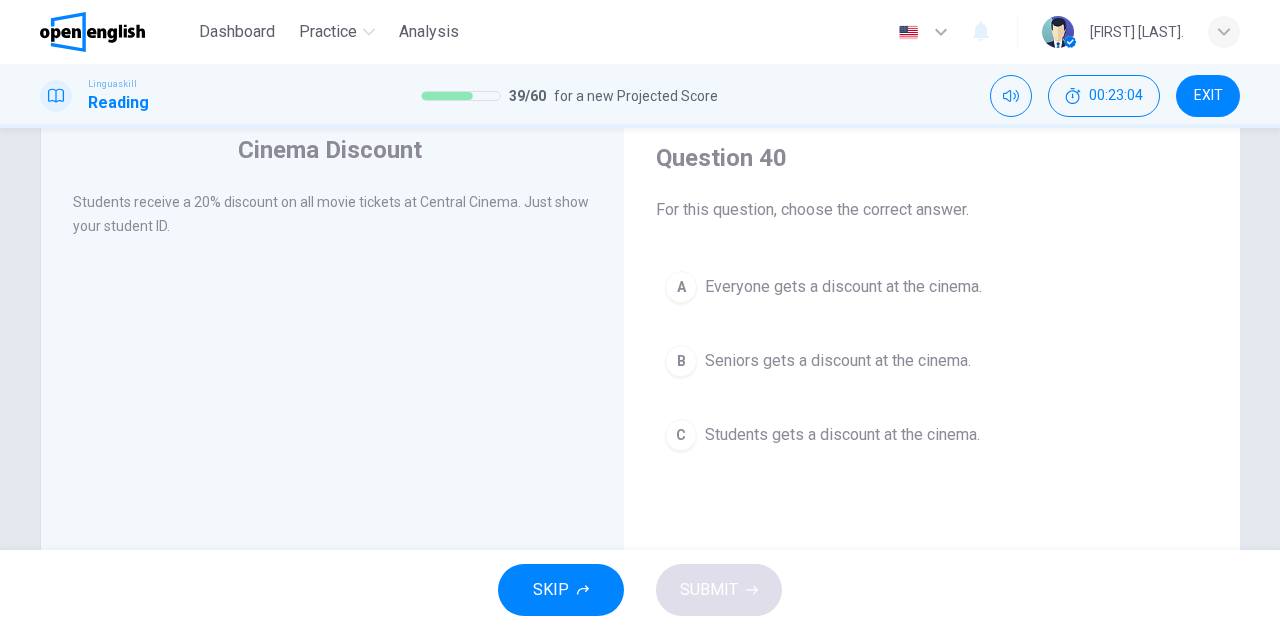 click on "Students gets a discount at the cinema." at bounding box center [842, 435] 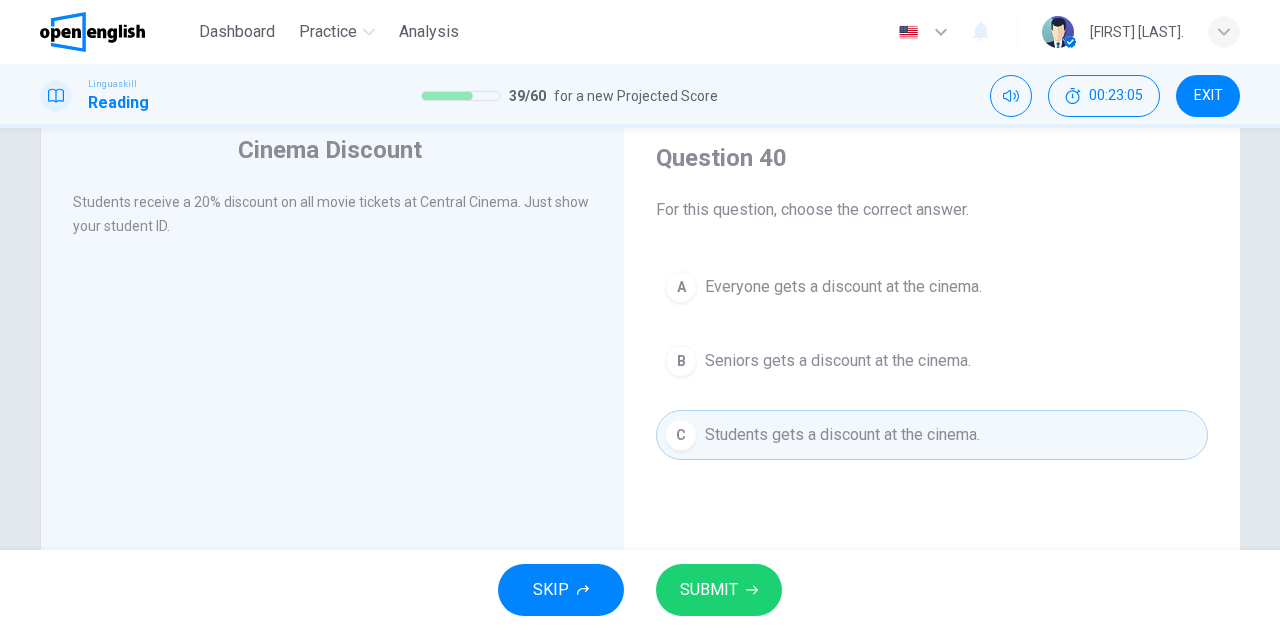 click on "SUBMIT" at bounding box center (719, 590) 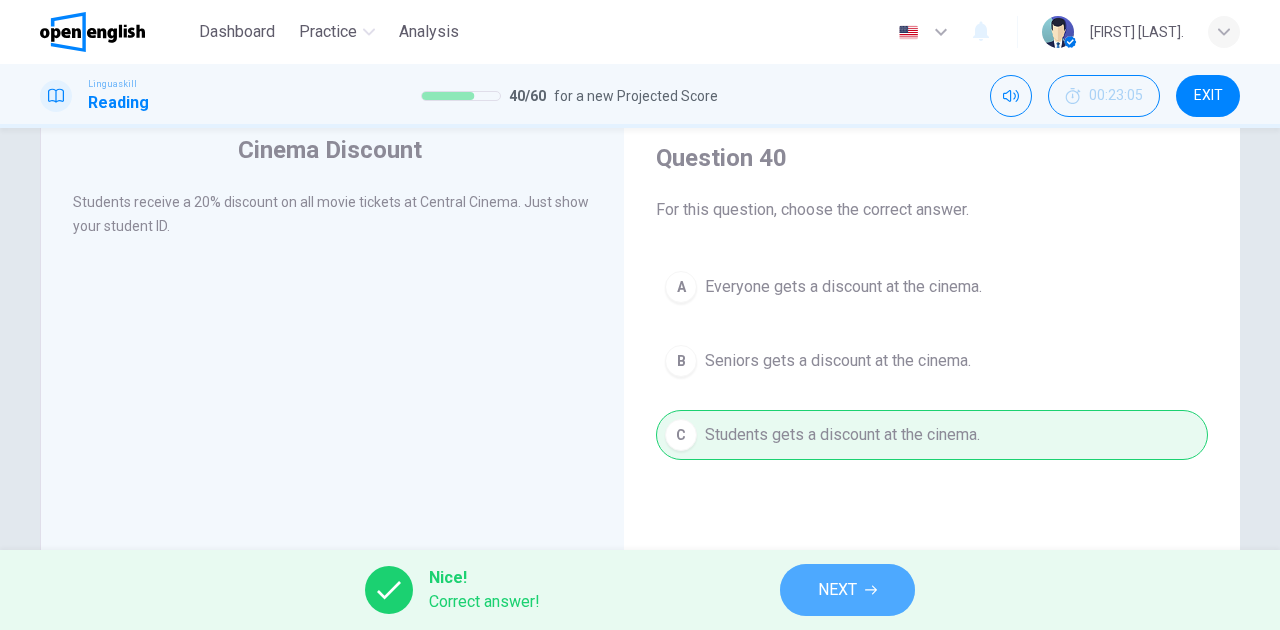 click on "NEXT" at bounding box center [847, 590] 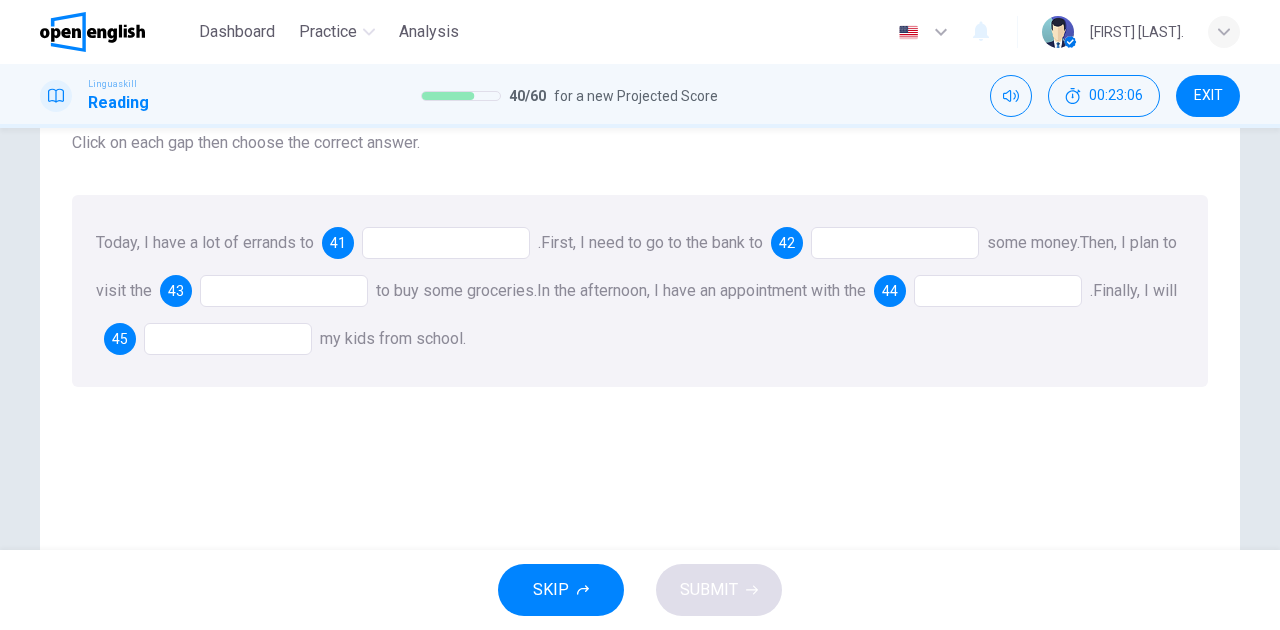 scroll, scrollTop: 66, scrollLeft: 0, axis: vertical 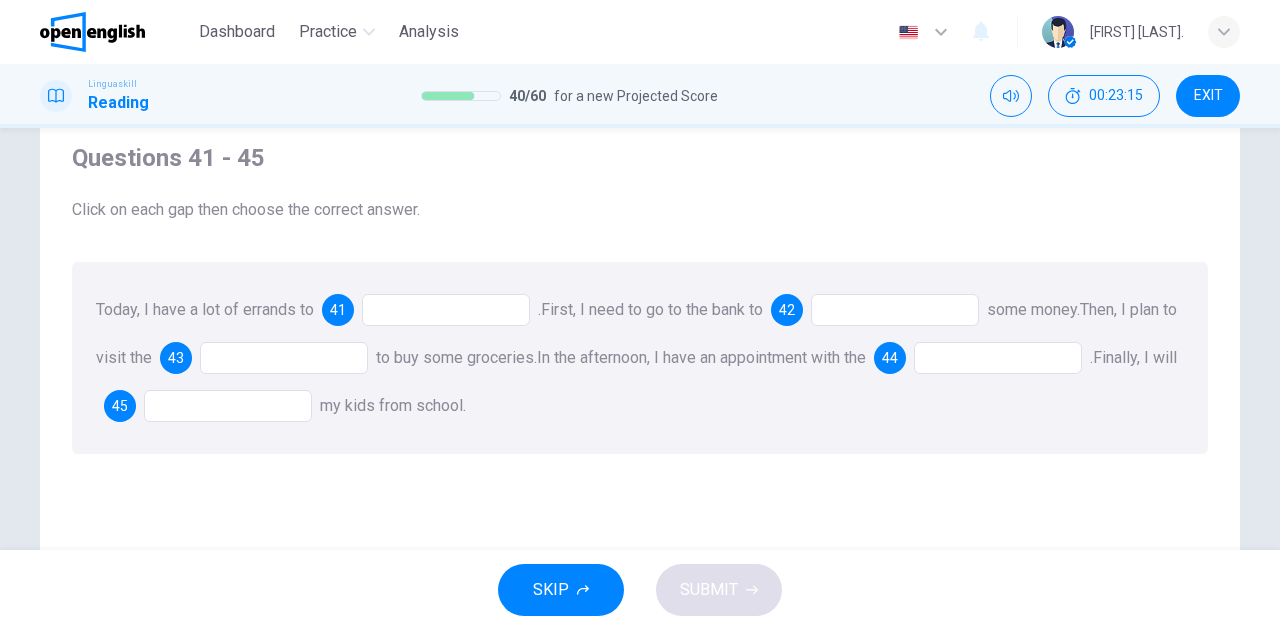 click at bounding box center [446, 310] 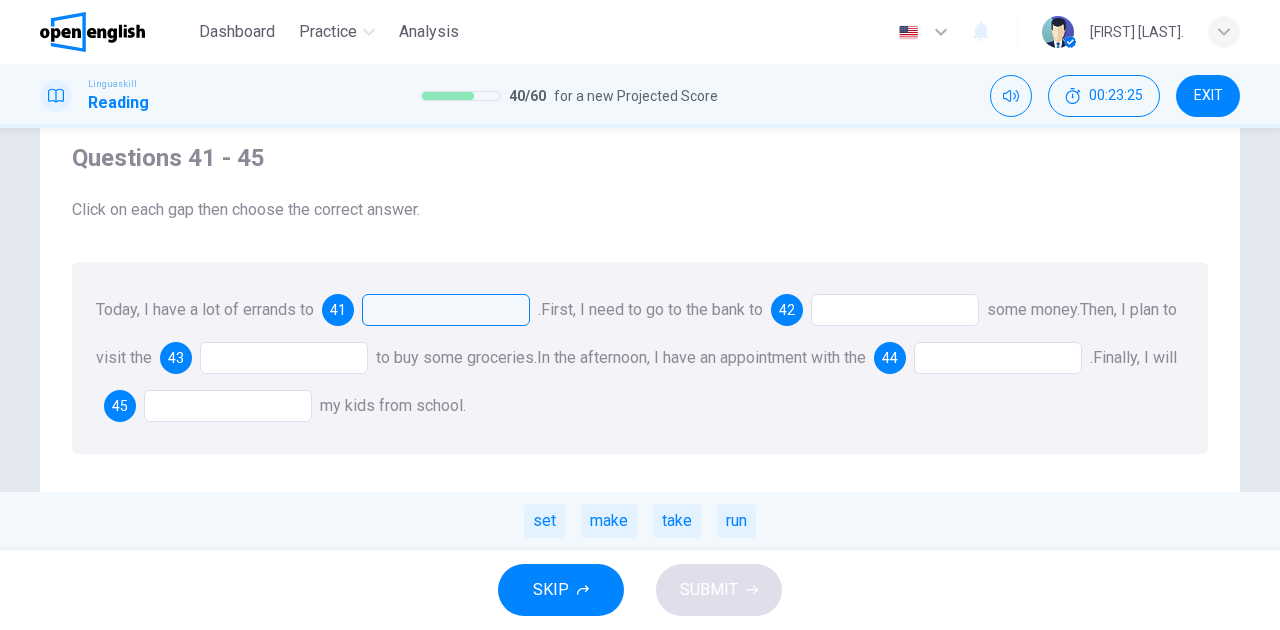 drag, startPoint x: 292, startPoint y: 309, endPoint x: 240, endPoint y: 306, distance: 52.086468 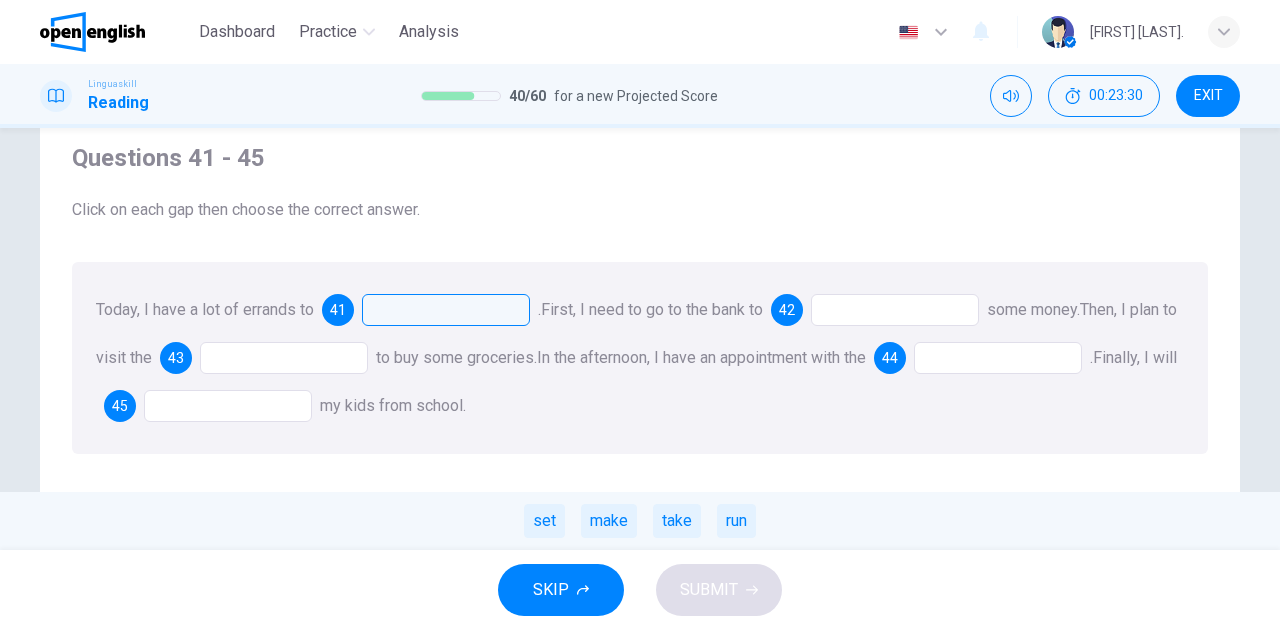 click at bounding box center (446, 310) 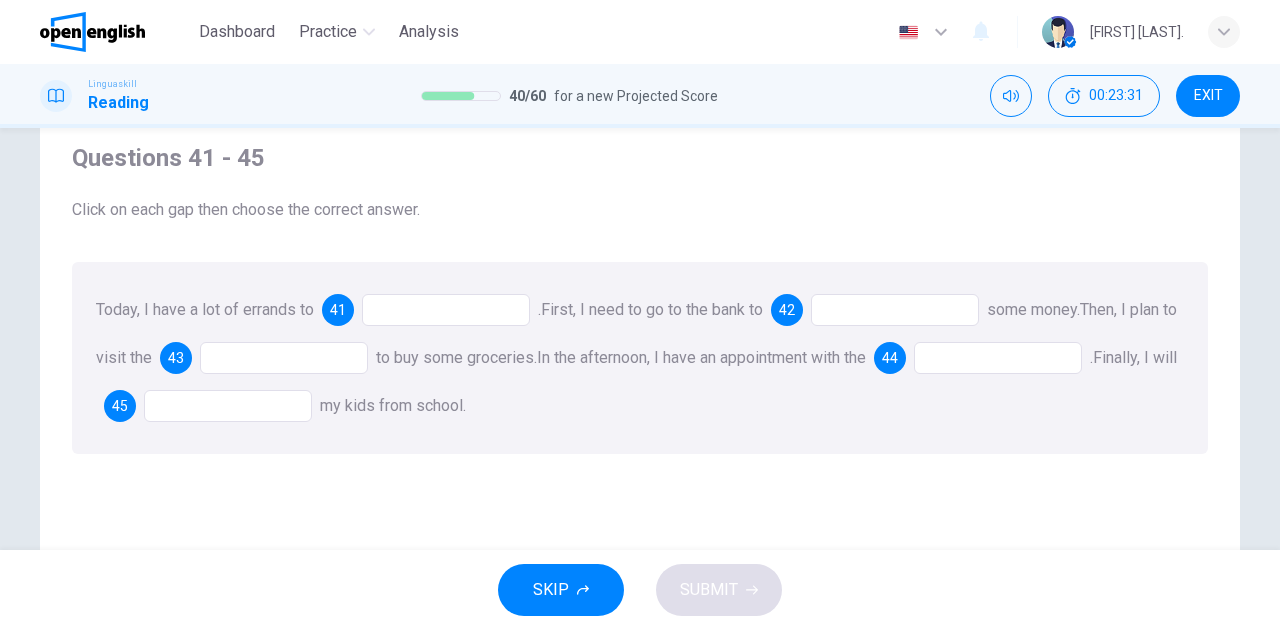 click at bounding box center (446, 310) 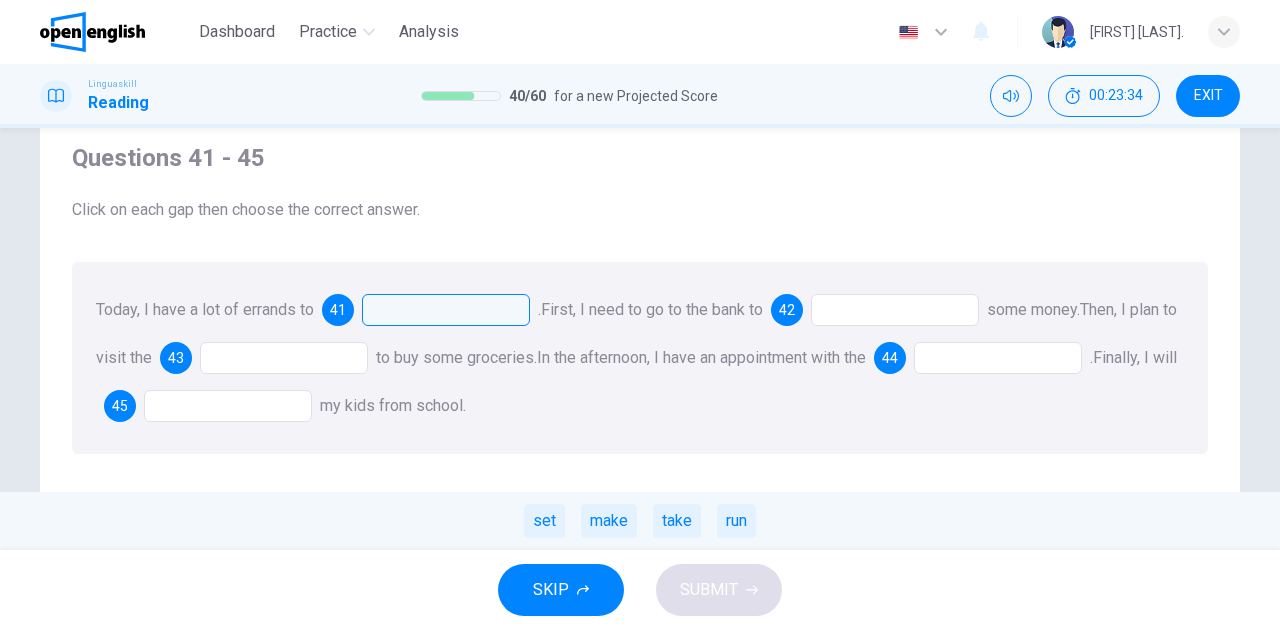 click on "make" at bounding box center [609, 521] 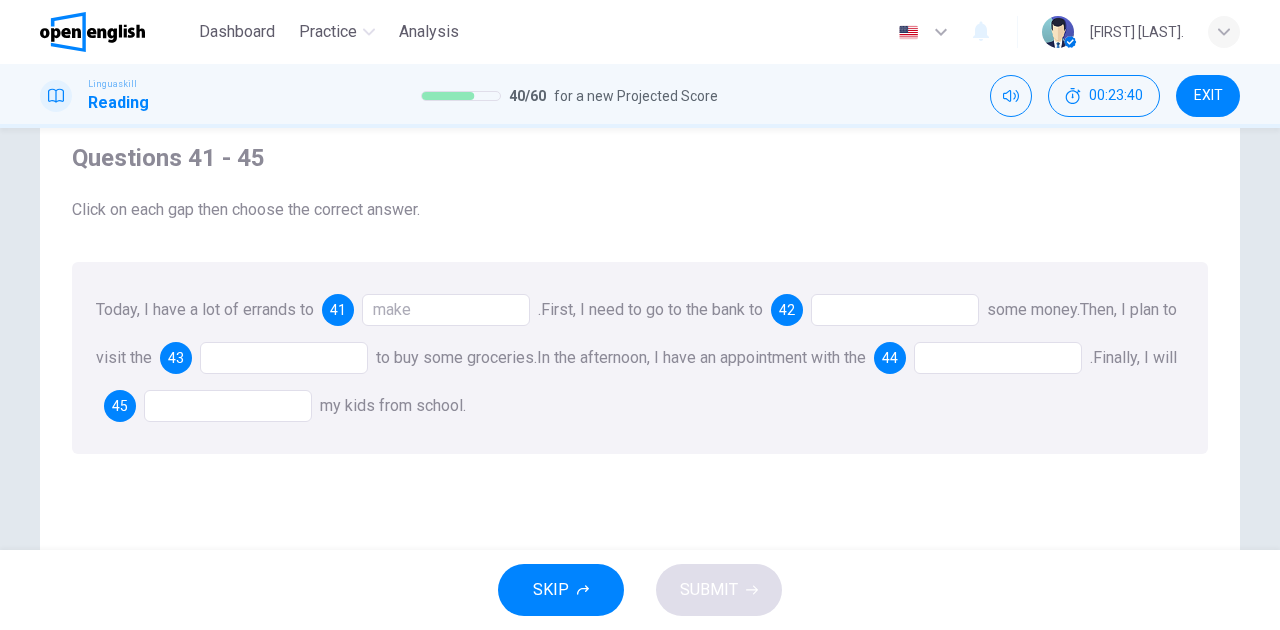 click at bounding box center (895, 310) 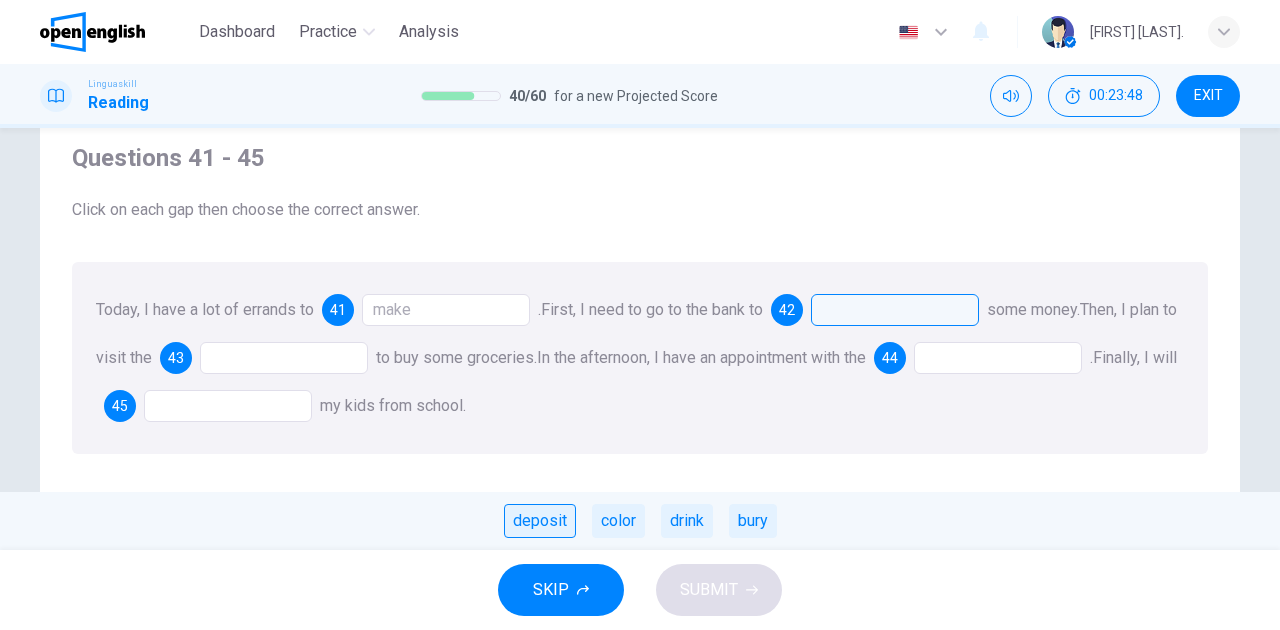 click on "deposit" at bounding box center (540, 521) 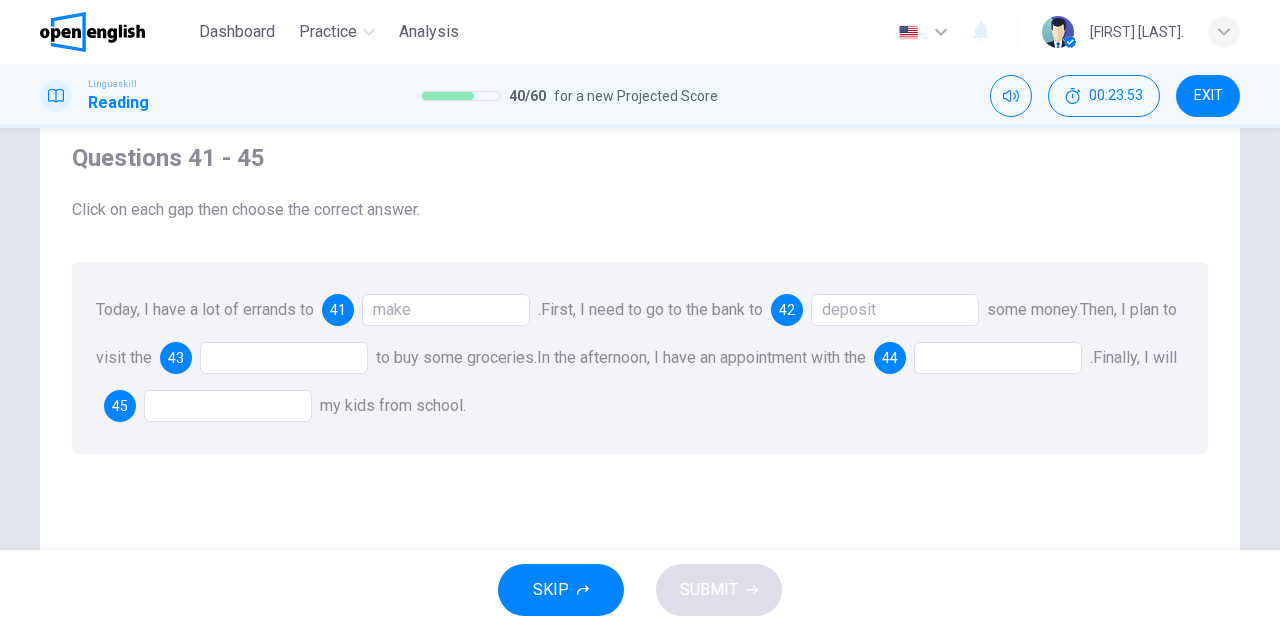 click at bounding box center (284, 358) 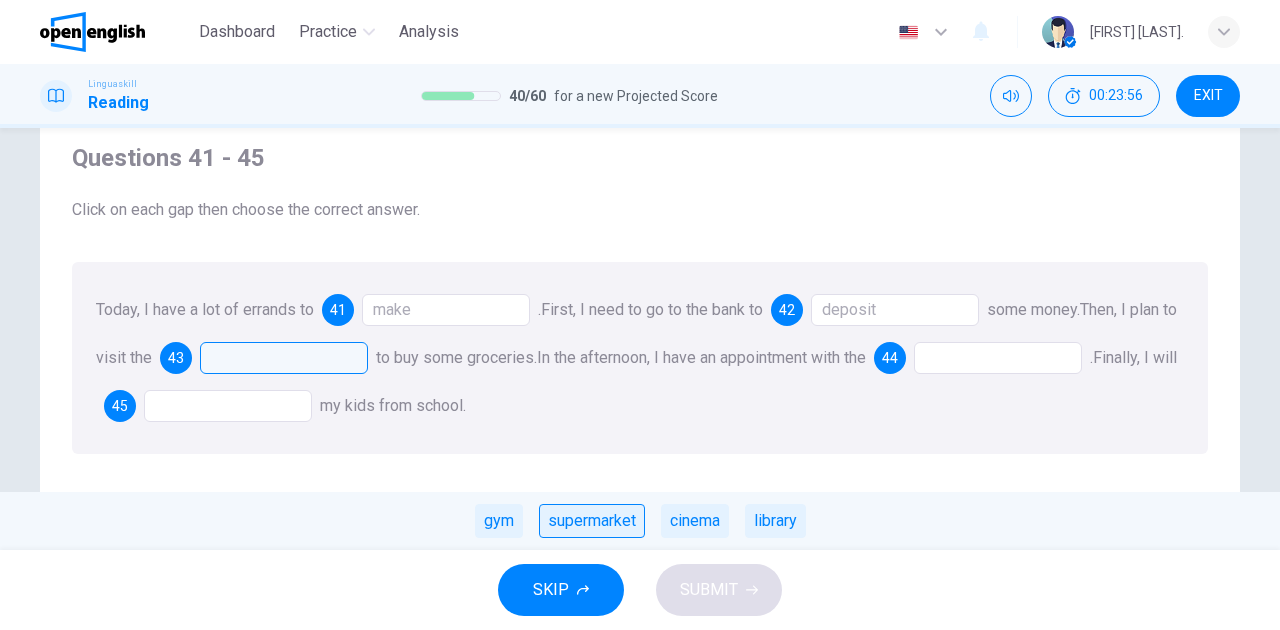 click on "supermarket" at bounding box center (592, 521) 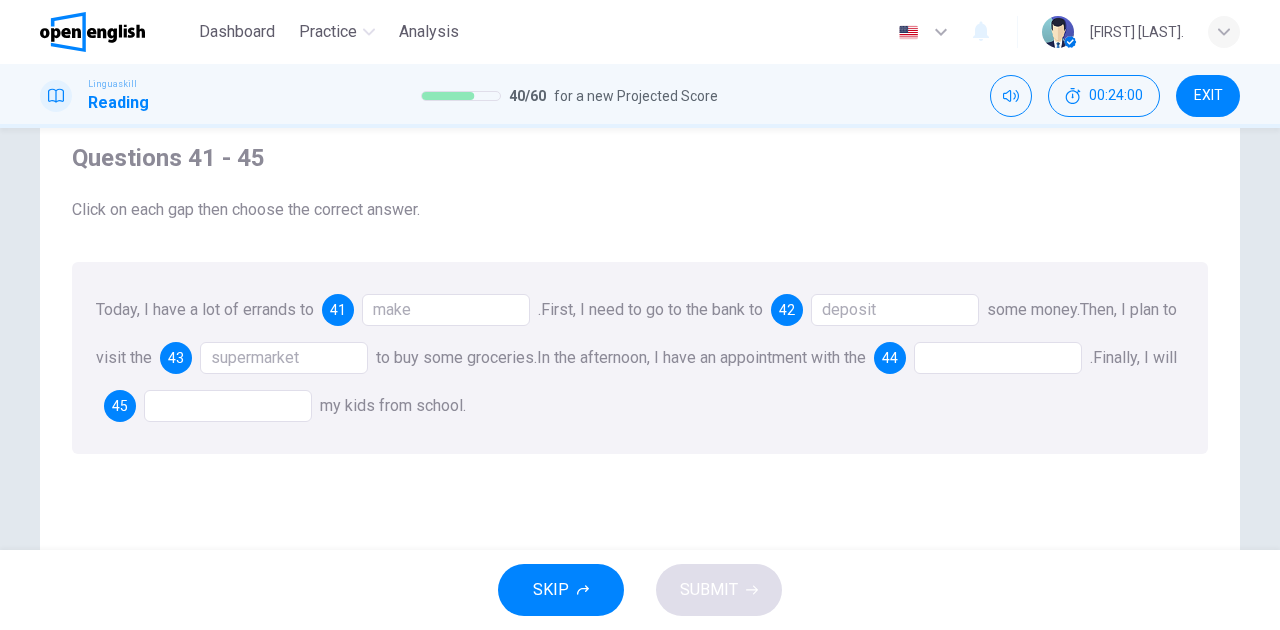 click at bounding box center [998, 358] 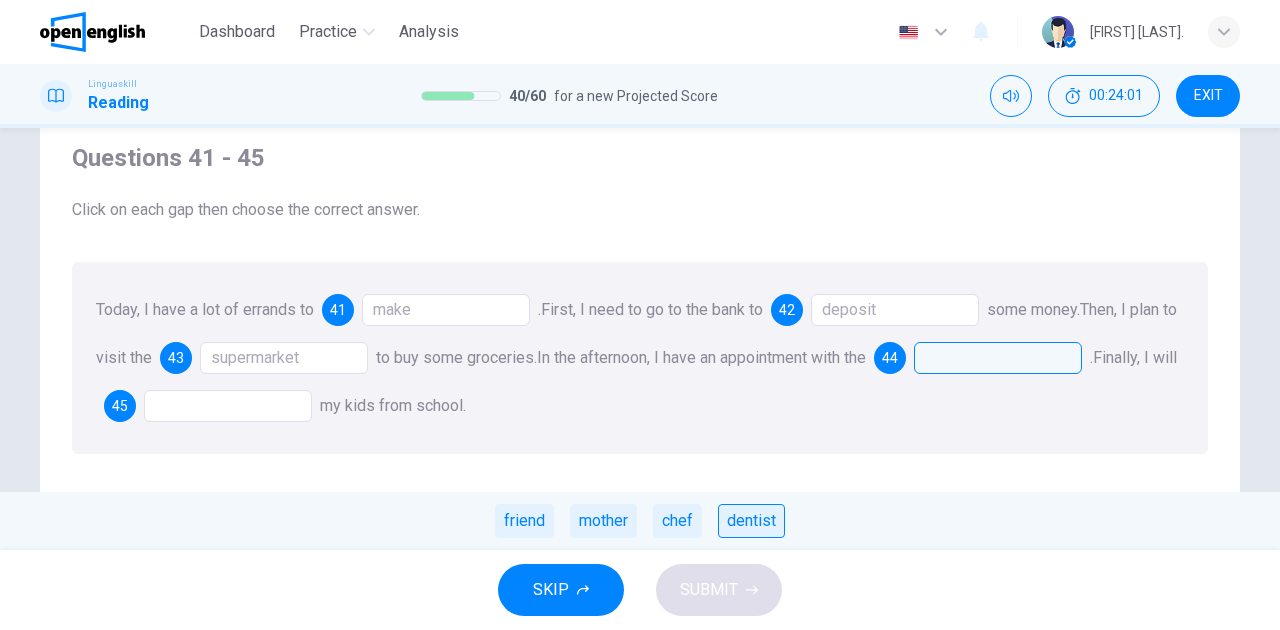 click on "dentist" at bounding box center [751, 521] 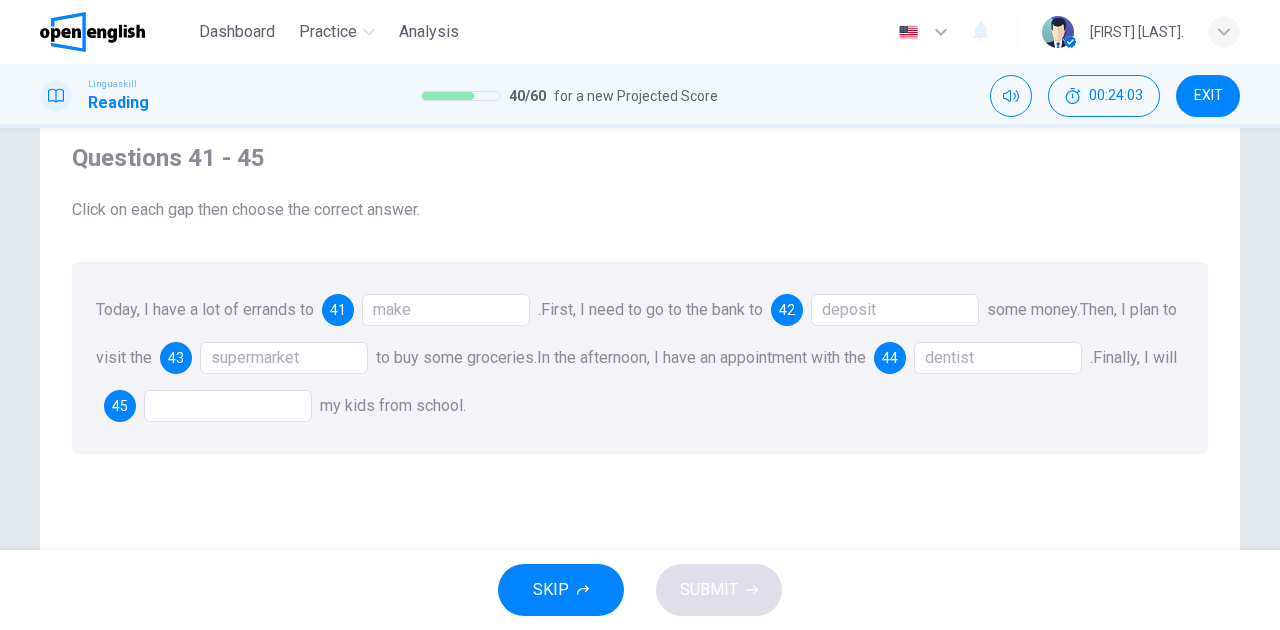 click on "dentist" at bounding box center (998, 358) 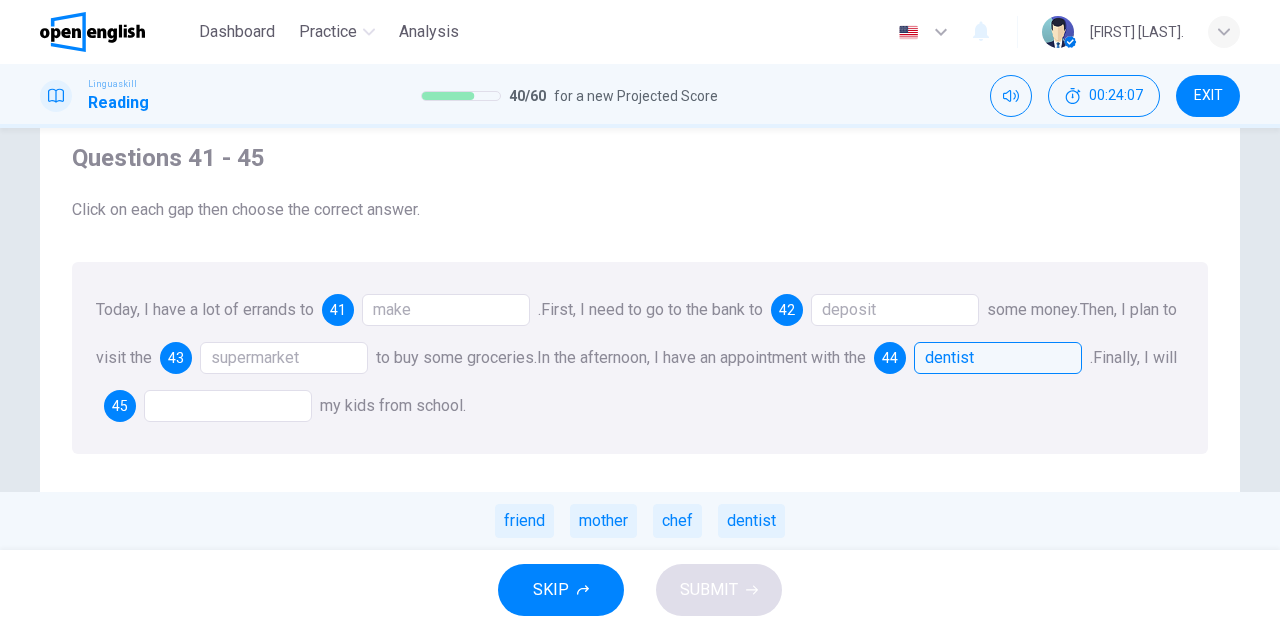 click at bounding box center [228, 406] 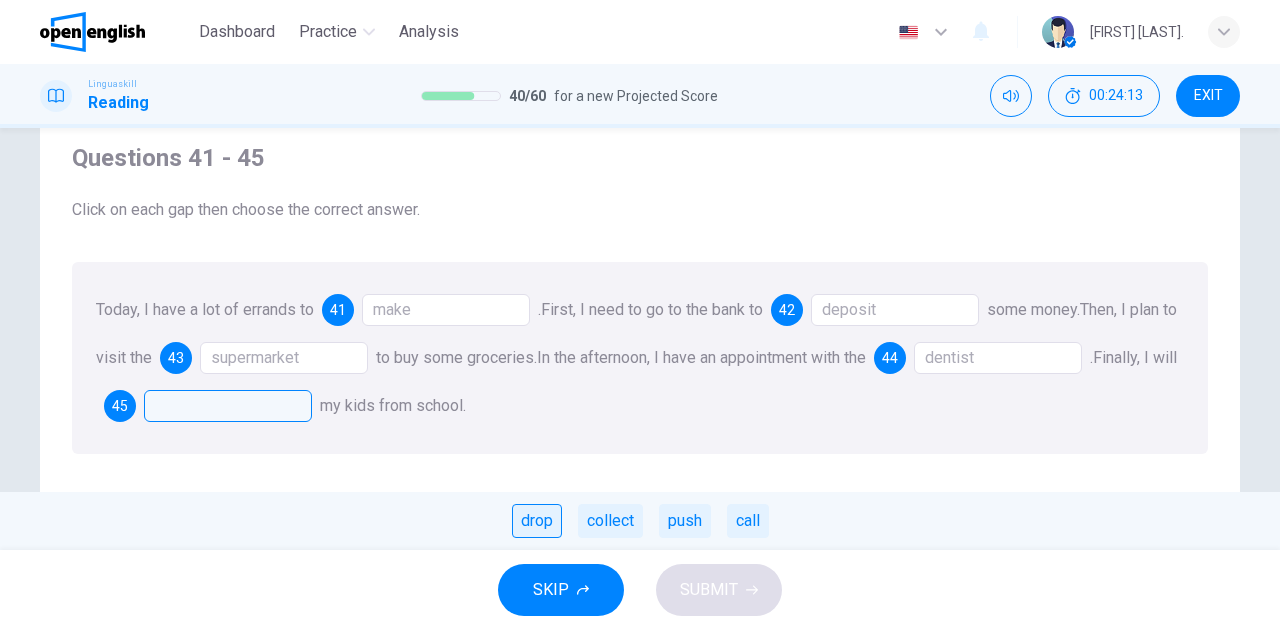 click on "drop" at bounding box center (537, 521) 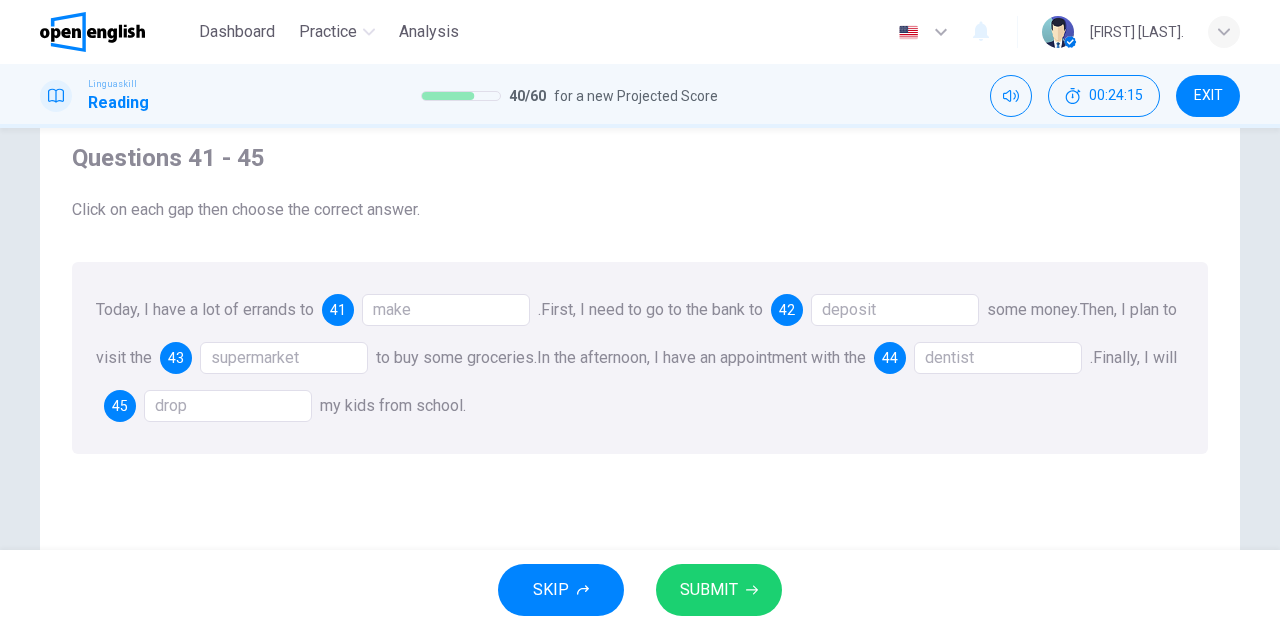 click on "drop" at bounding box center (228, 406) 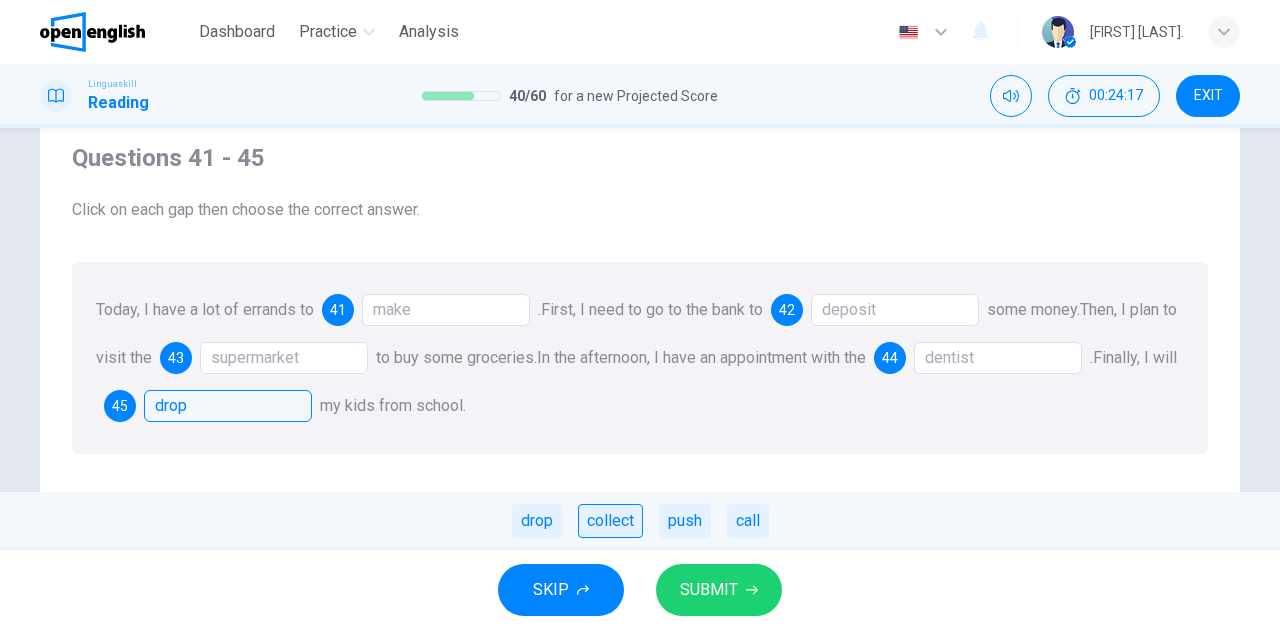 click on "collect" at bounding box center (610, 521) 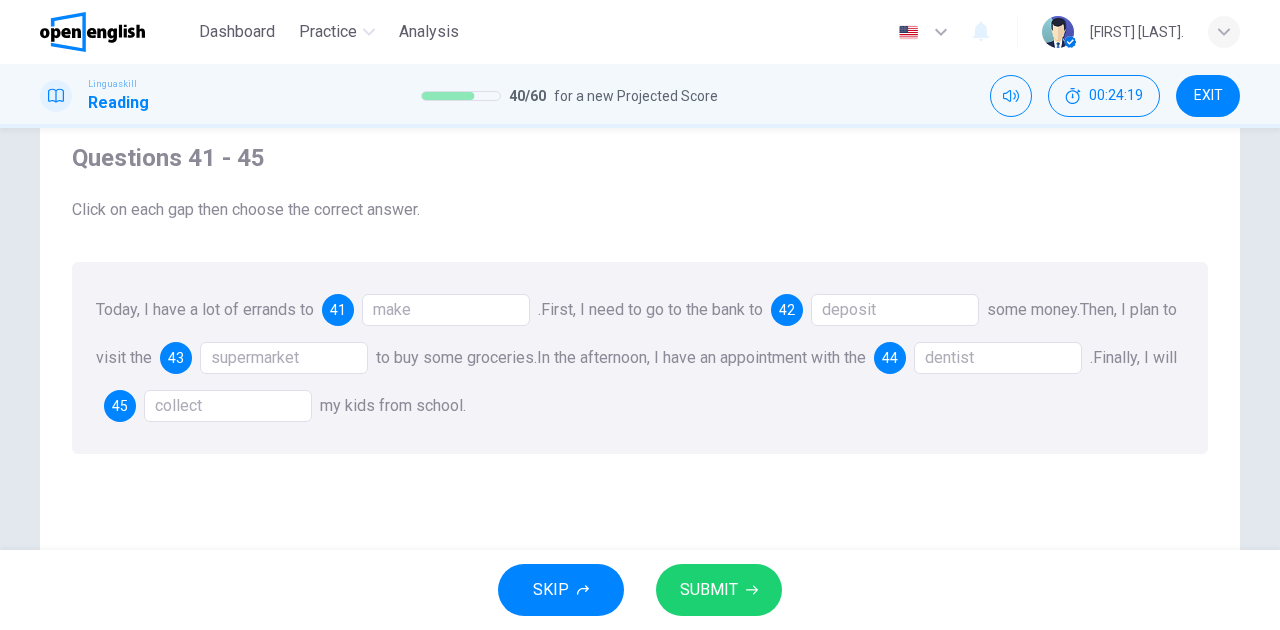 click on "collect" at bounding box center [228, 406] 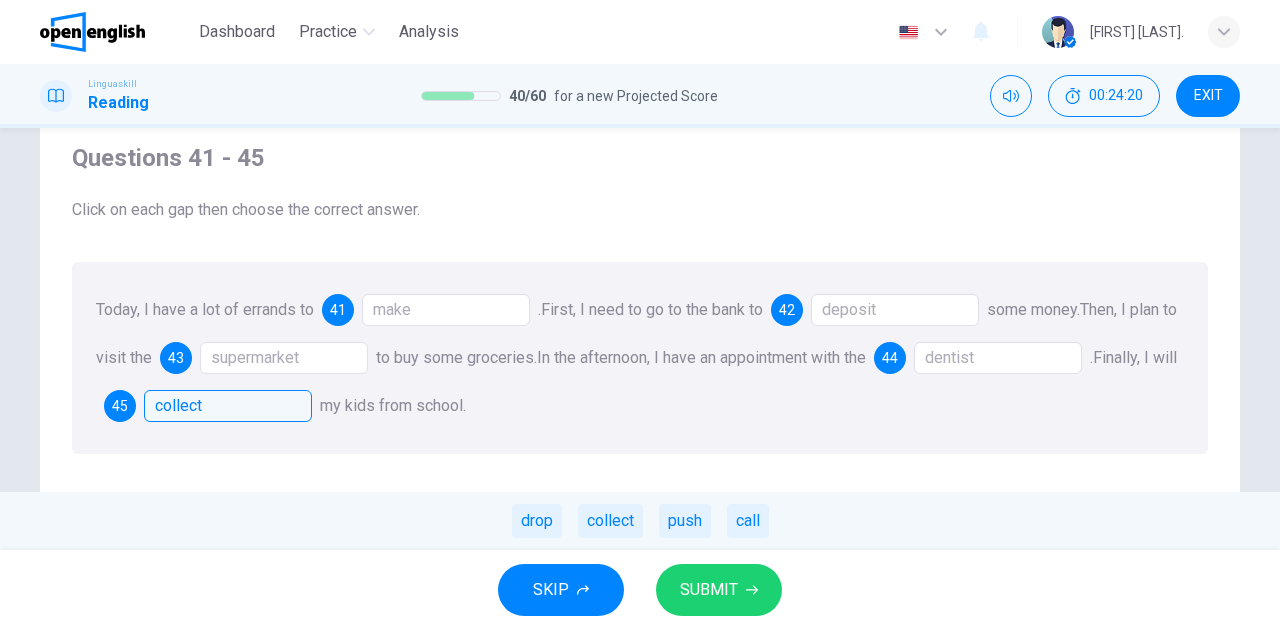 click 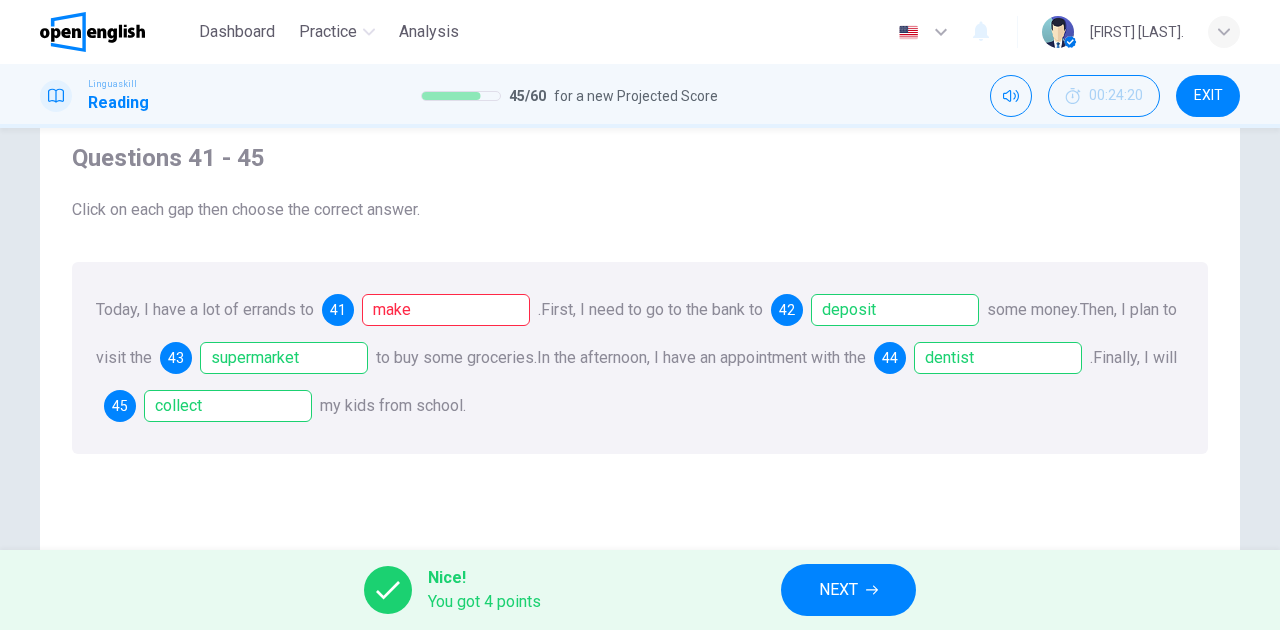 click on "make" at bounding box center [446, 310] 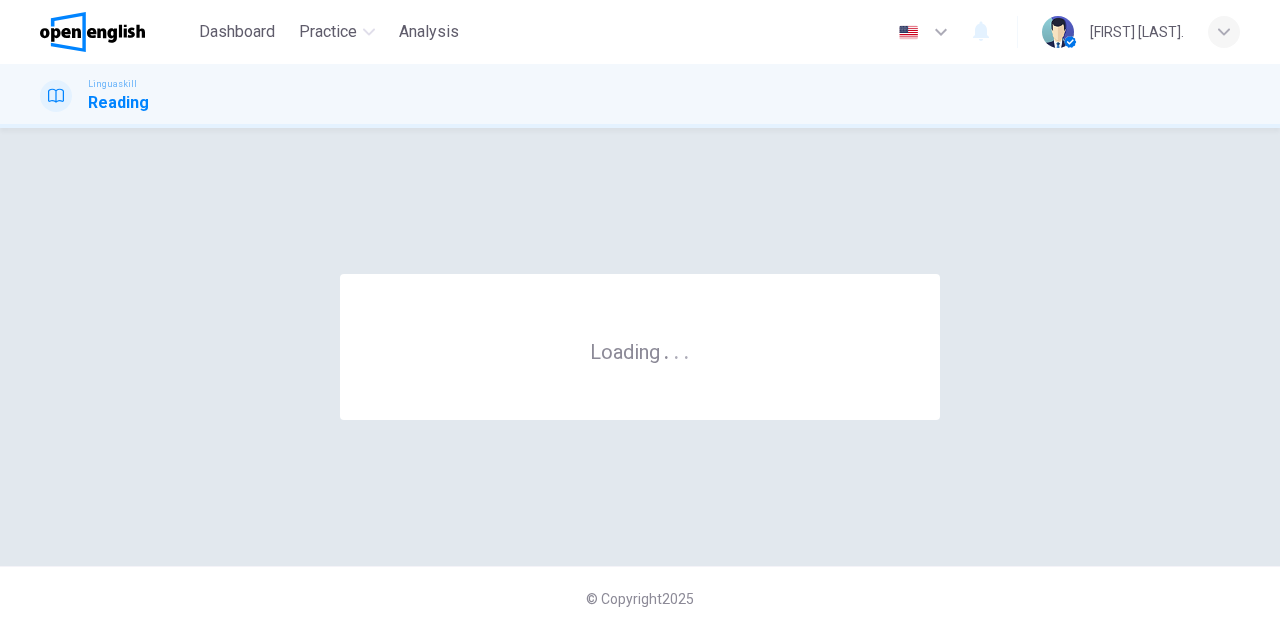 scroll, scrollTop: 0, scrollLeft: 0, axis: both 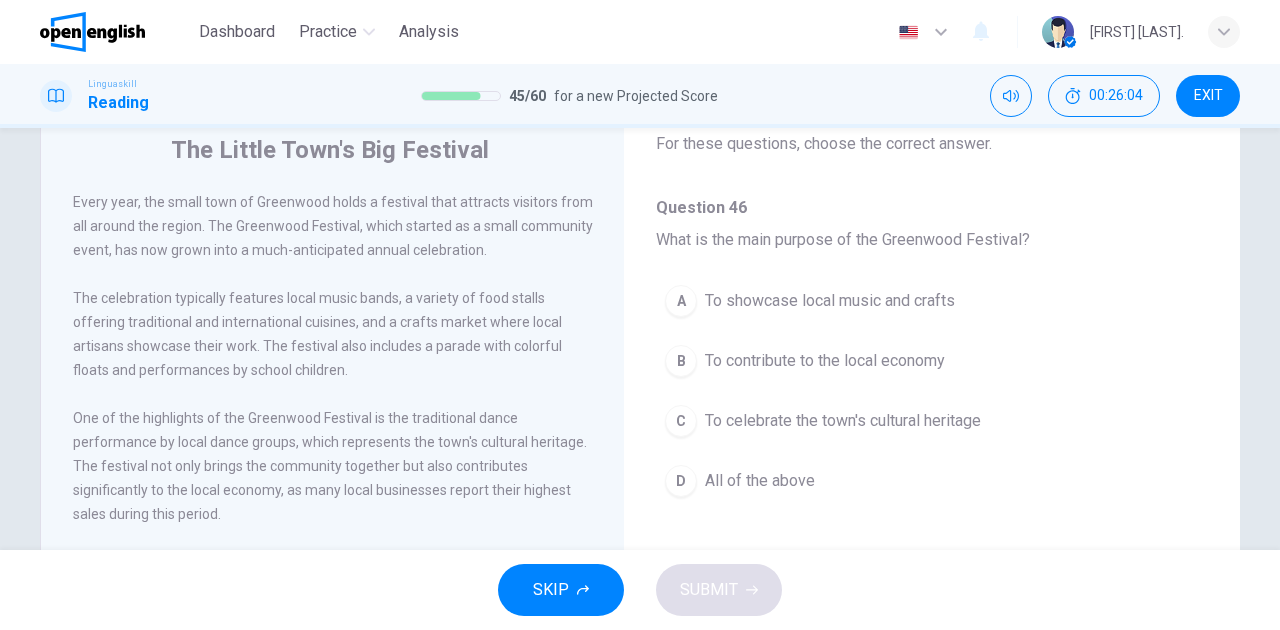 click on "All of the above" at bounding box center (760, 481) 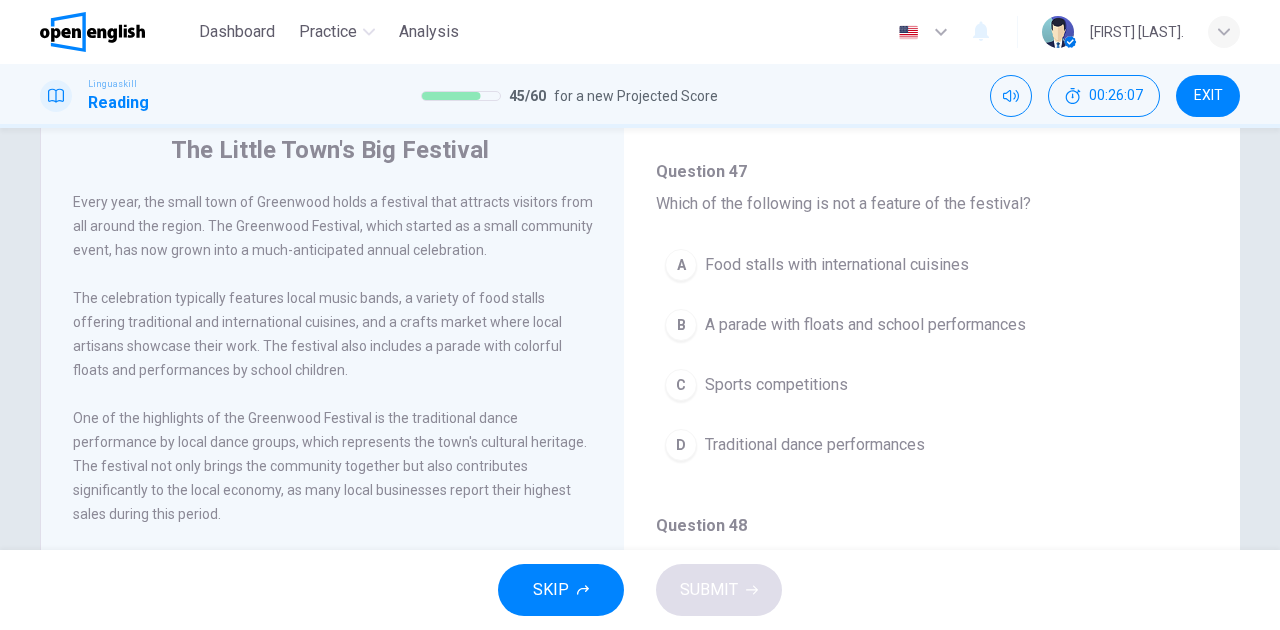 scroll, scrollTop: 466, scrollLeft: 0, axis: vertical 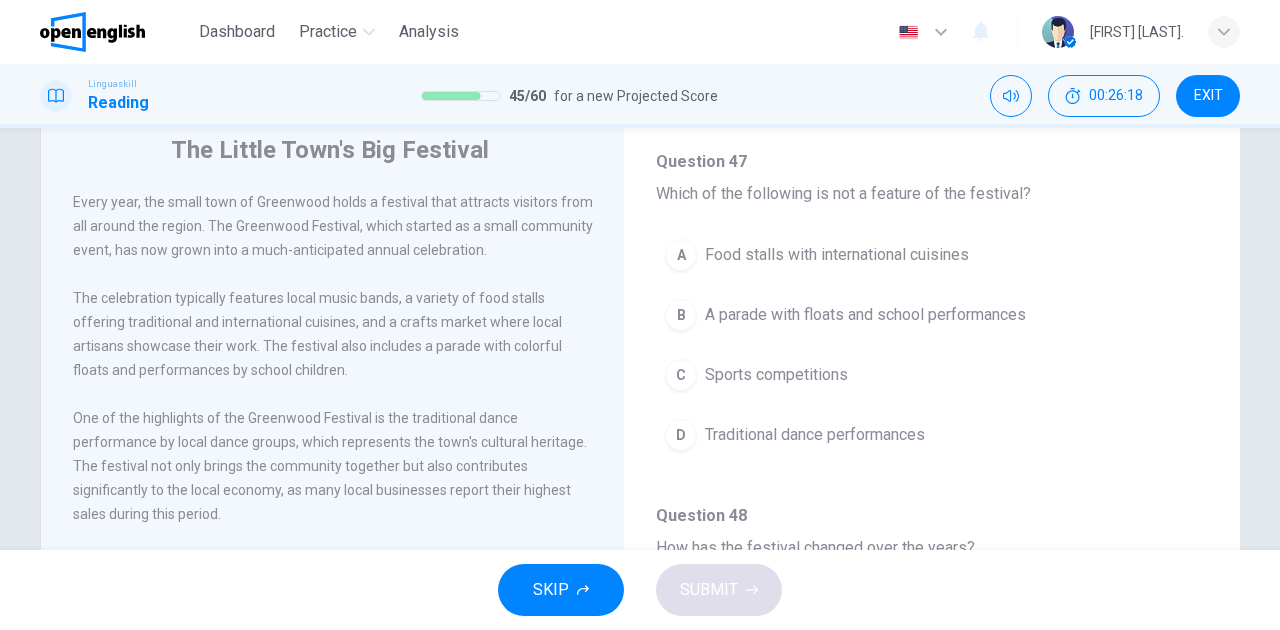 click on "A parade with floats and school performances" at bounding box center [865, 315] 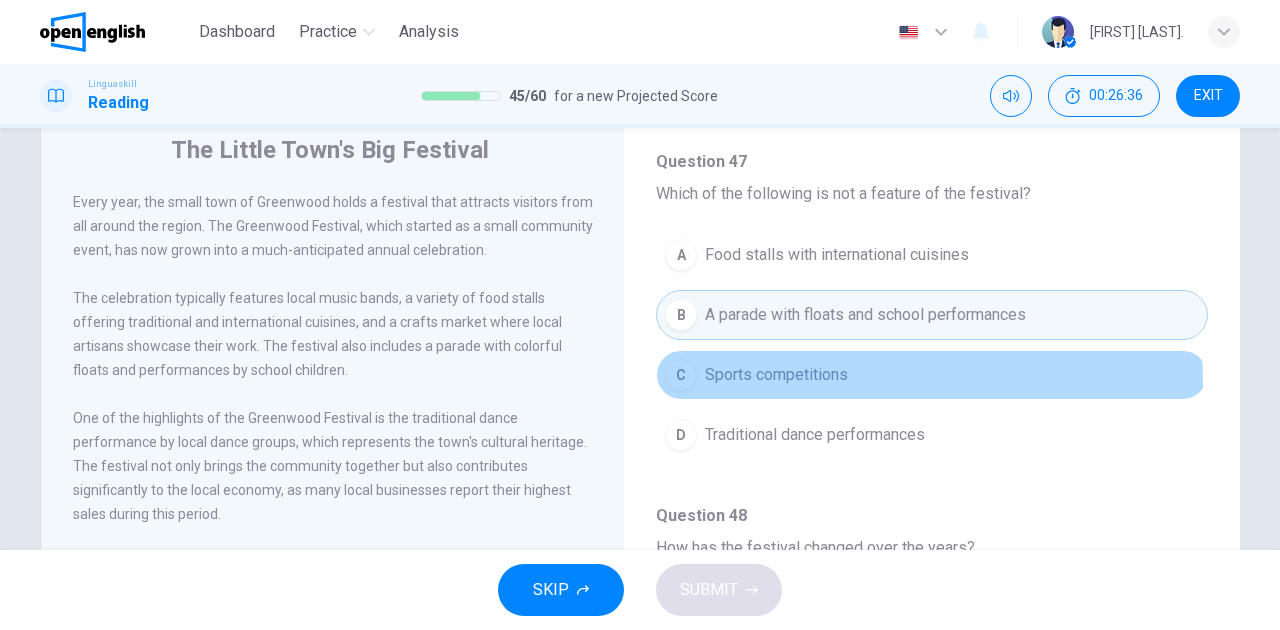 click on "Sports competitions" at bounding box center [776, 375] 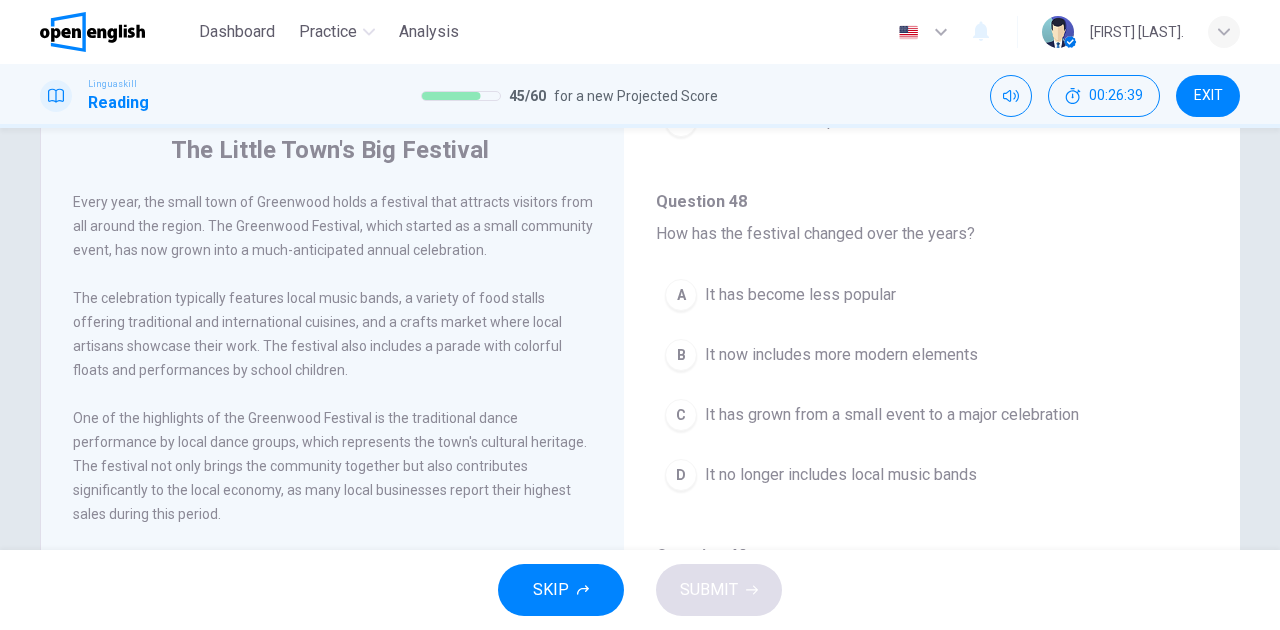 scroll, scrollTop: 800, scrollLeft: 0, axis: vertical 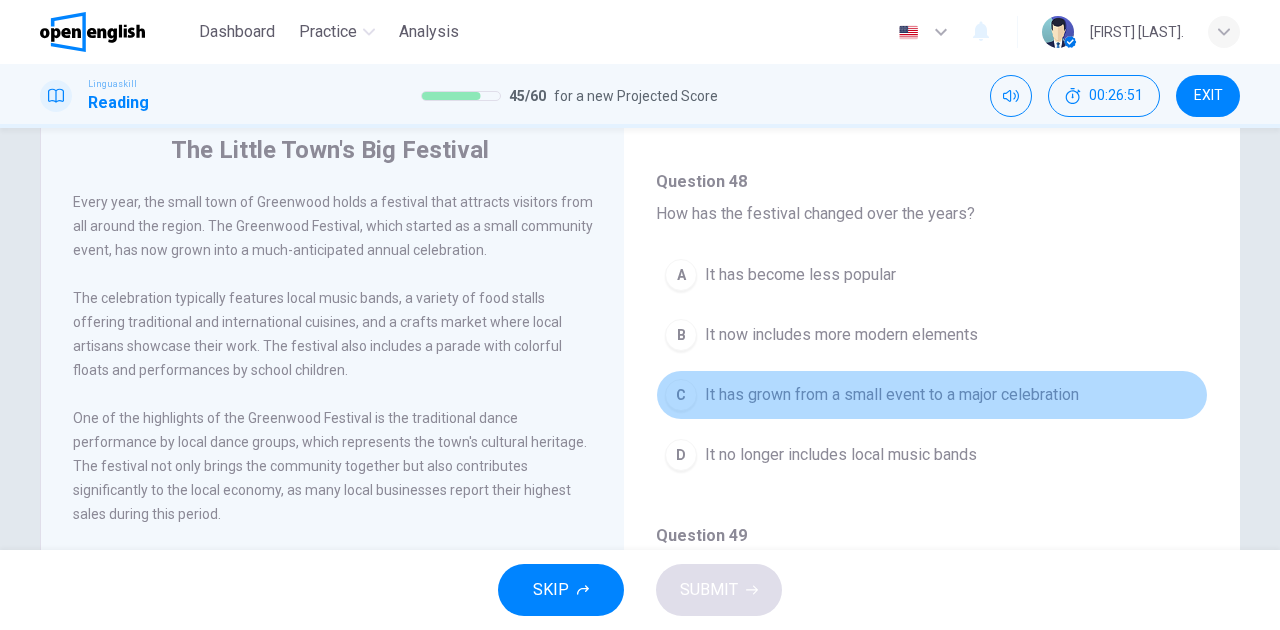 click on "It has grown from a small event to a major celebration" at bounding box center (892, 395) 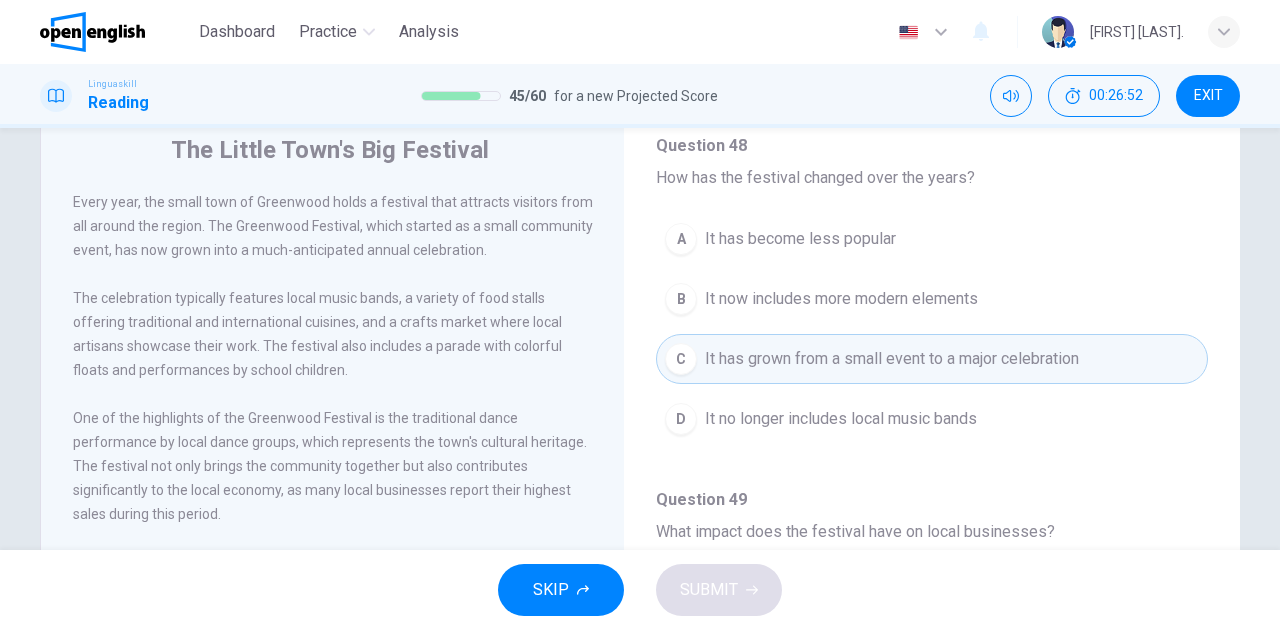 scroll, scrollTop: 866, scrollLeft: 0, axis: vertical 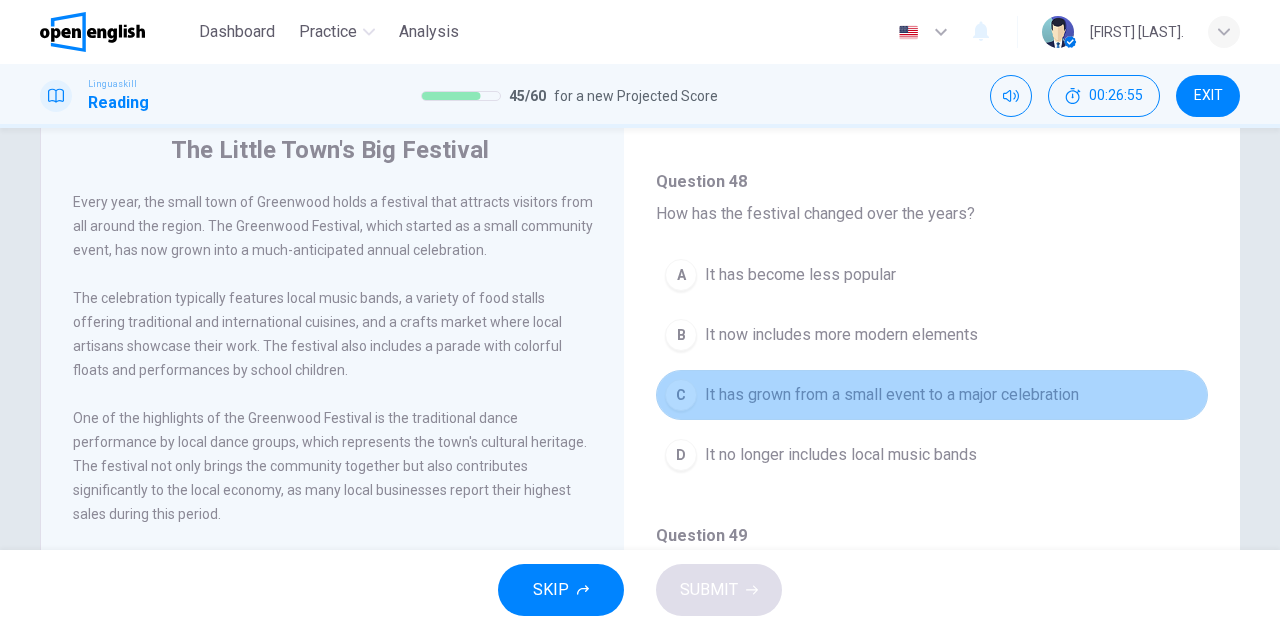 click on "It has grown from a small event to a major celebration" at bounding box center [892, 395] 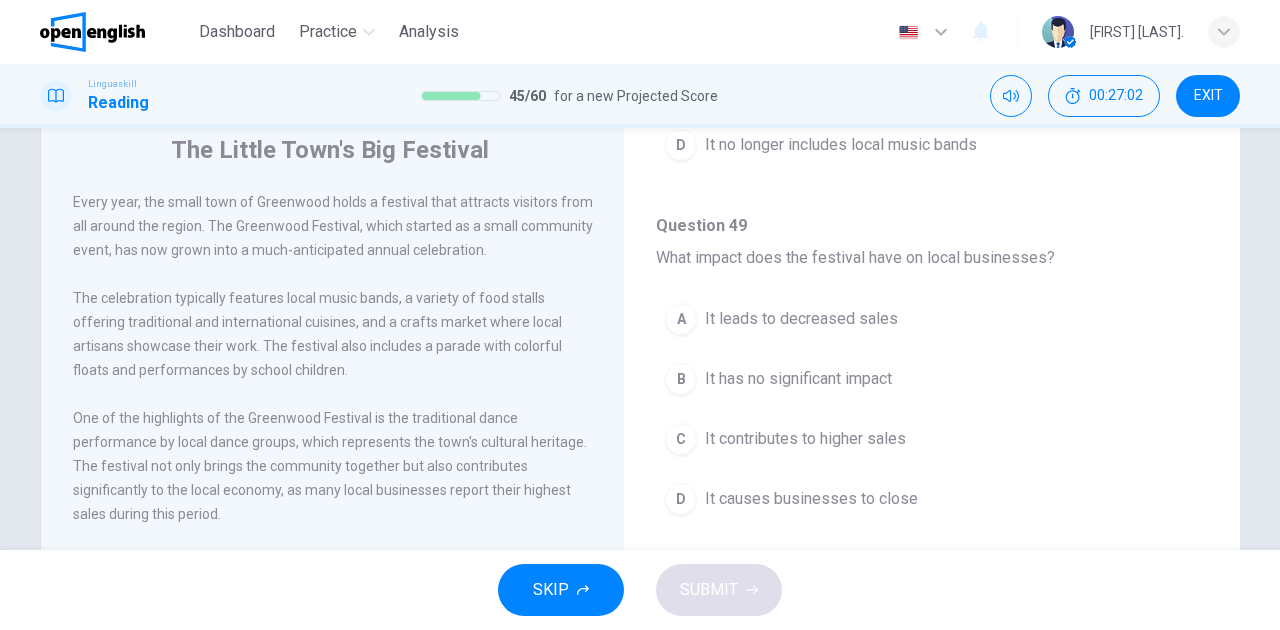 scroll, scrollTop: 1133, scrollLeft: 0, axis: vertical 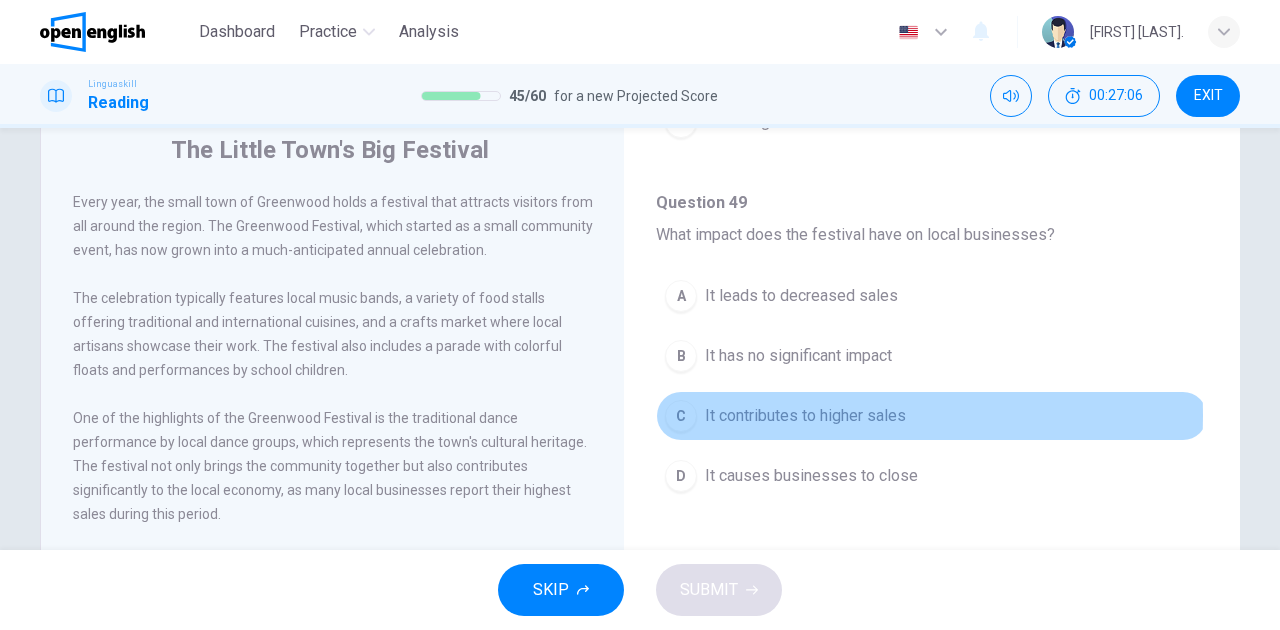 click on "It contributes to higher sales" at bounding box center (805, 416) 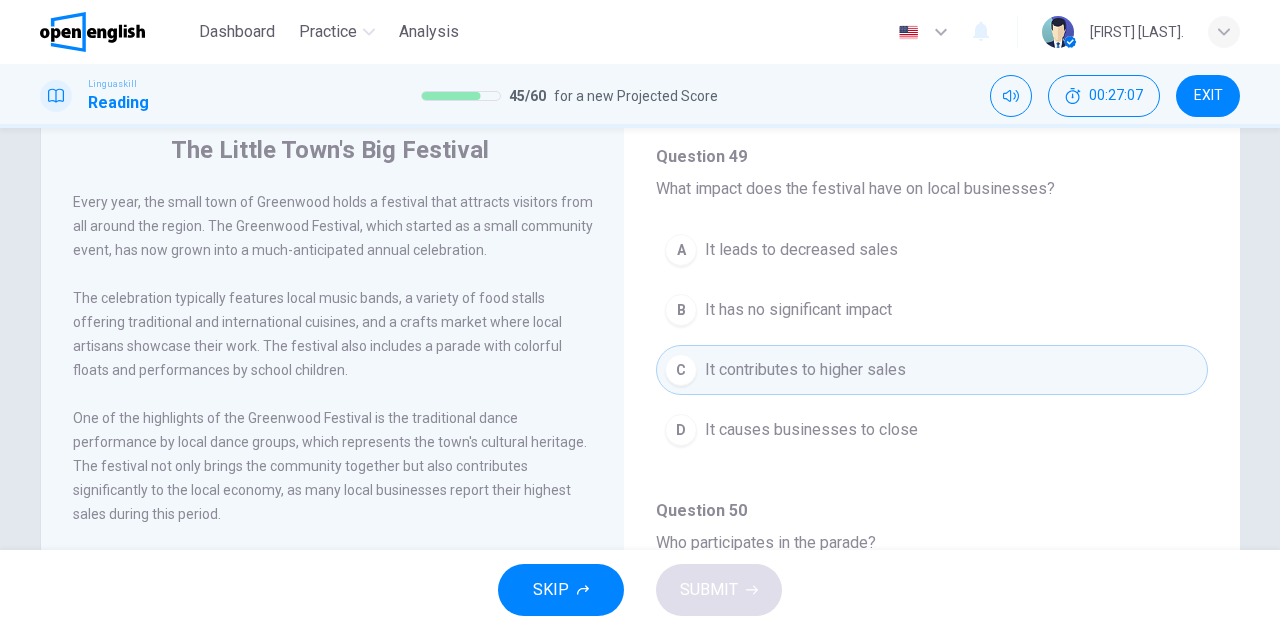 scroll, scrollTop: 1237, scrollLeft: 0, axis: vertical 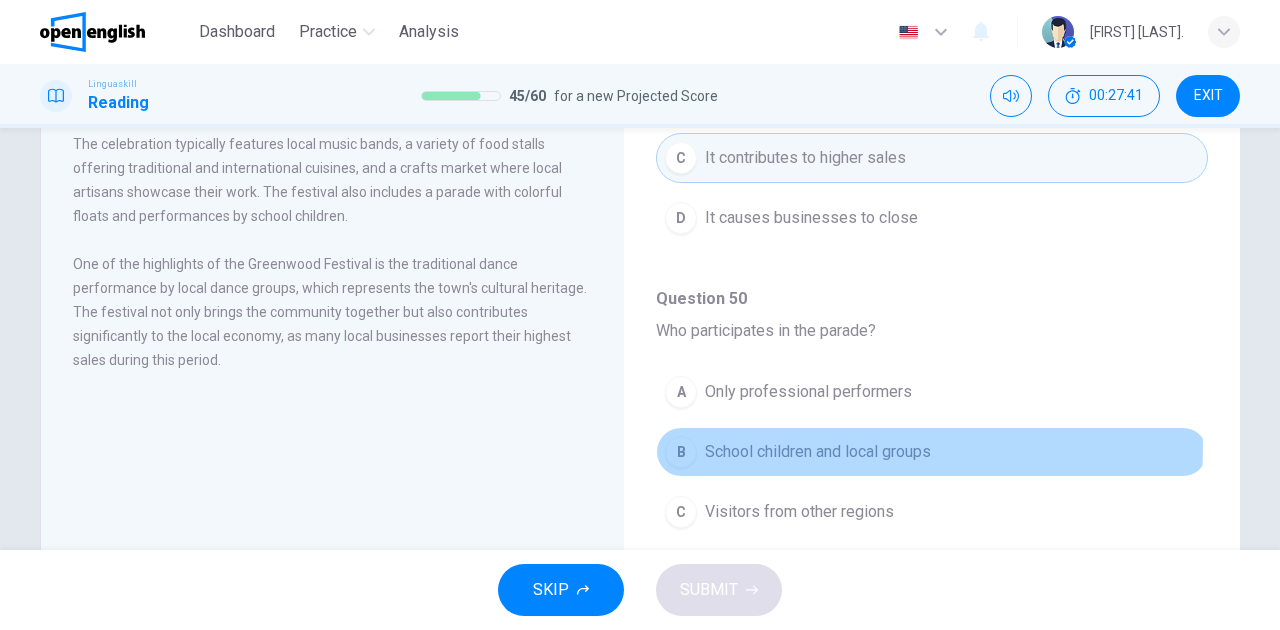 drag, startPoint x: 774, startPoint y: 433, endPoint x: 746, endPoint y: 450, distance: 32.75668 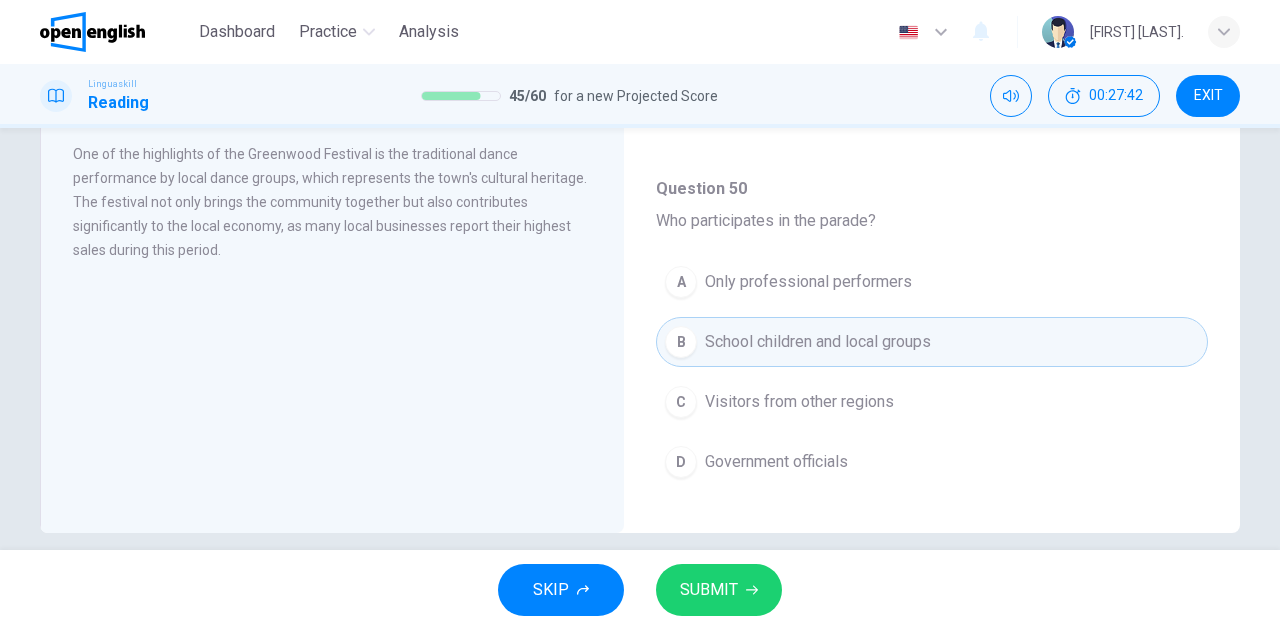 scroll, scrollTop: 353, scrollLeft: 0, axis: vertical 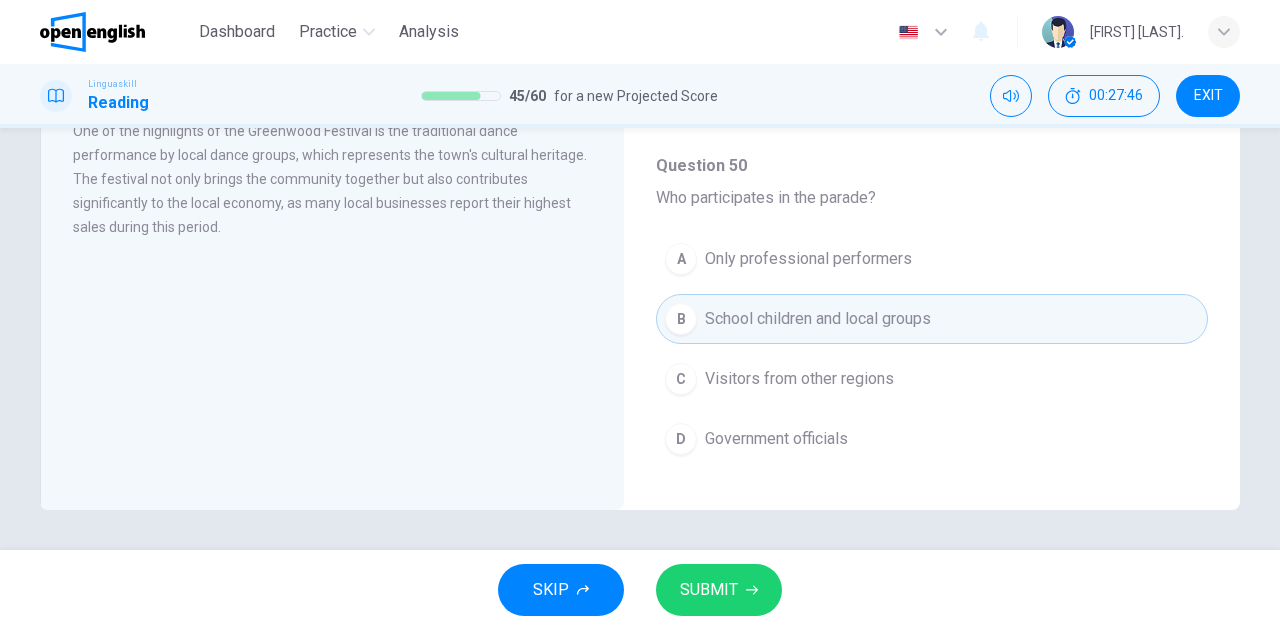 click on "SUBMIT" at bounding box center (709, 590) 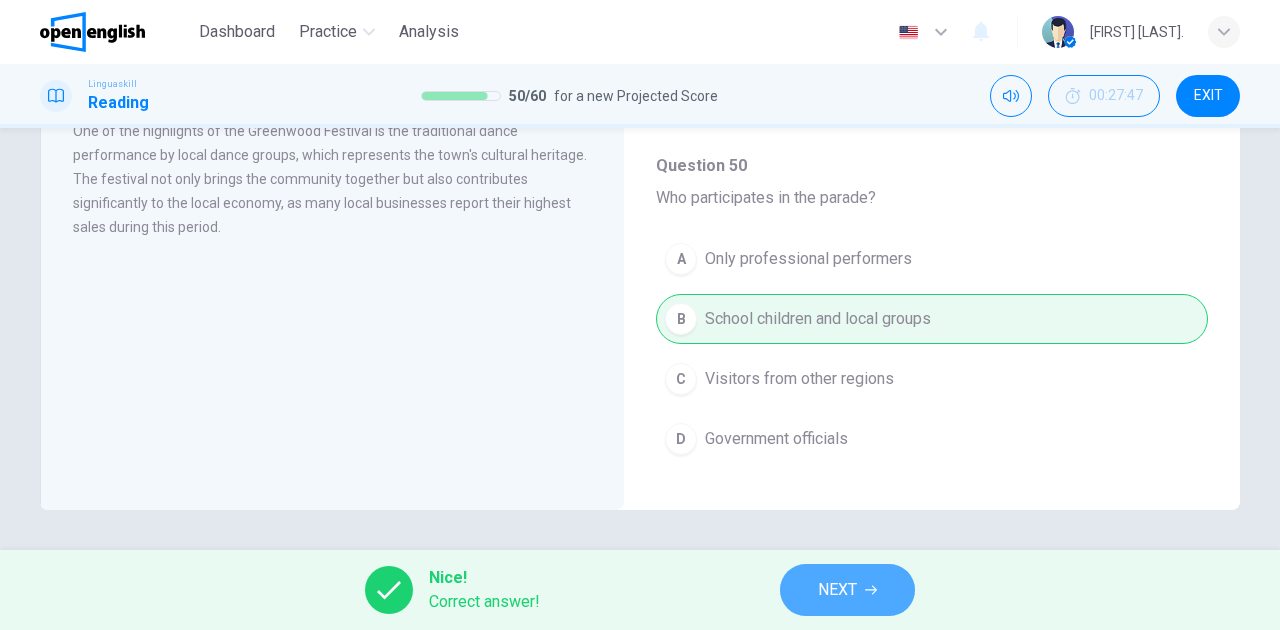 click on "NEXT" at bounding box center (837, 590) 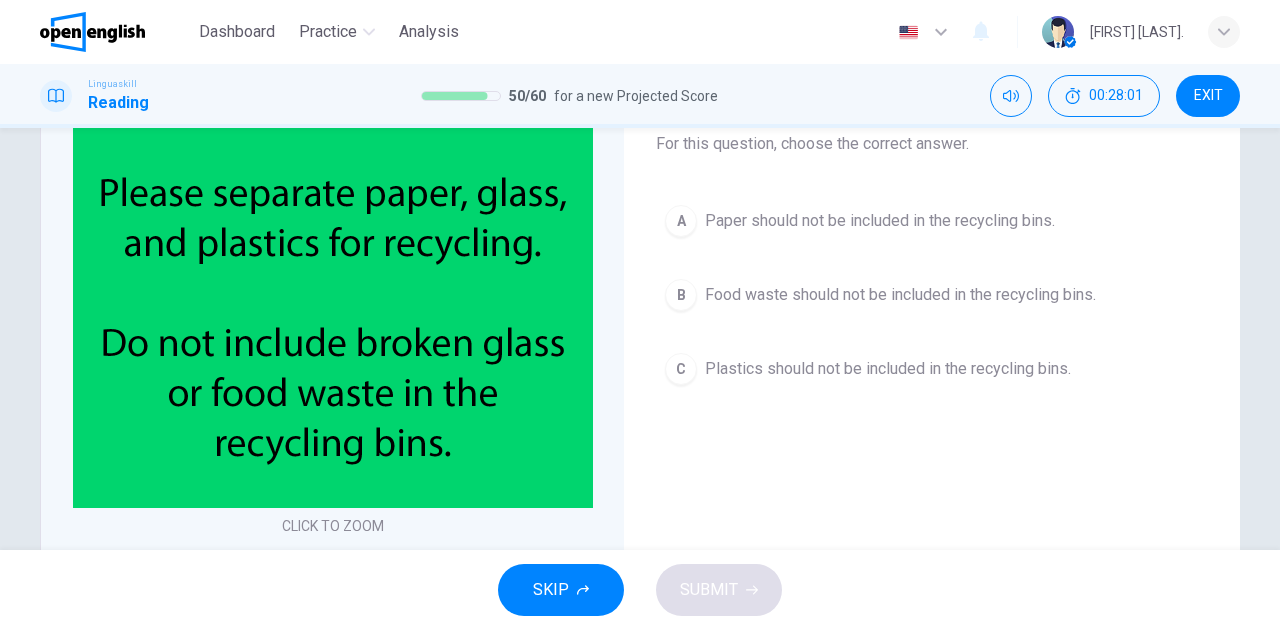 scroll, scrollTop: 133, scrollLeft: 0, axis: vertical 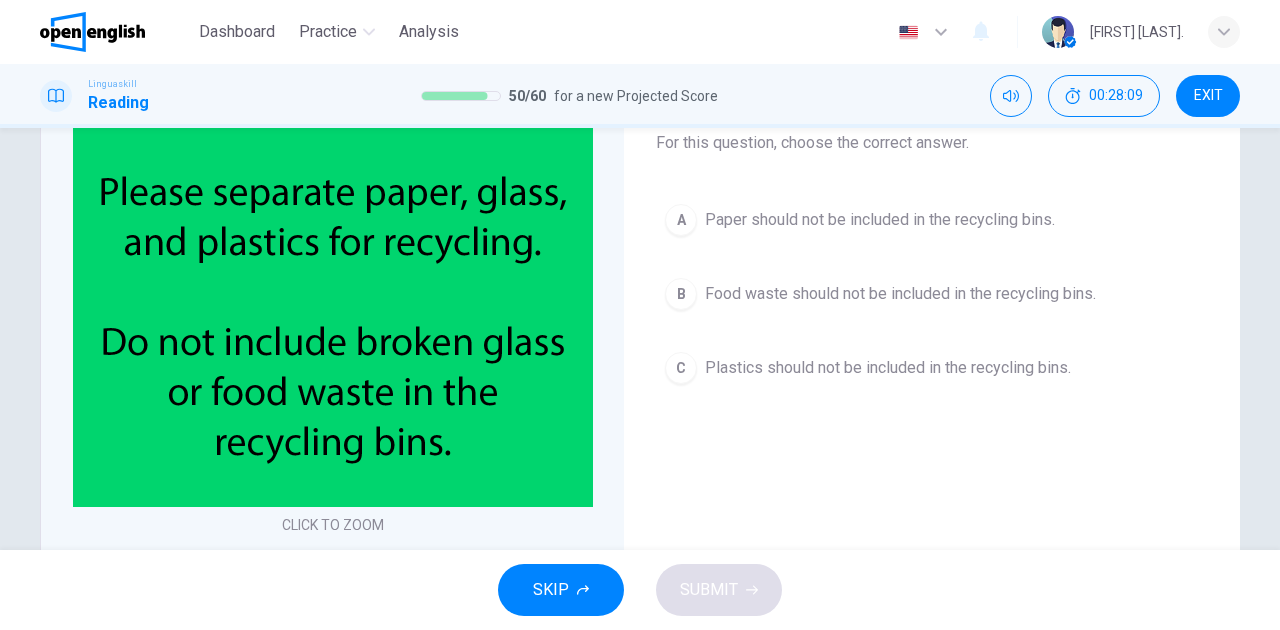 click on "Food waste should not be included in the recycling bins." at bounding box center [900, 294] 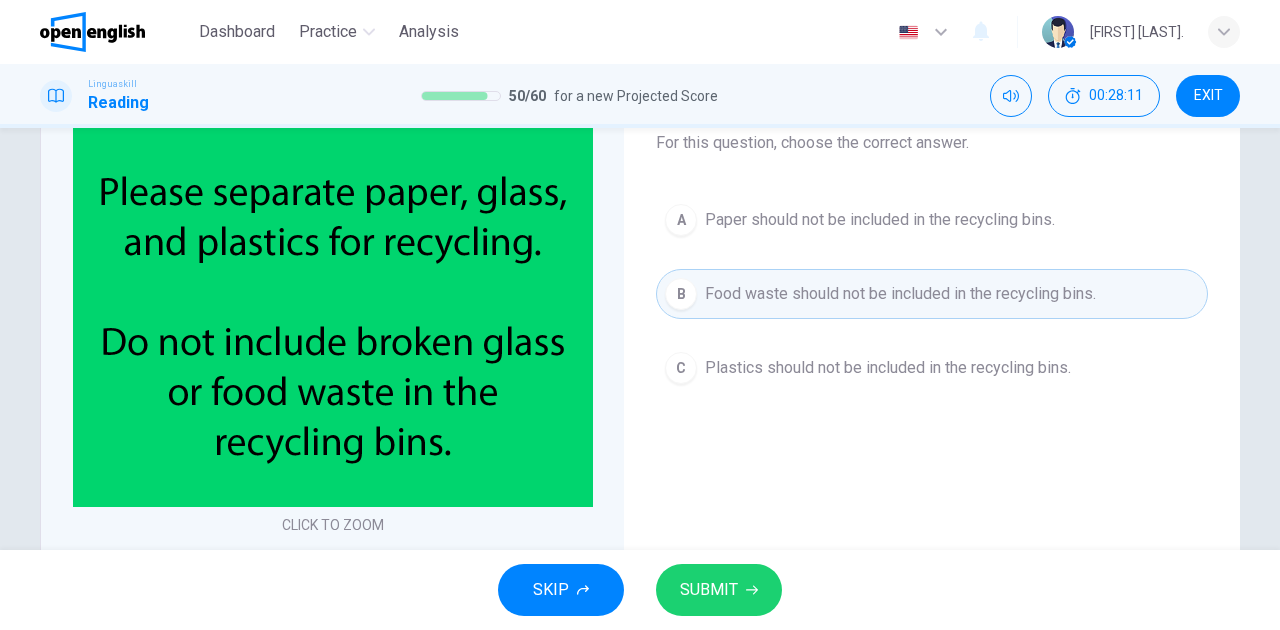 click on "SUBMIT" at bounding box center [709, 590] 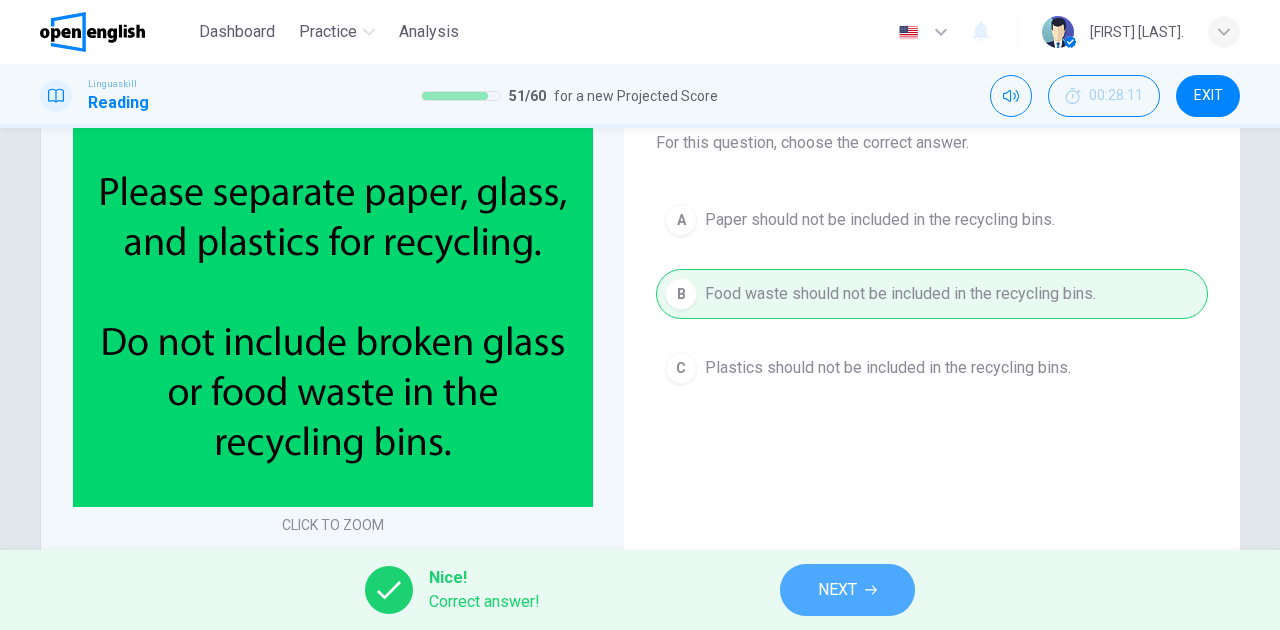 click on "NEXT" at bounding box center (837, 590) 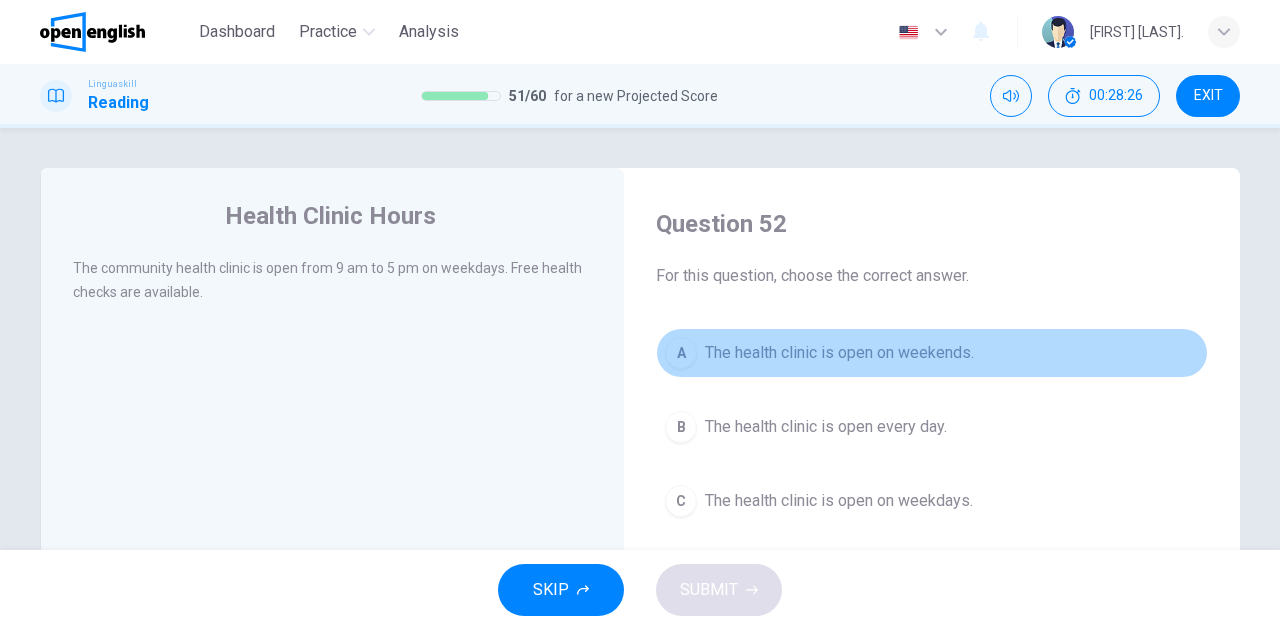 click on "The health clinic is open on weekends." at bounding box center [839, 353] 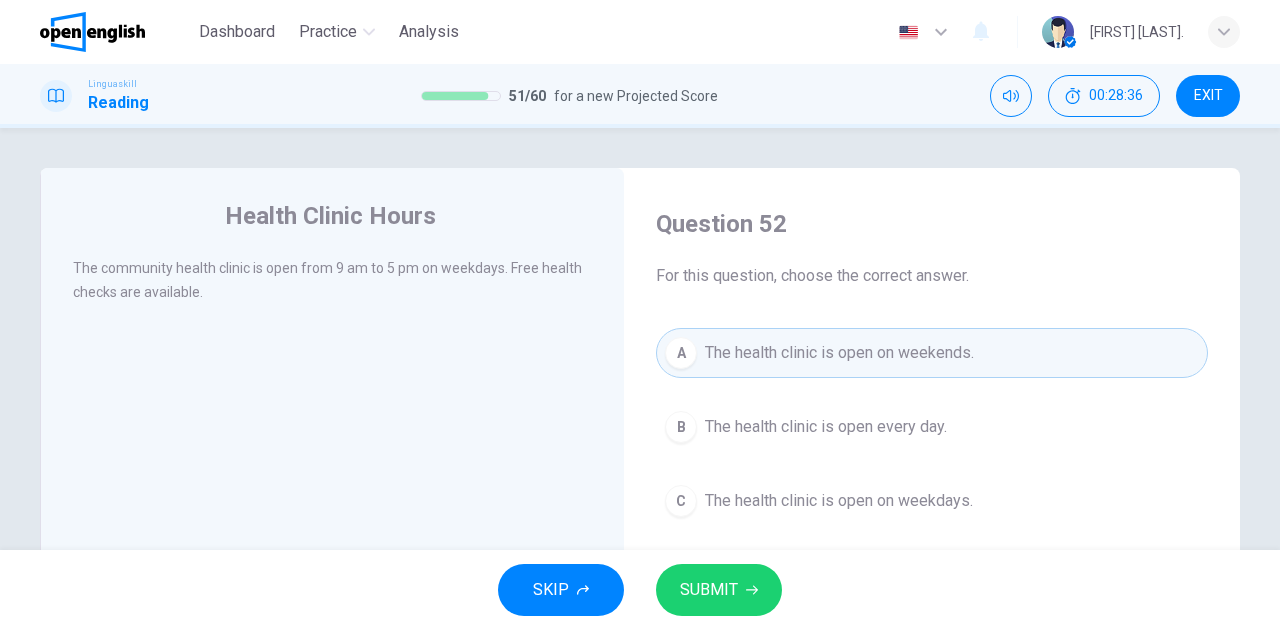 scroll, scrollTop: 66, scrollLeft: 0, axis: vertical 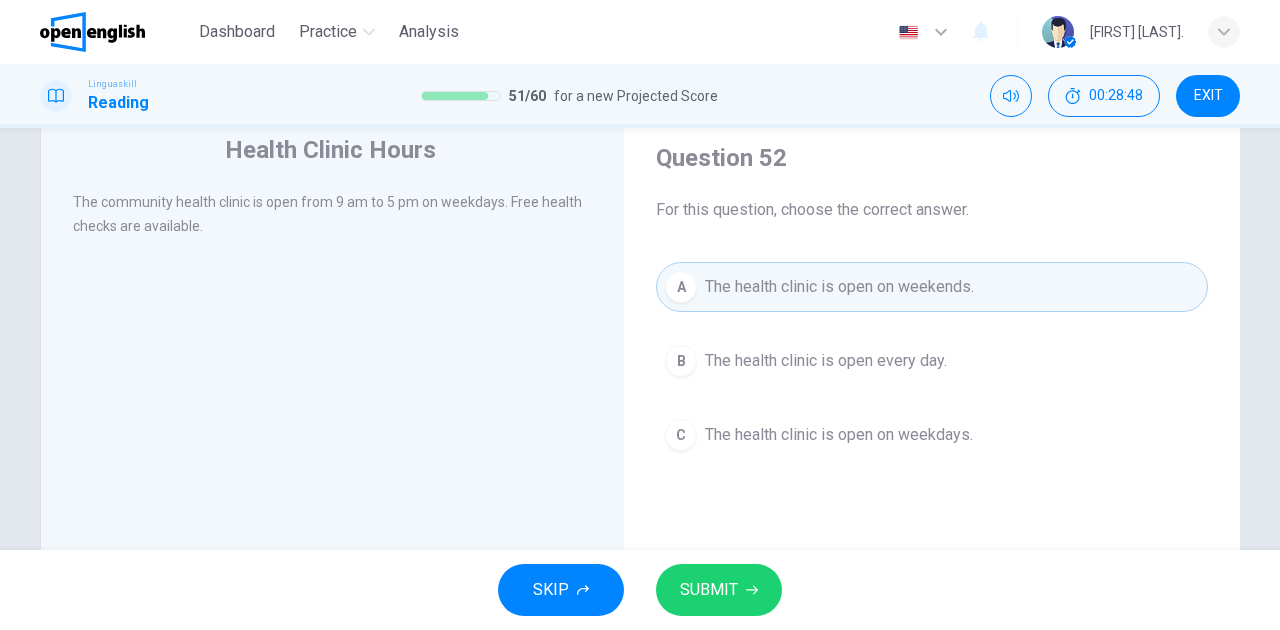 click on "The health clinic is open on weekdays." at bounding box center (839, 435) 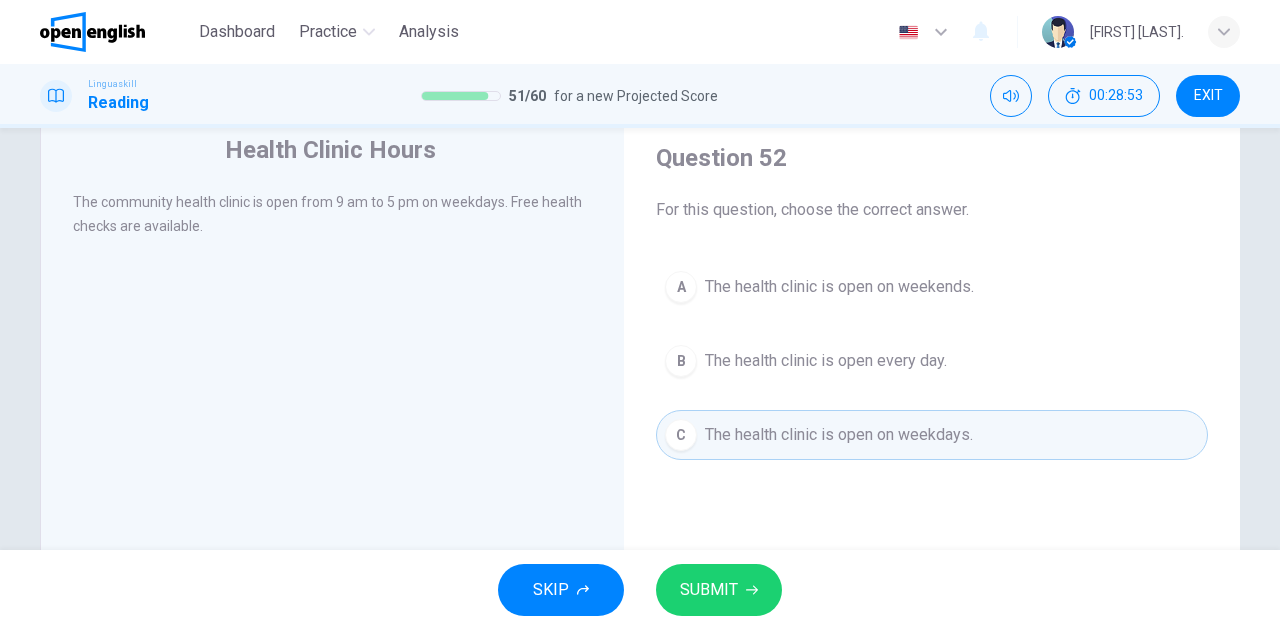 click on "SUBMIT" at bounding box center [709, 590] 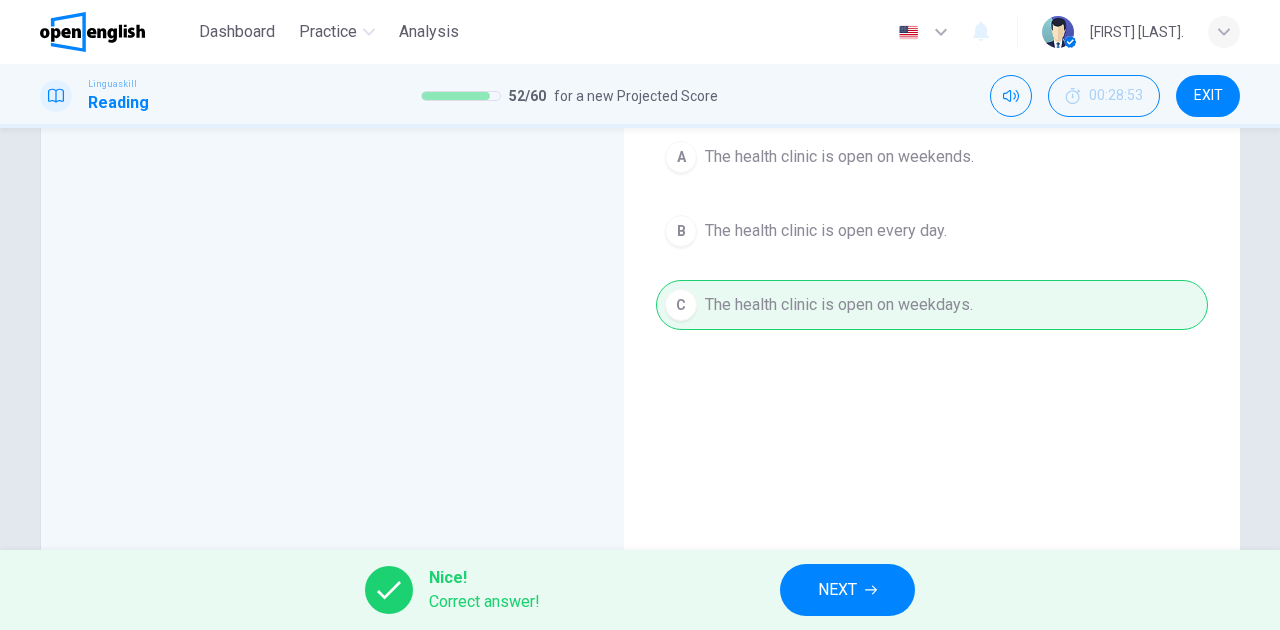 scroll, scrollTop: 200, scrollLeft: 0, axis: vertical 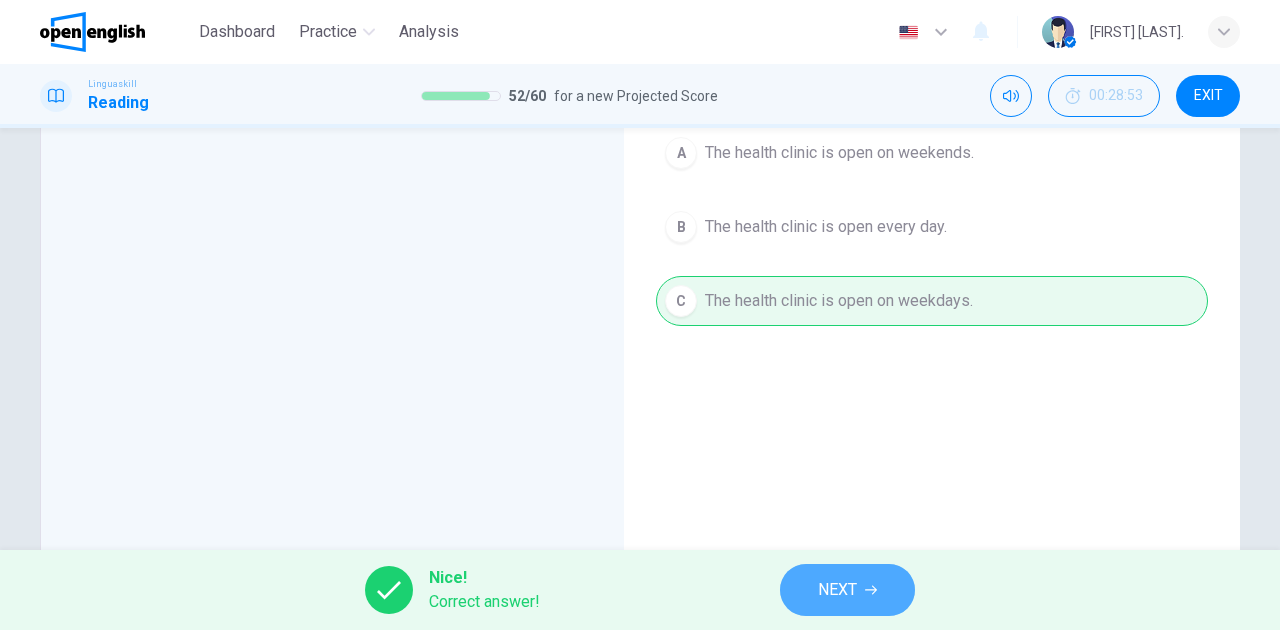 click on "NEXT" at bounding box center (847, 590) 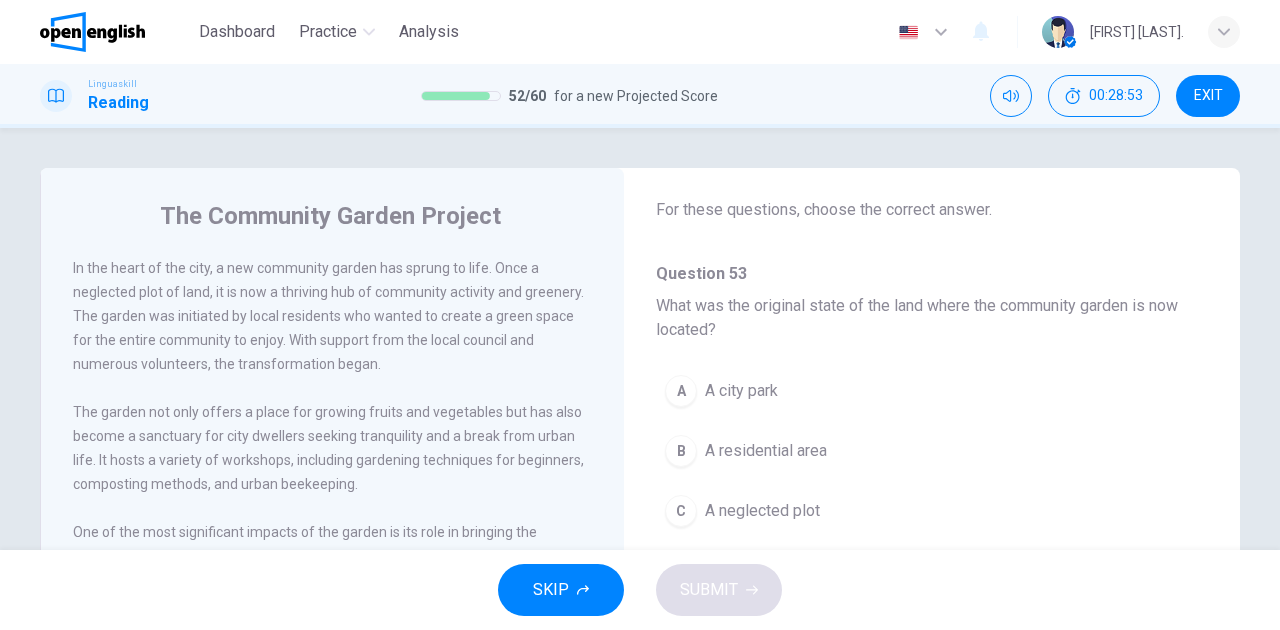 scroll, scrollTop: 66, scrollLeft: 0, axis: vertical 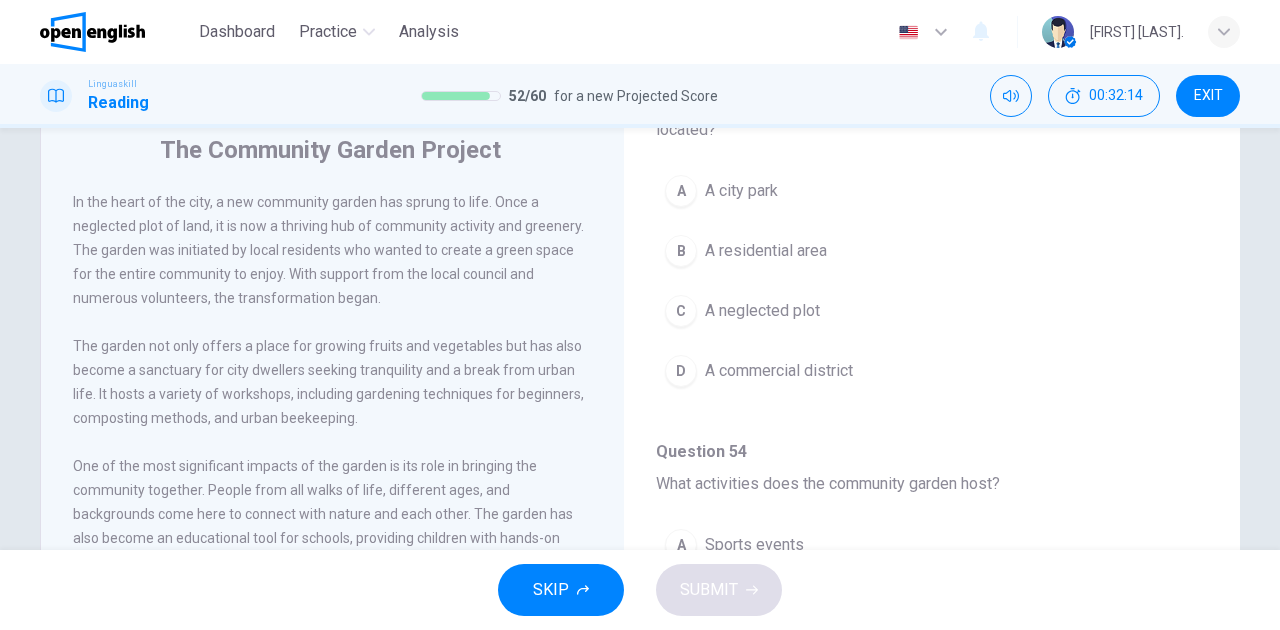 click on "A residential area" at bounding box center [766, 251] 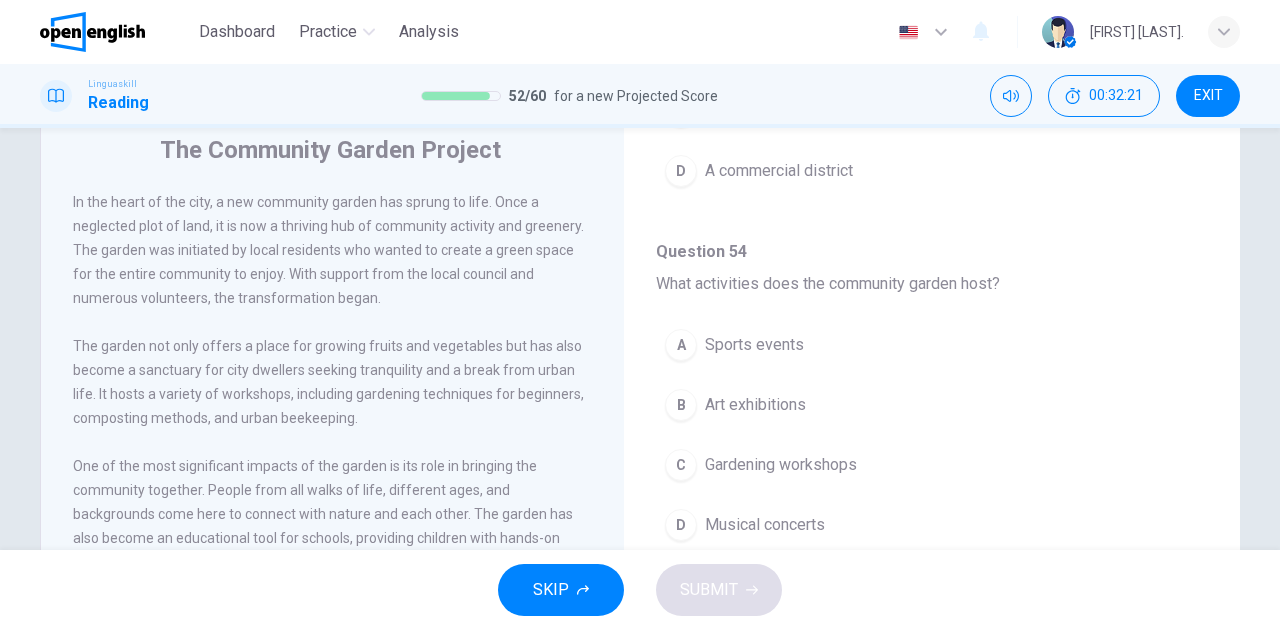 scroll, scrollTop: 466, scrollLeft: 0, axis: vertical 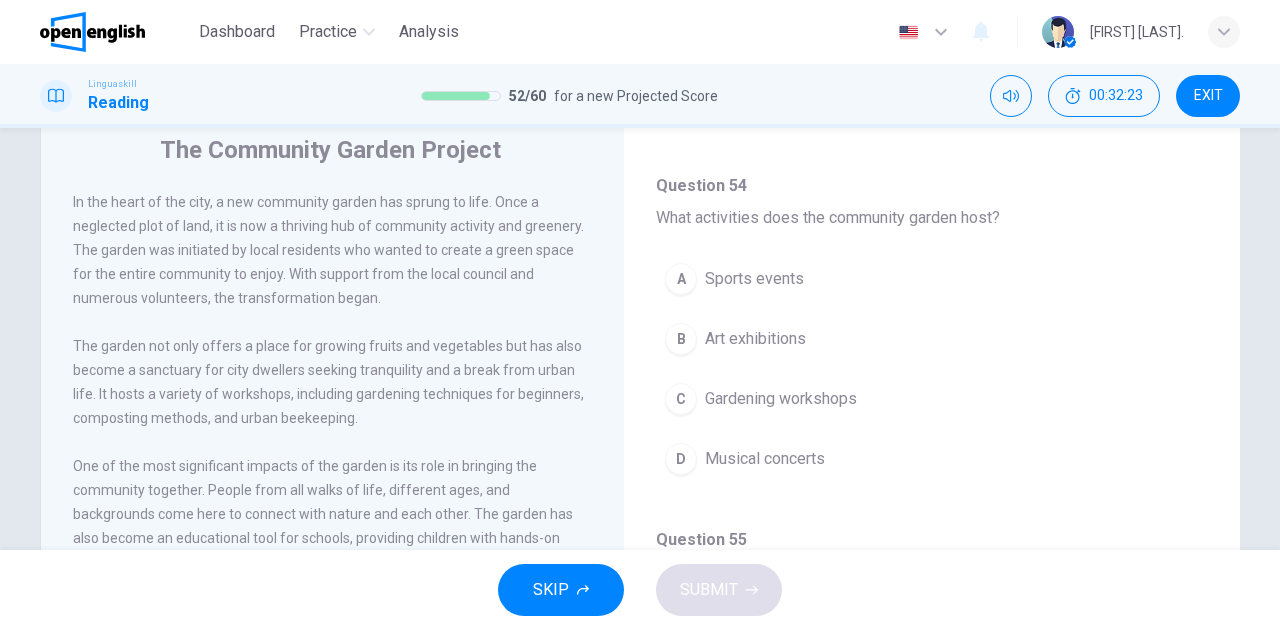 click on "Gardening workshops" at bounding box center [781, 399] 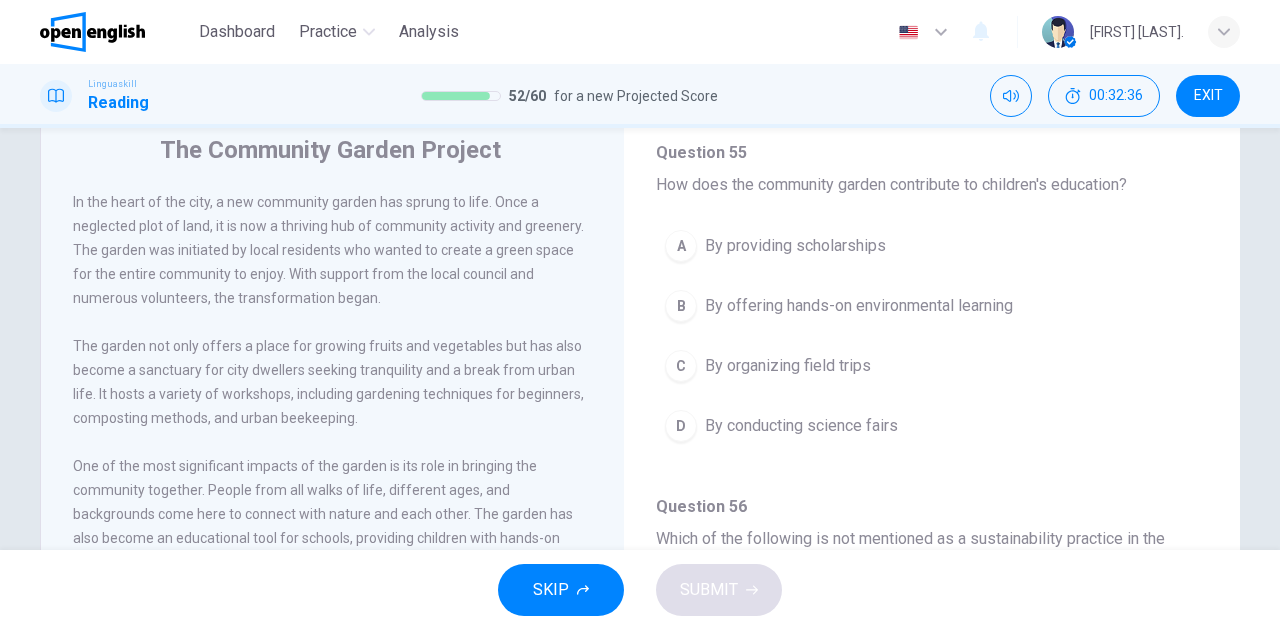 scroll, scrollTop: 866, scrollLeft: 0, axis: vertical 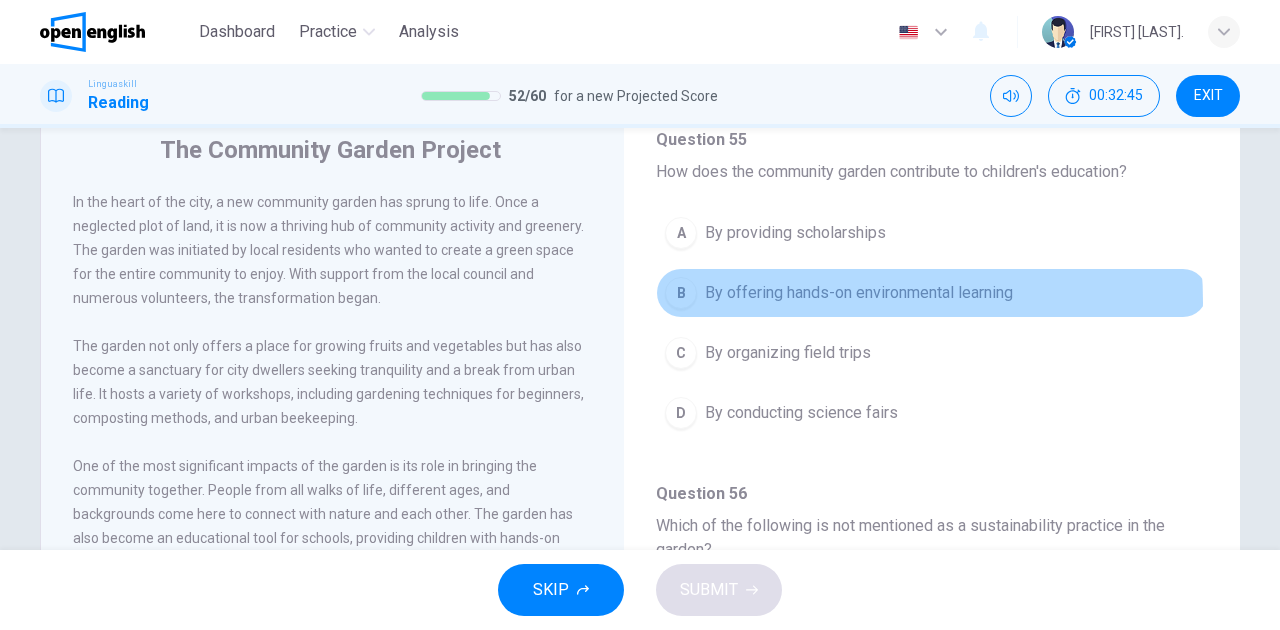 click on "By offering hands-on environmental learning" at bounding box center [859, 293] 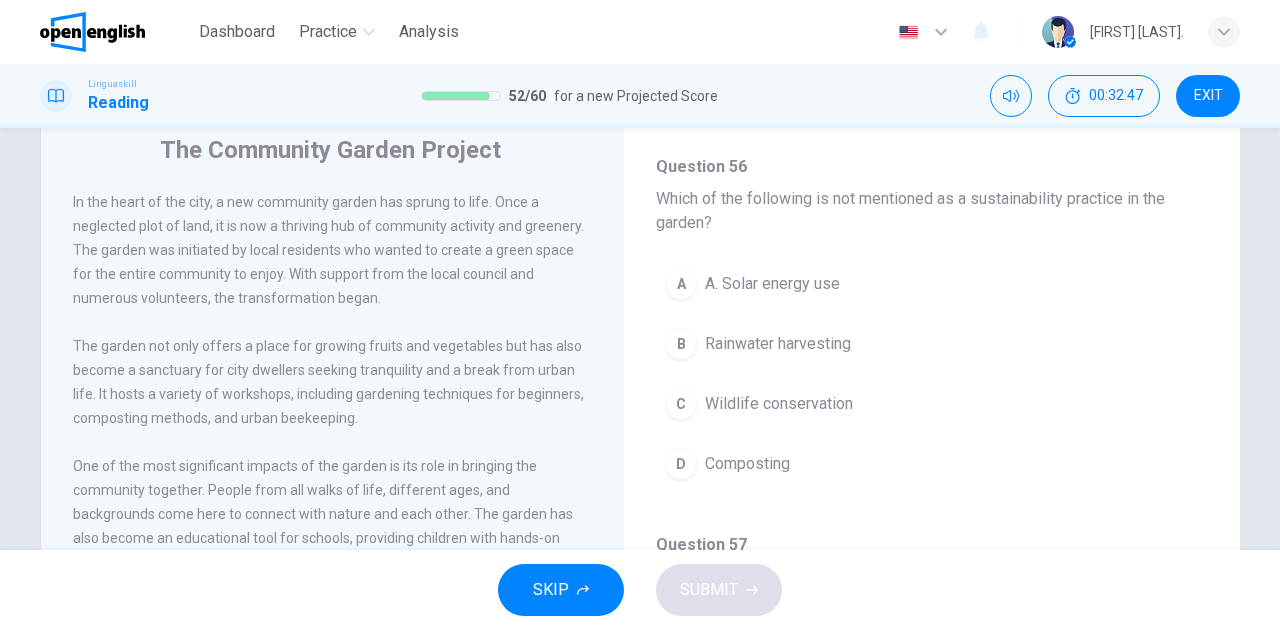 scroll, scrollTop: 1200, scrollLeft: 0, axis: vertical 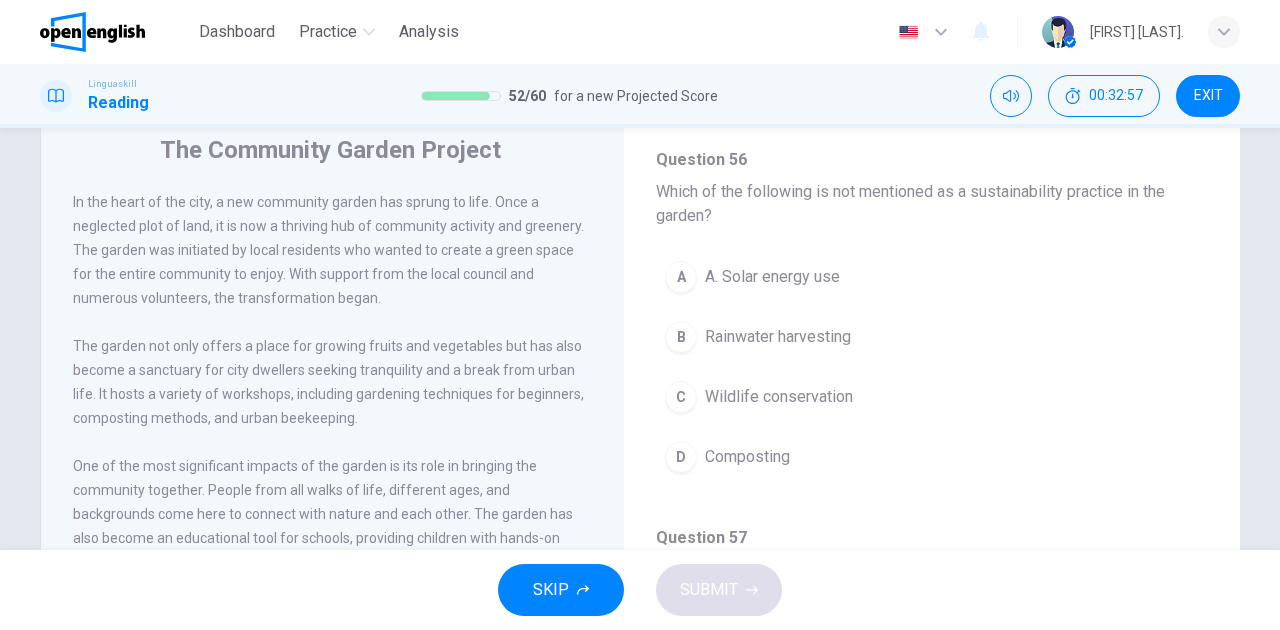 click on "Rainwater harvesting" at bounding box center [778, 337] 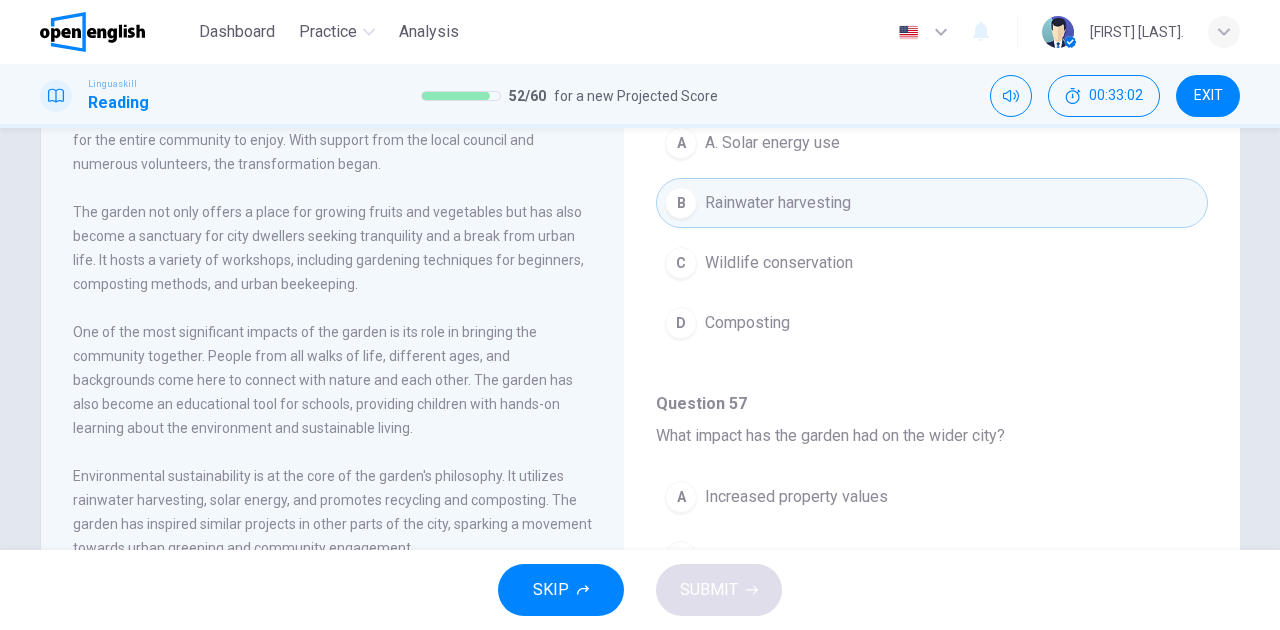 scroll, scrollTop: 266, scrollLeft: 0, axis: vertical 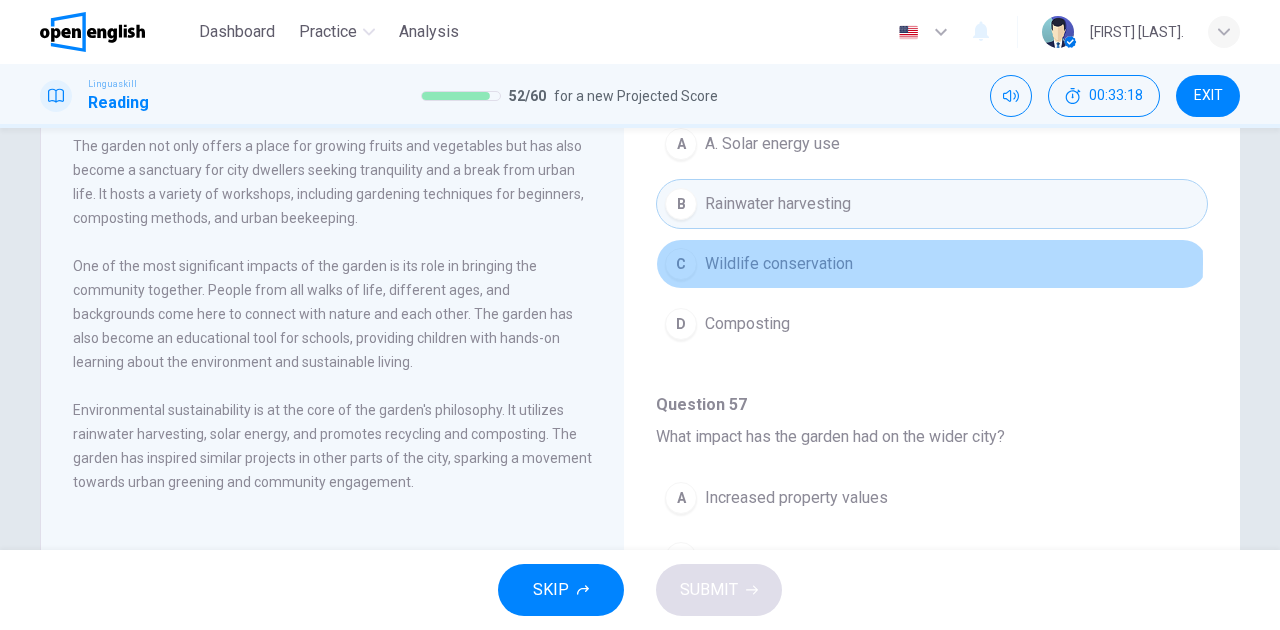 click on "Wildlife conservation" at bounding box center [779, 264] 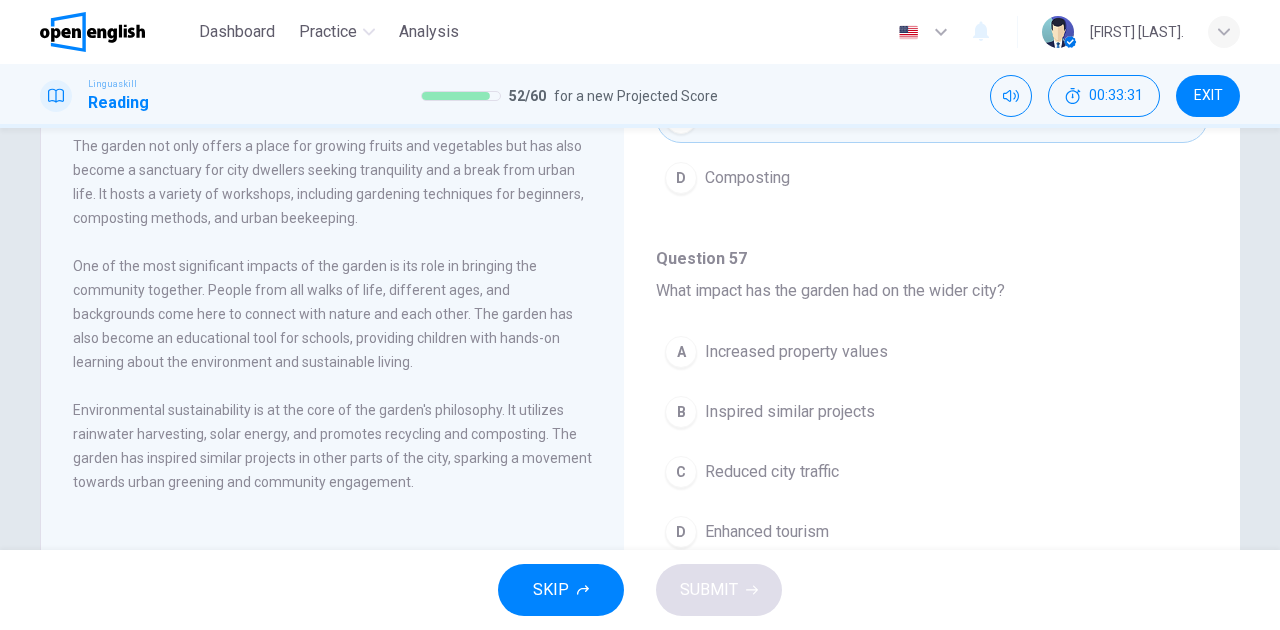 scroll, scrollTop: 1285, scrollLeft: 0, axis: vertical 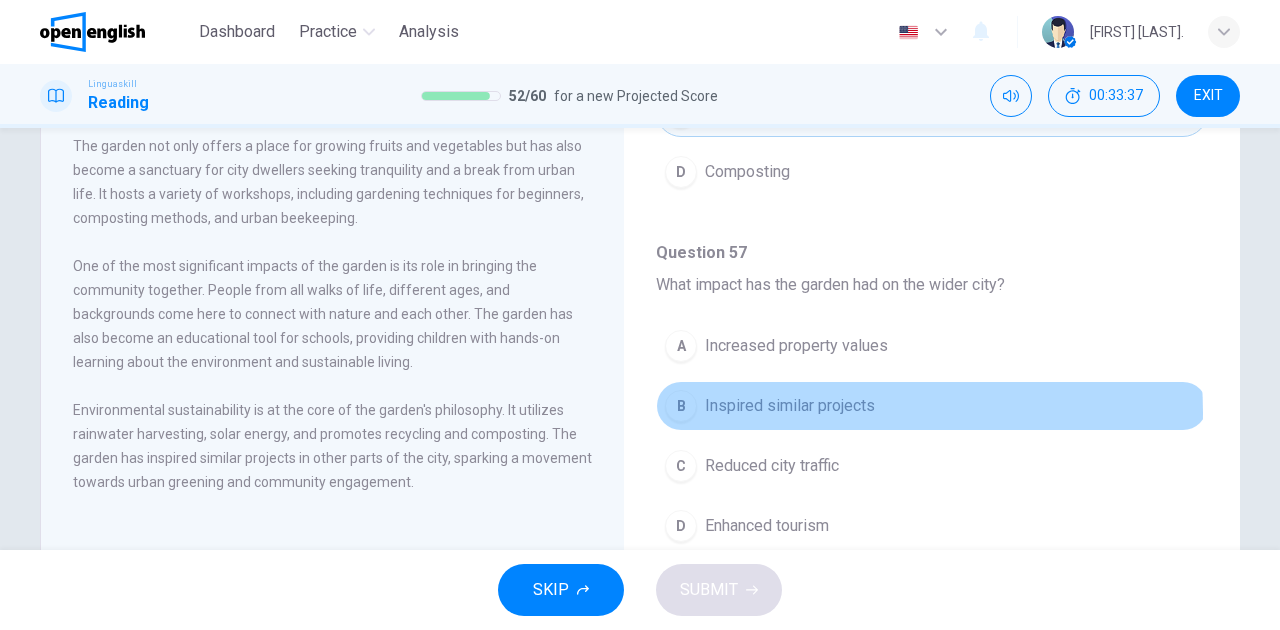 click on "Inspired similar projects" at bounding box center [790, 406] 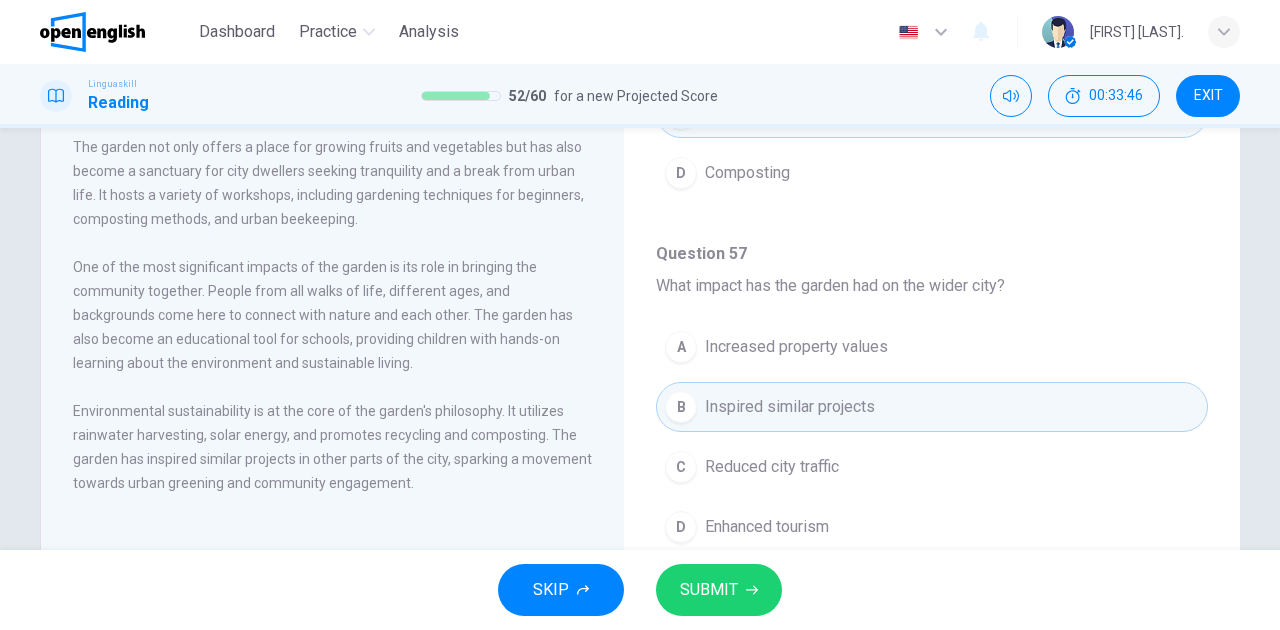 scroll, scrollTop: 266, scrollLeft: 0, axis: vertical 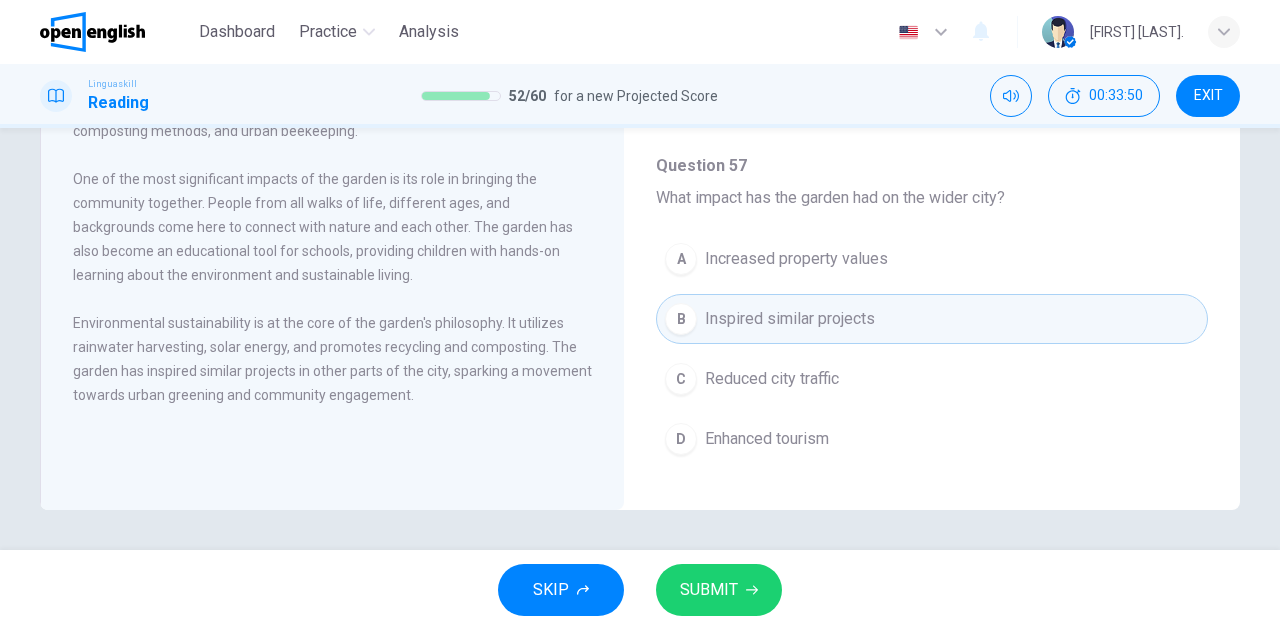 click on "SUBMIT" at bounding box center (709, 590) 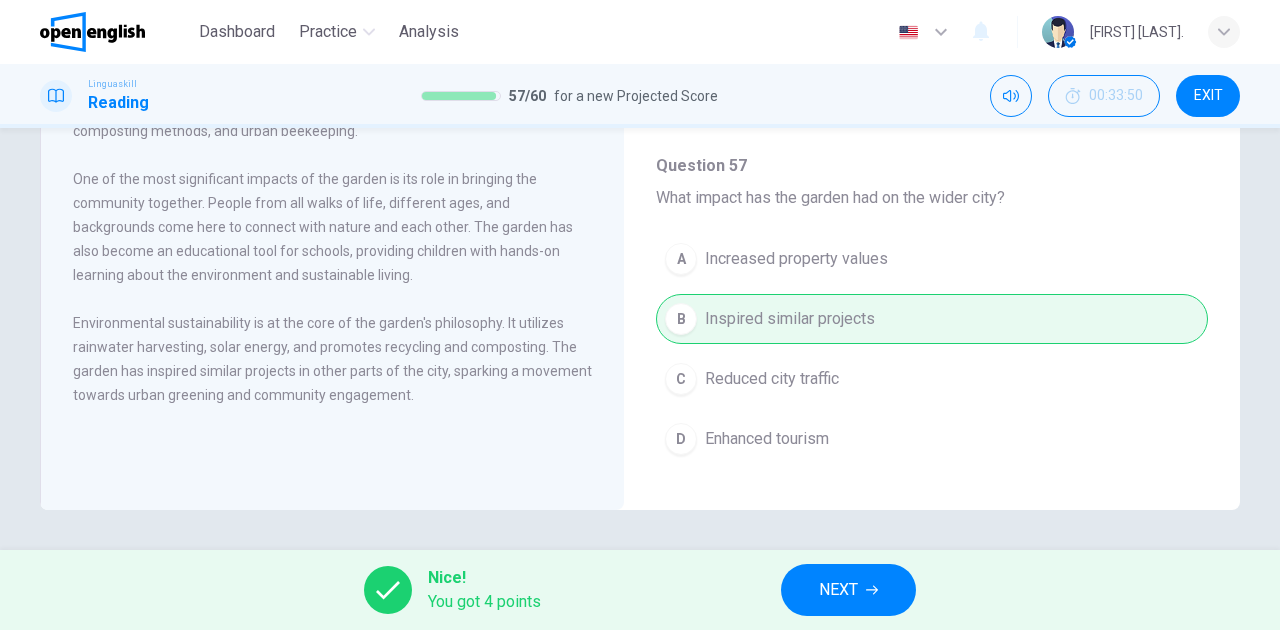 click on "NEXT" at bounding box center (848, 590) 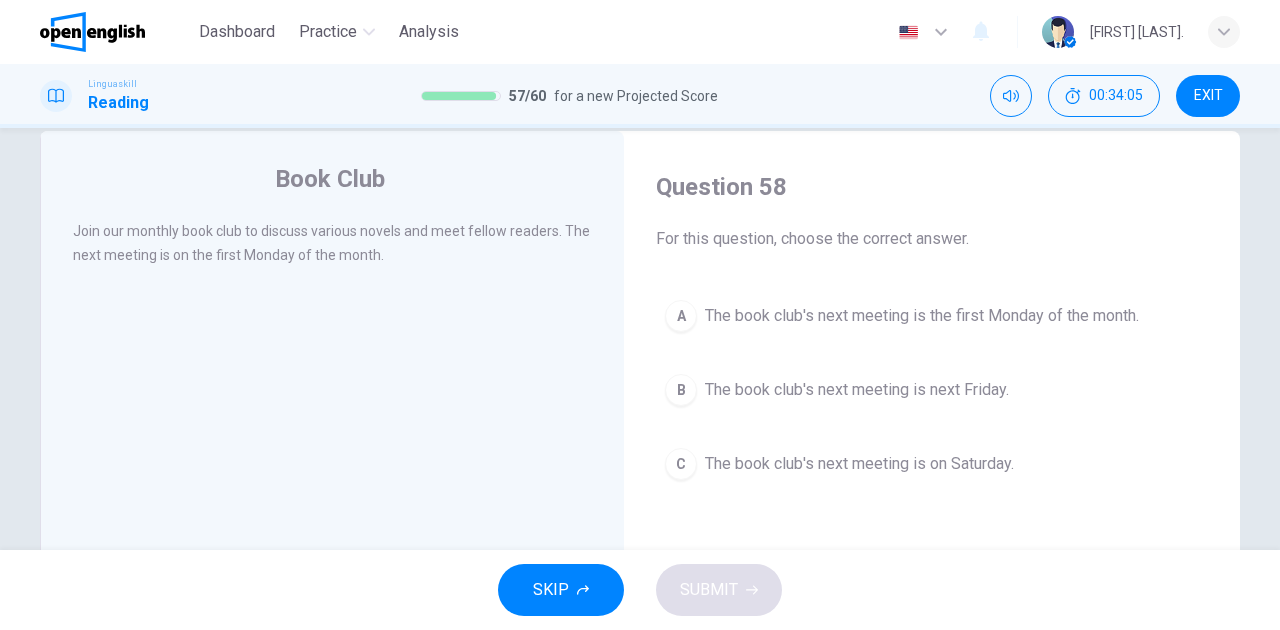 scroll, scrollTop: 66, scrollLeft: 0, axis: vertical 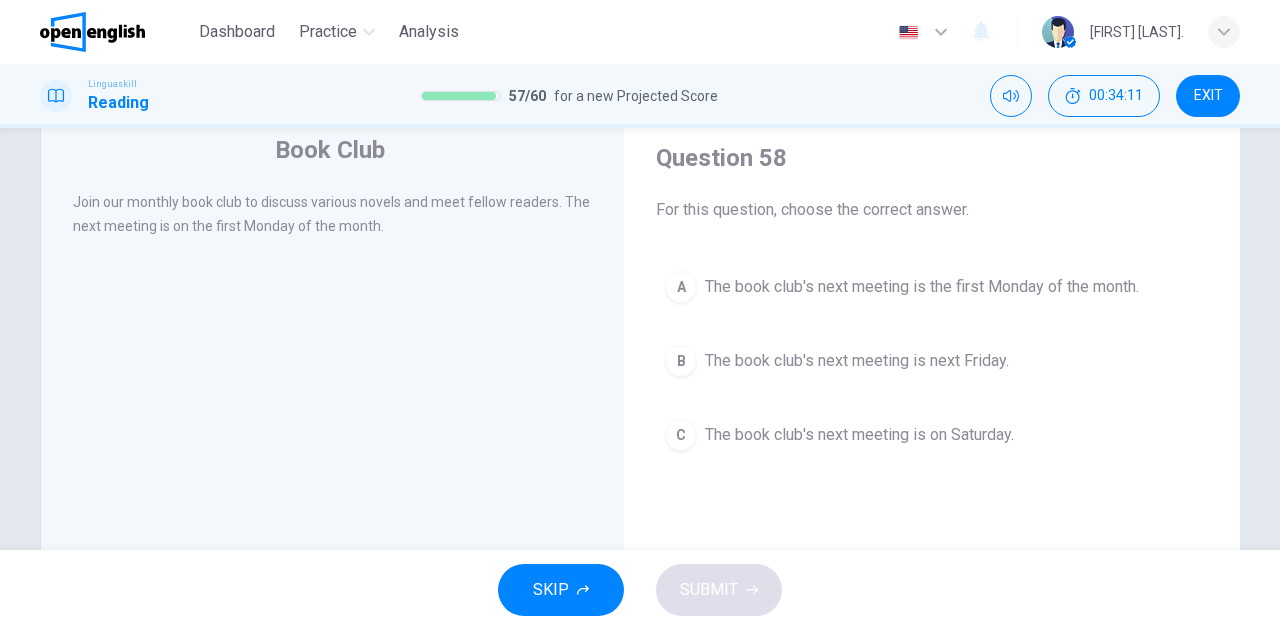 drag, startPoint x: 1127, startPoint y: 288, endPoint x: 981, endPoint y: 336, distance: 153.68799 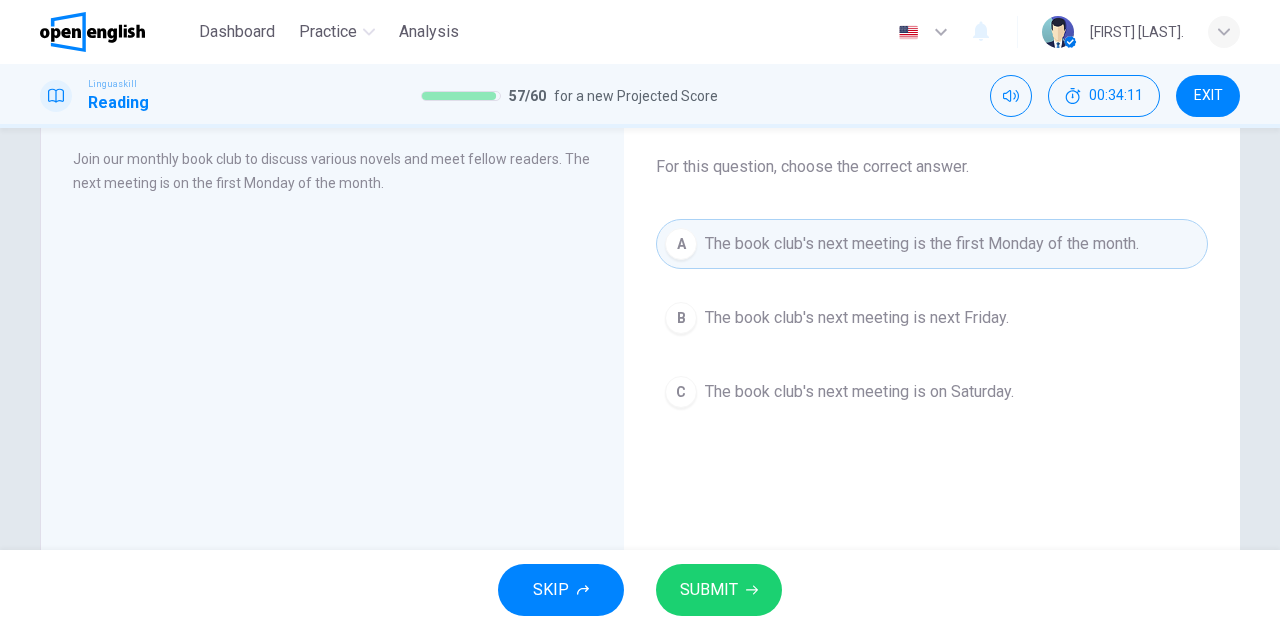 scroll, scrollTop: 133, scrollLeft: 0, axis: vertical 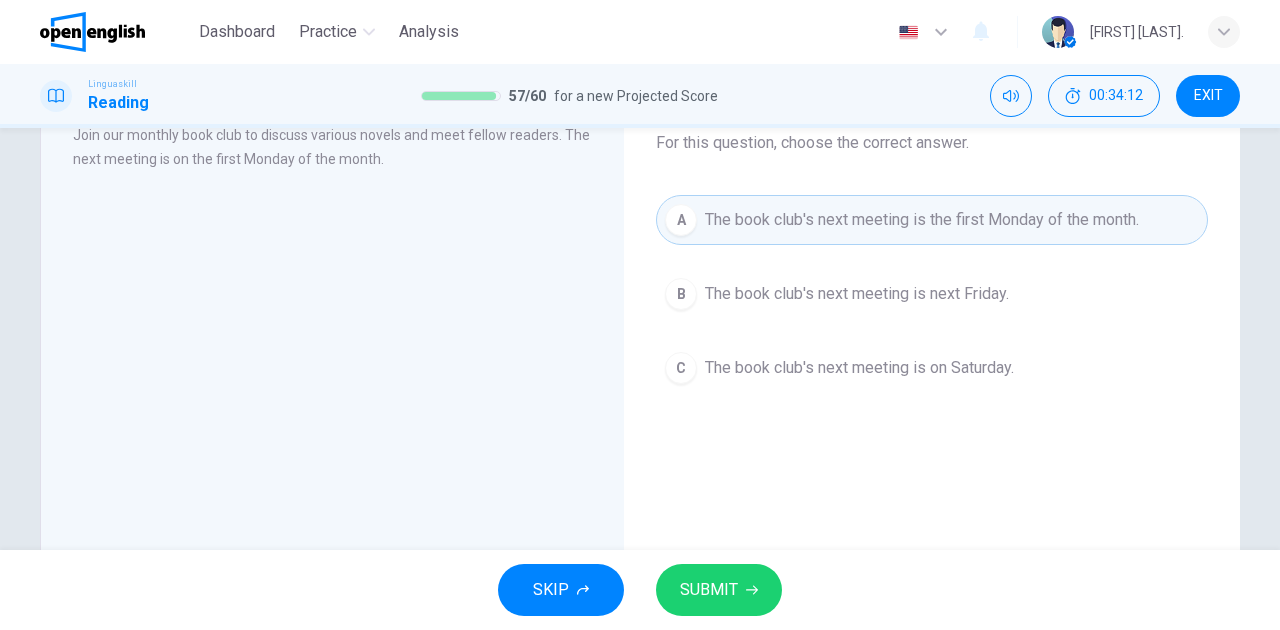 click on "SKIP SUBMIT" at bounding box center [640, 590] 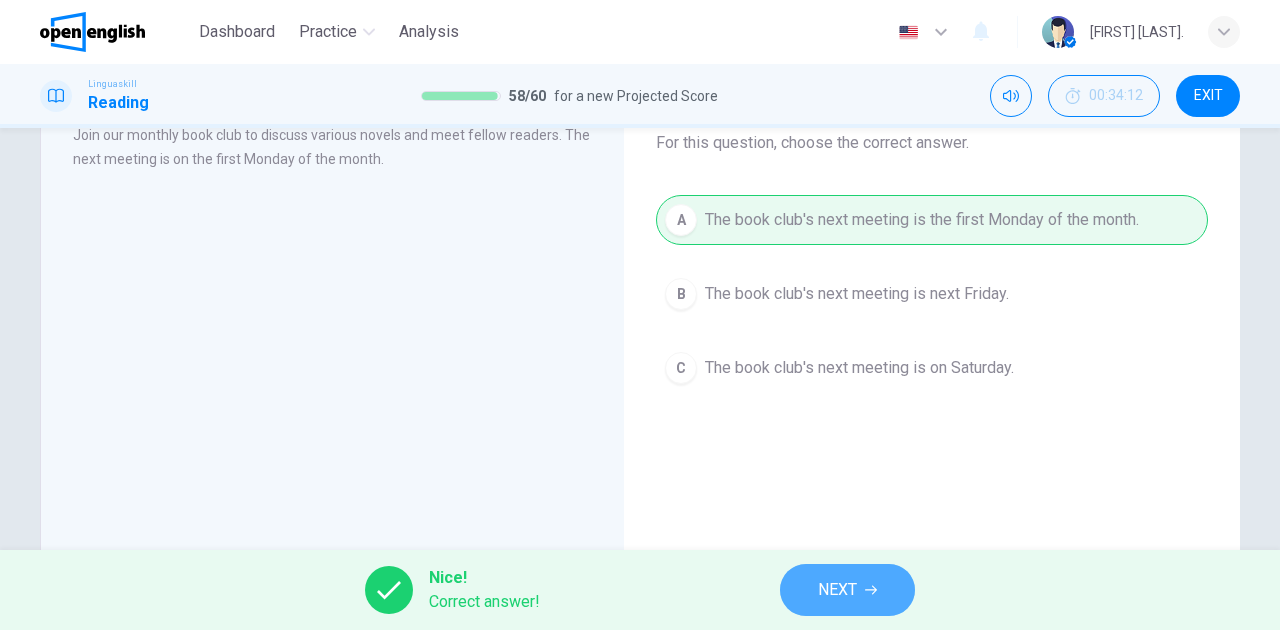 click on "NEXT" at bounding box center (847, 590) 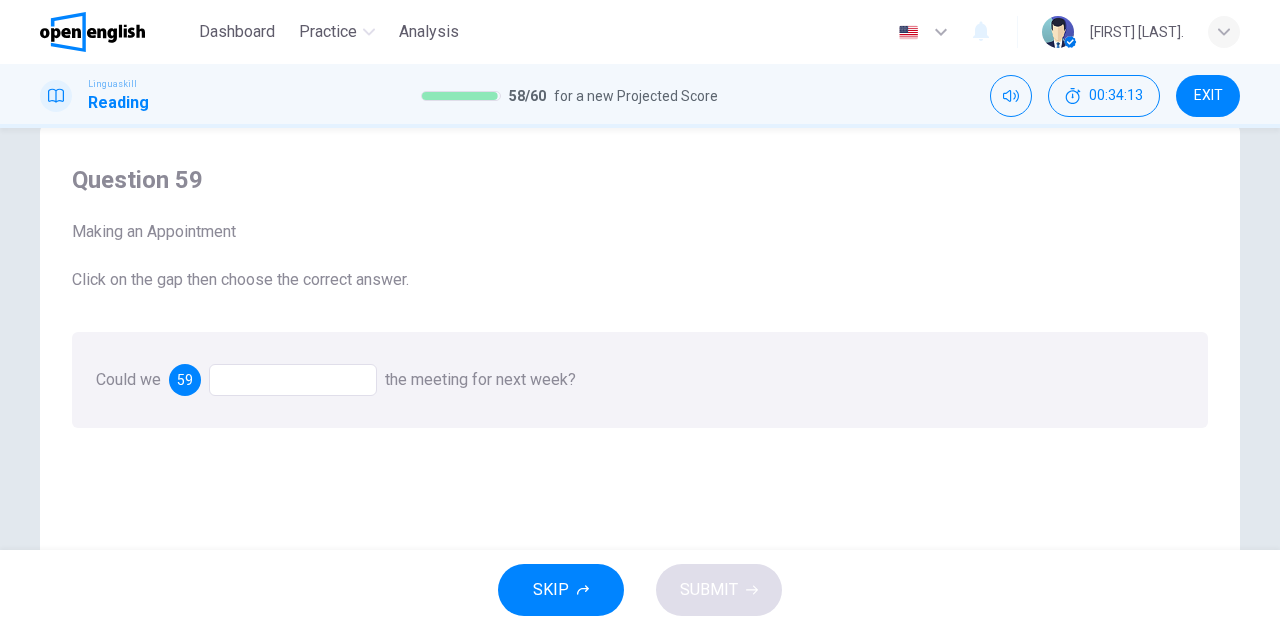 scroll, scrollTop: 66, scrollLeft: 0, axis: vertical 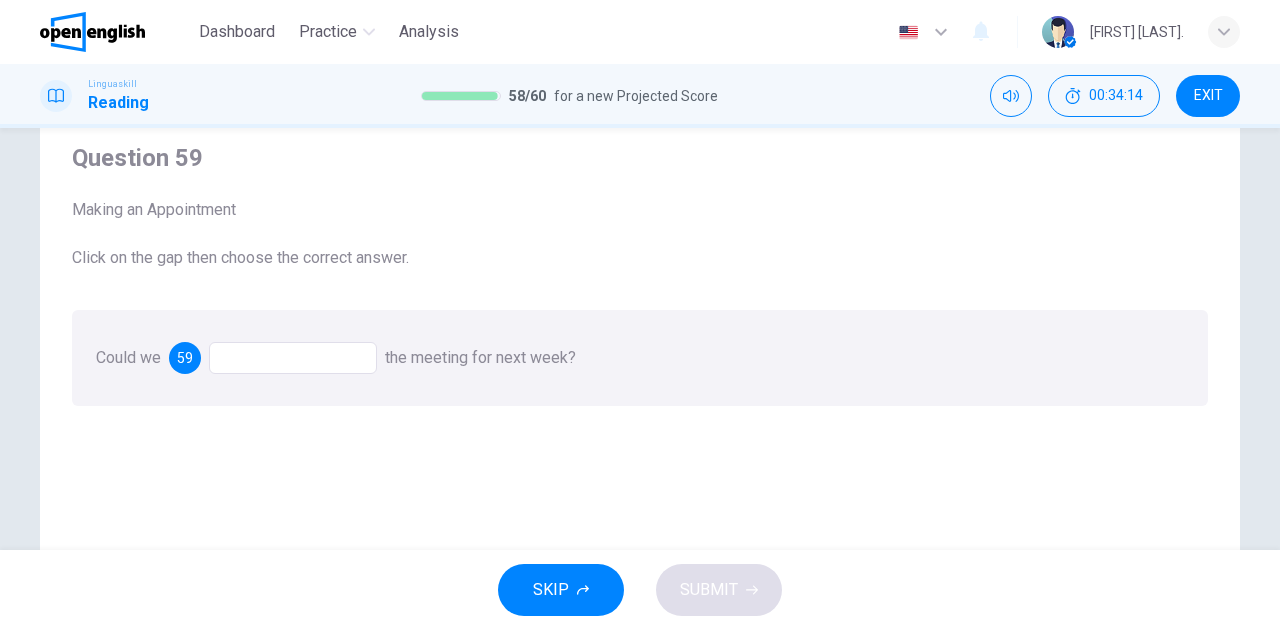 click at bounding box center (293, 358) 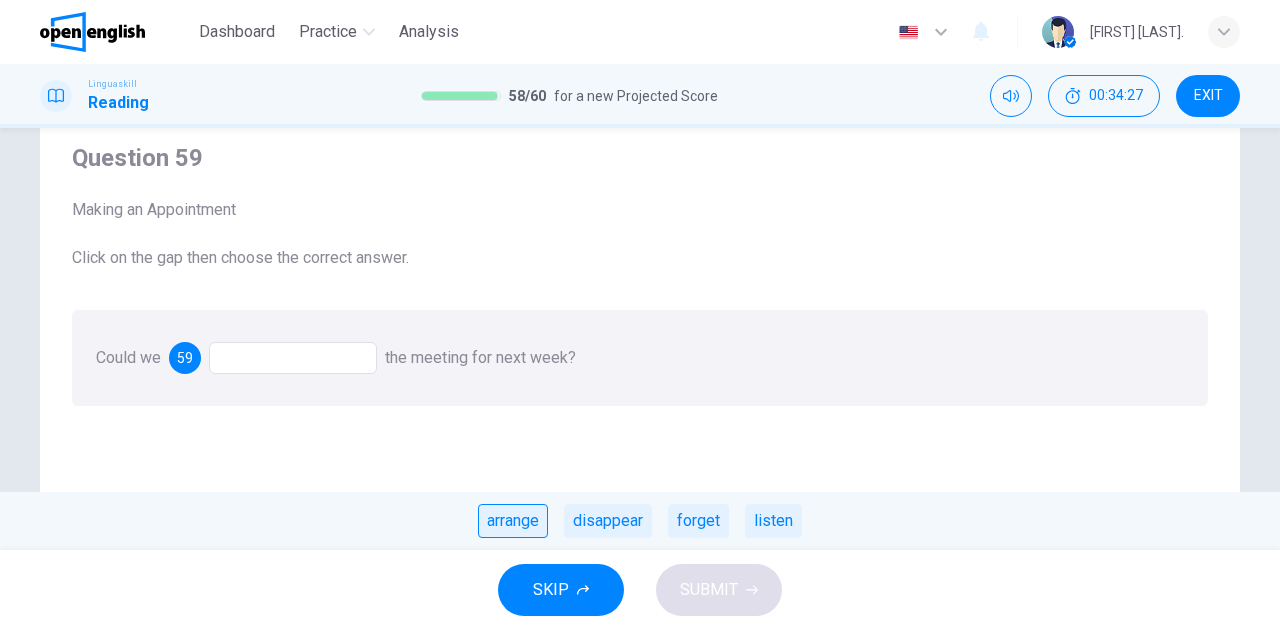 click on "arrange" at bounding box center (513, 521) 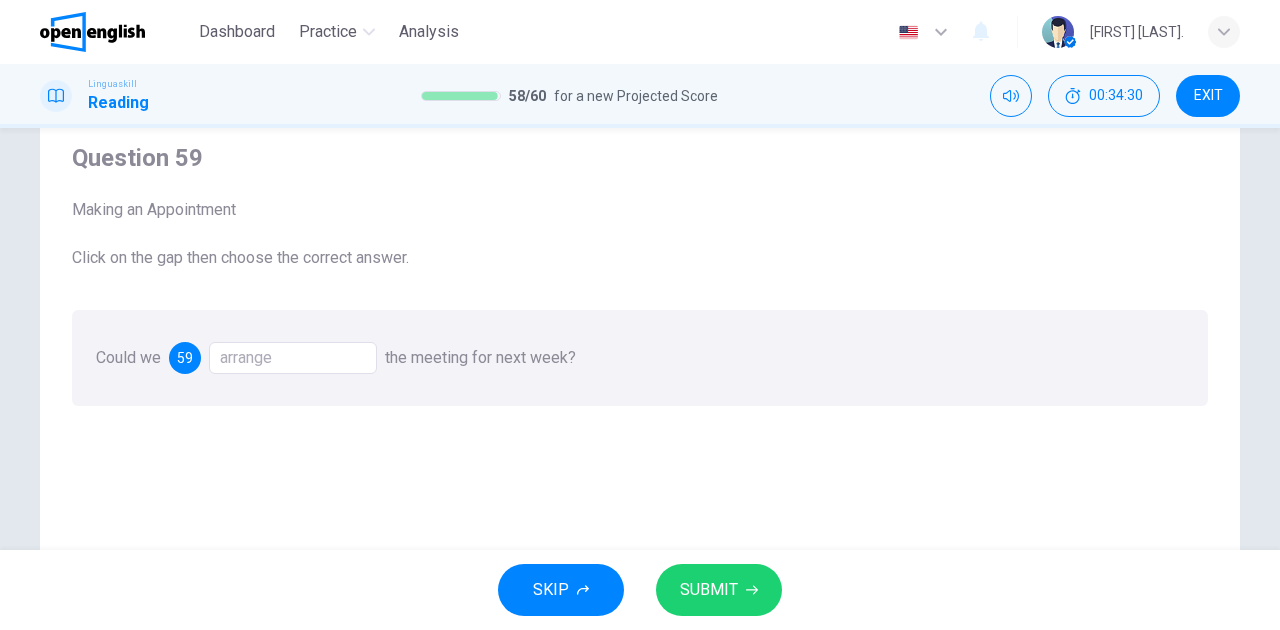 click on "SUBMIT" at bounding box center (709, 590) 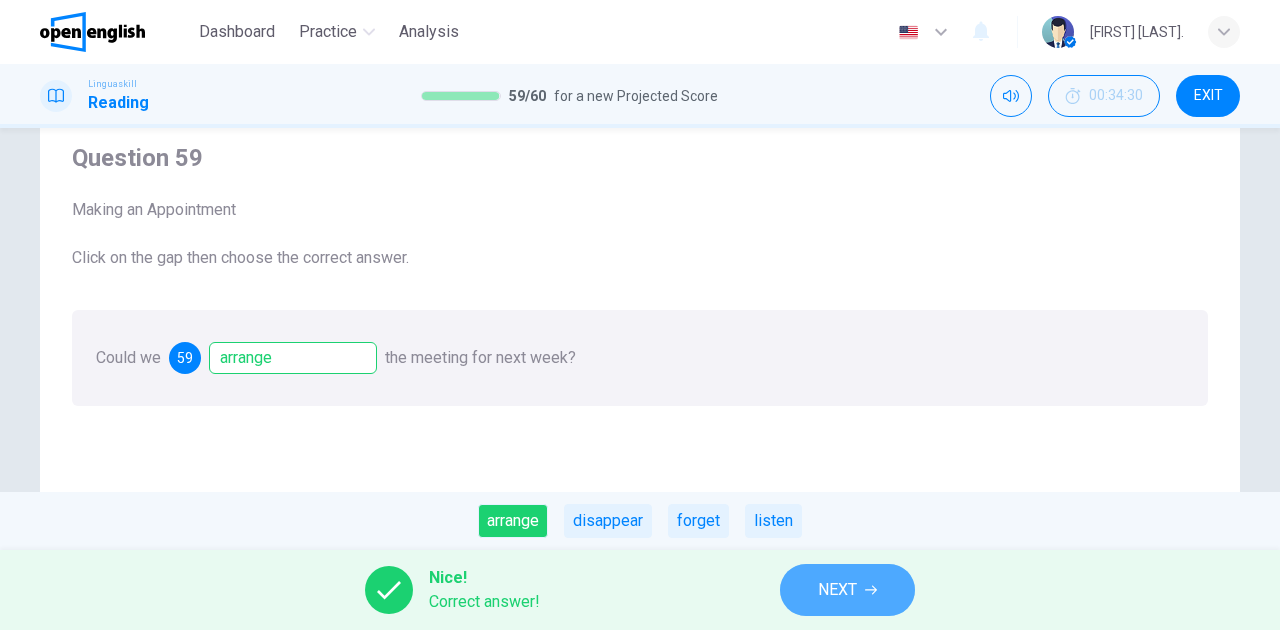 click on "NEXT" at bounding box center [847, 590] 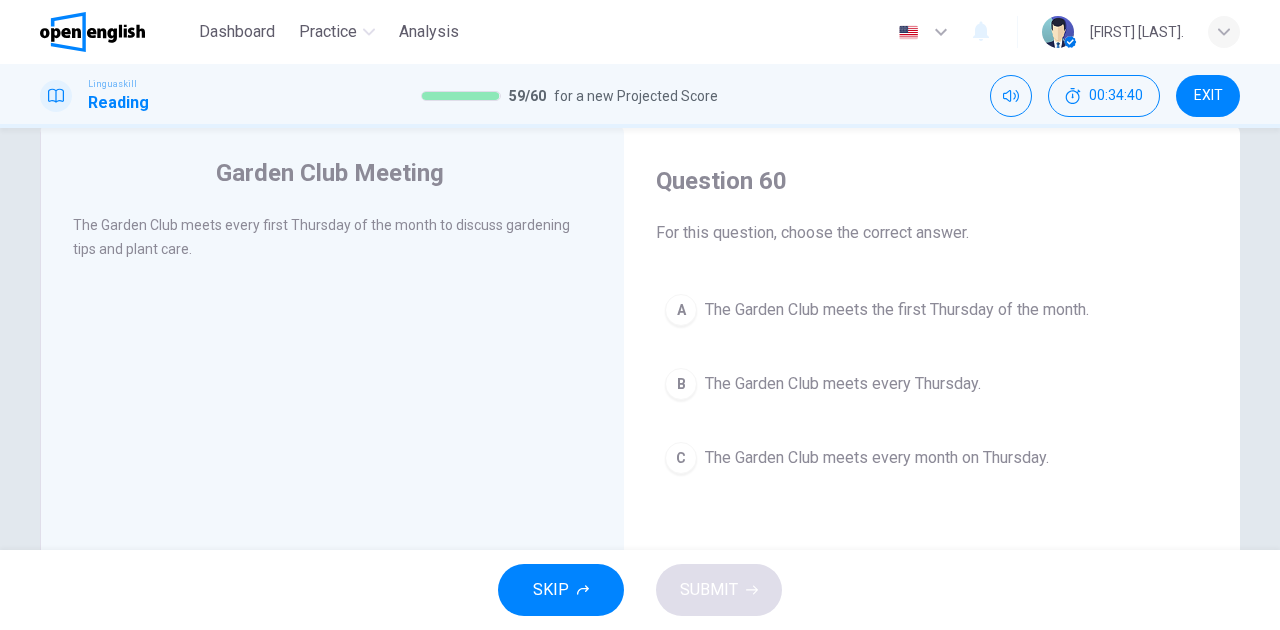 scroll, scrollTop: 66, scrollLeft: 0, axis: vertical 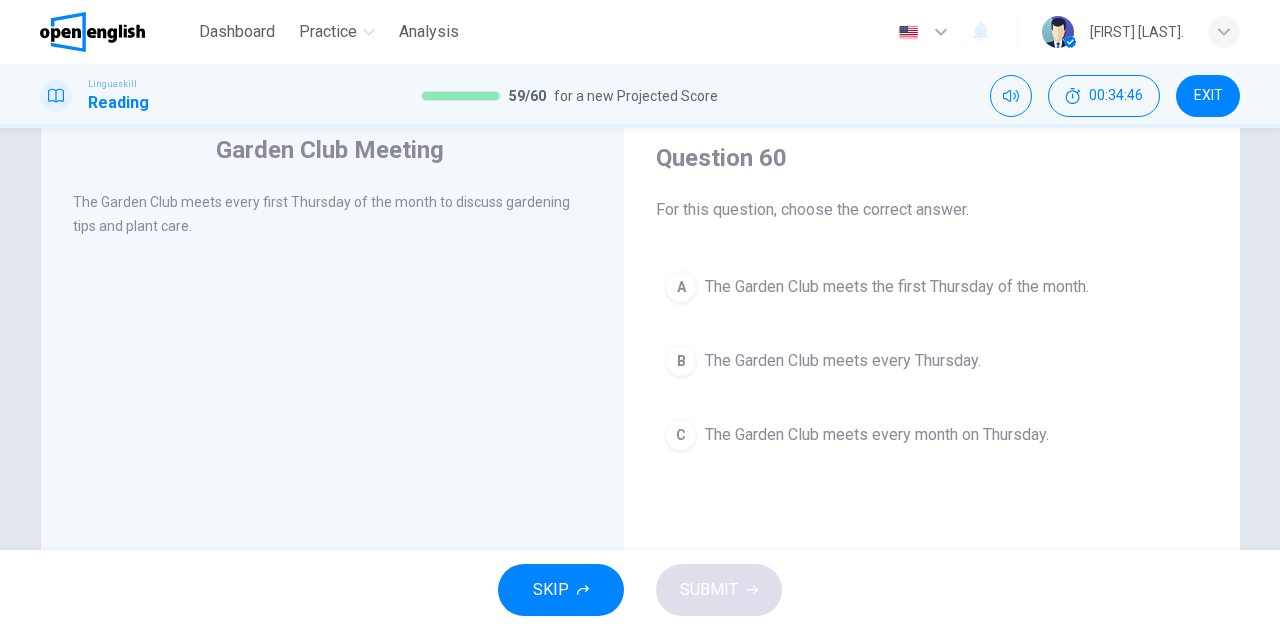 click on "The Garden Club meets the first Thursday of the month." at bounding box center (897, 287) 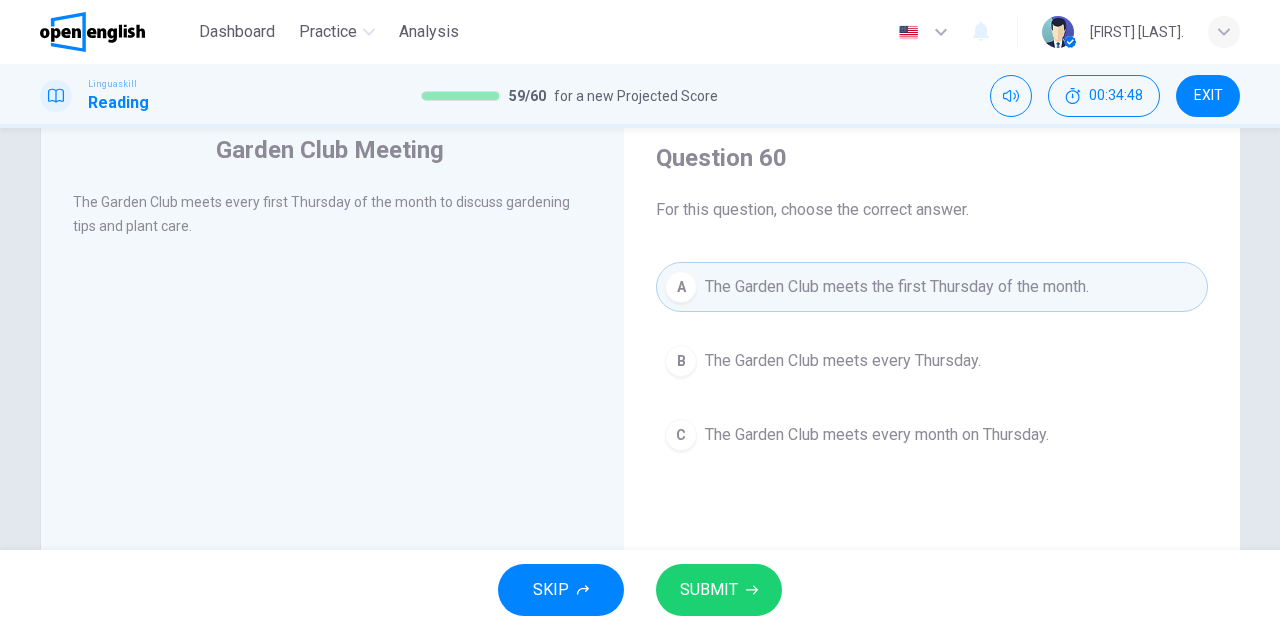click on "SUBMIT" at bounding box center (709, 590) 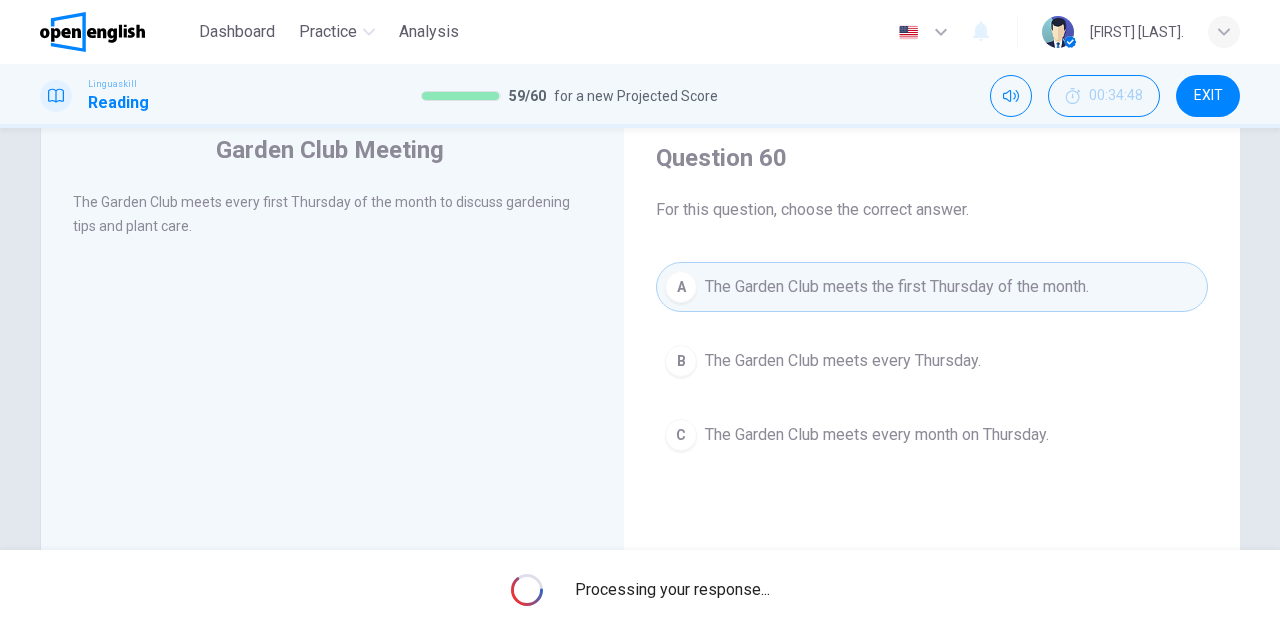scroll, scrollTop: 0, scrollLeft: 0, axis: both 